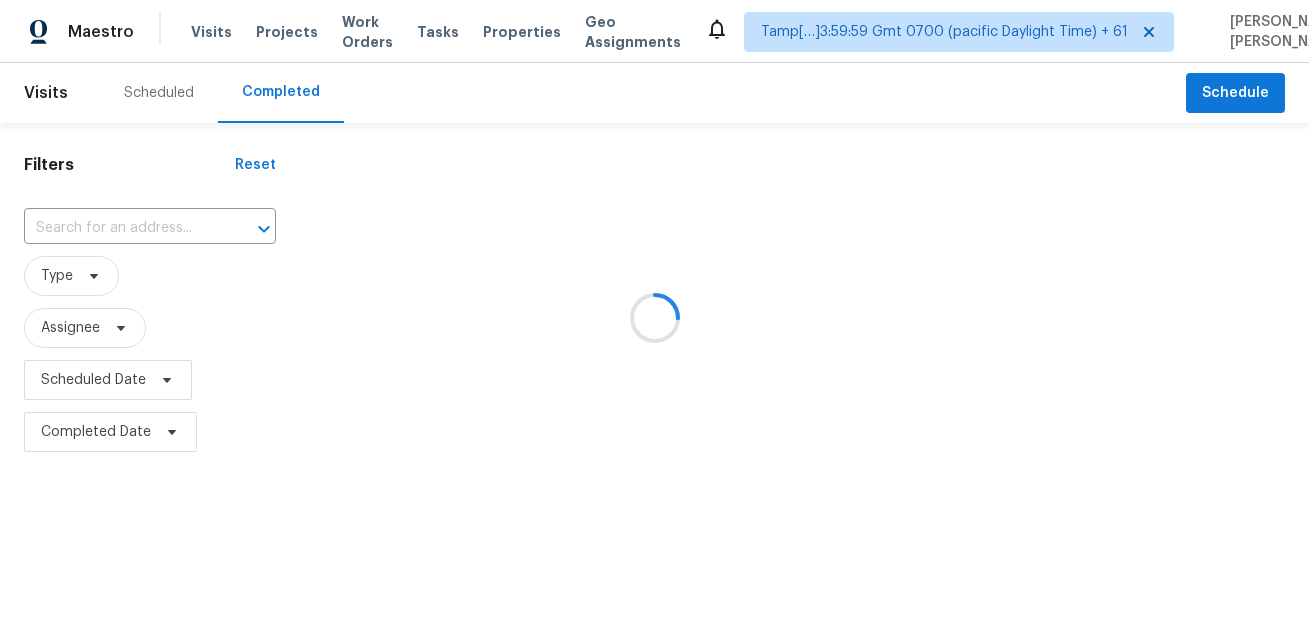 scroll, scrollTop: 0, scrollLeft: 0, axis: both 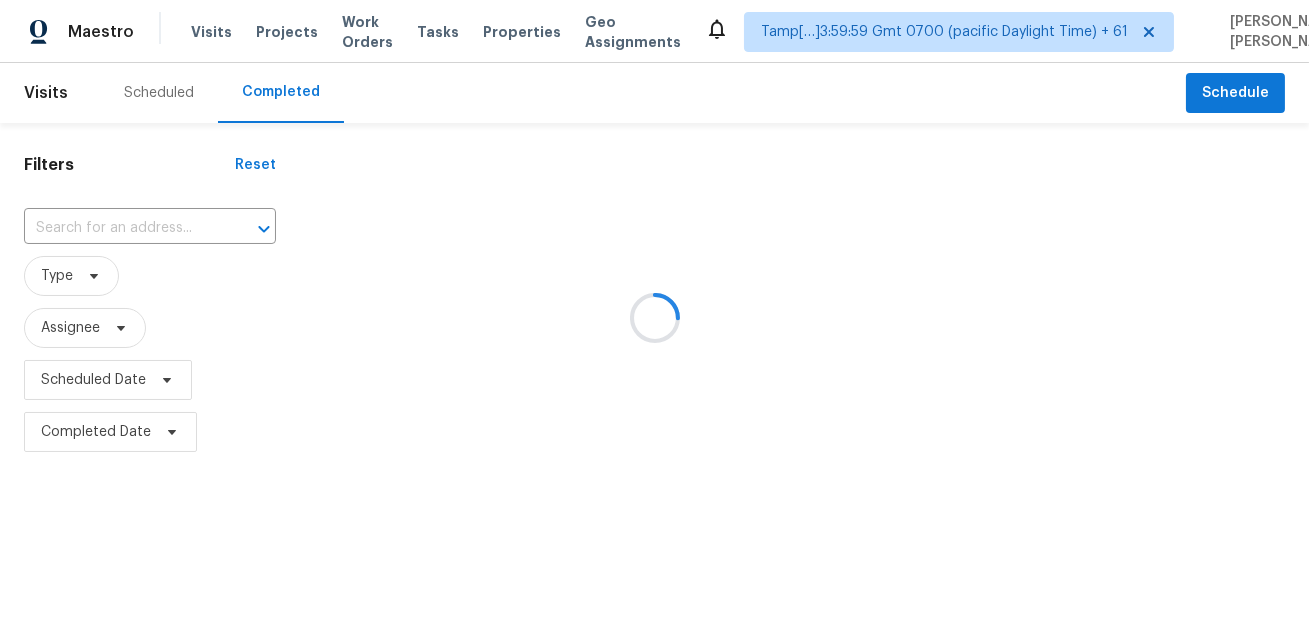 click at bounding box center (654, 318) 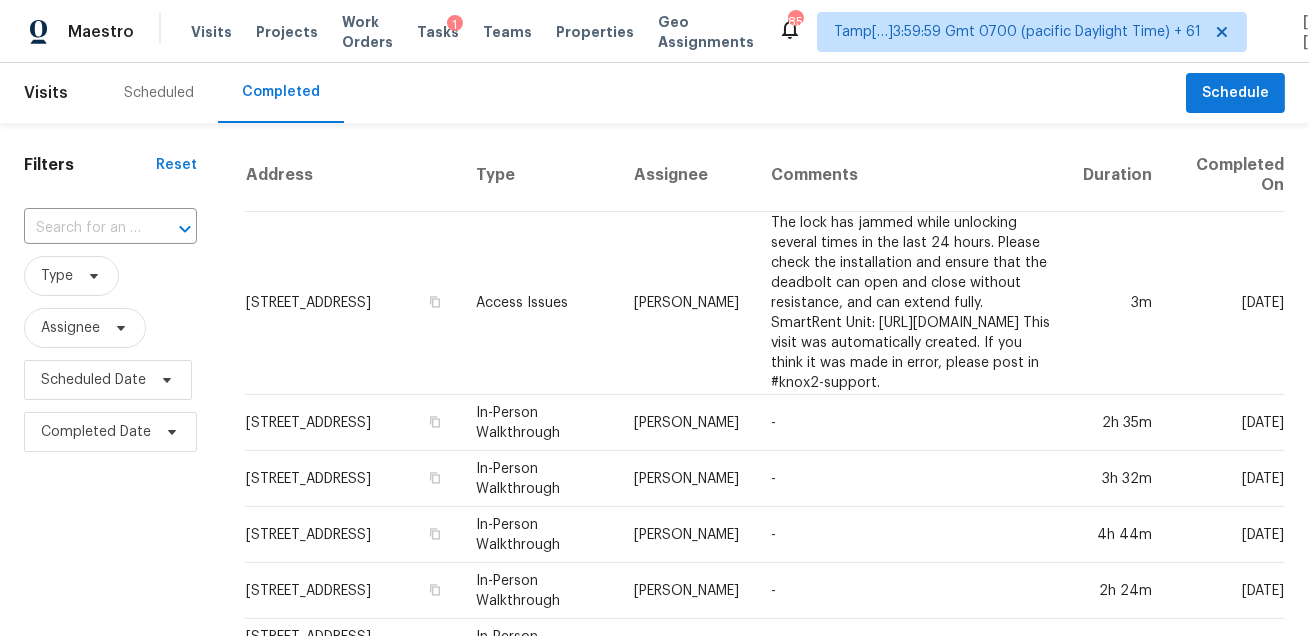 click on "​" at bounding box center [110, 228] 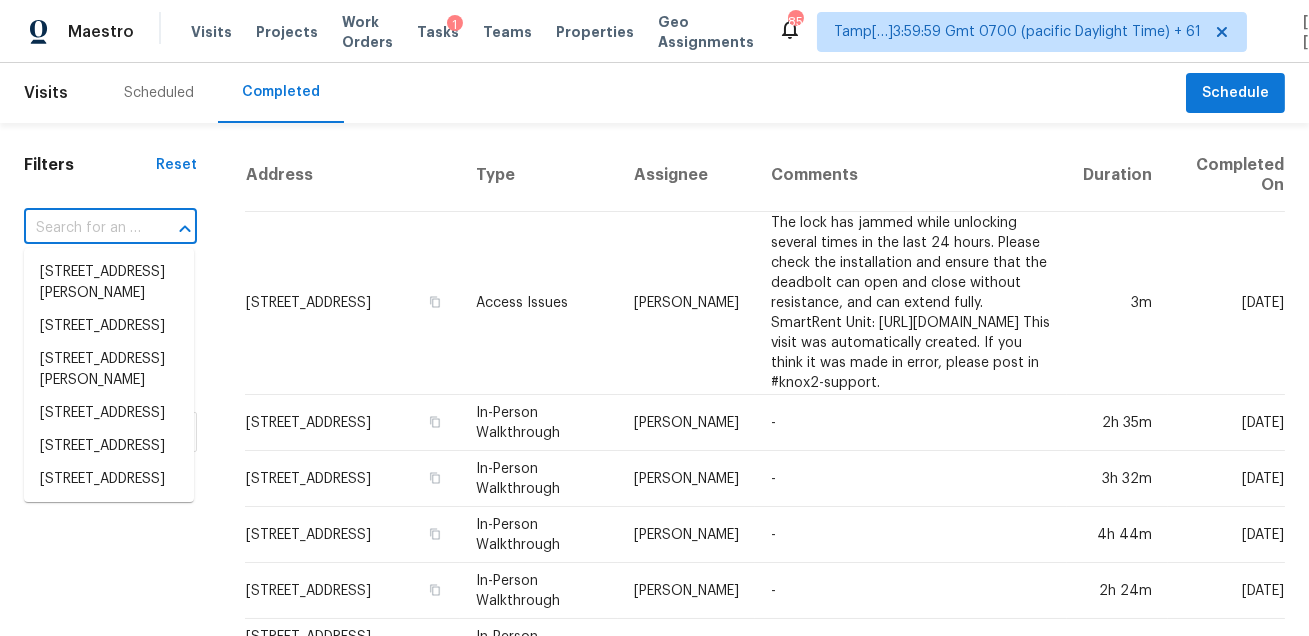 paste on "1694 N 2225 W, Clearfield, UT 84015" 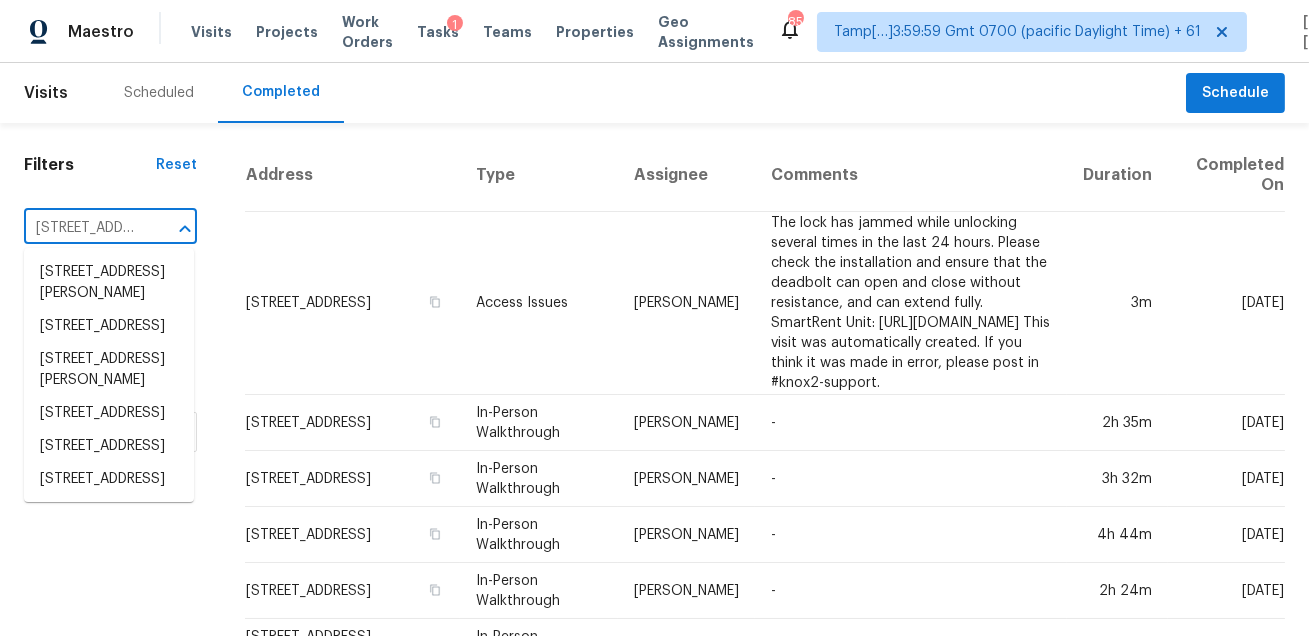 scroll, scrollTop: 0, scrollLeft: 133, axis: horizontal 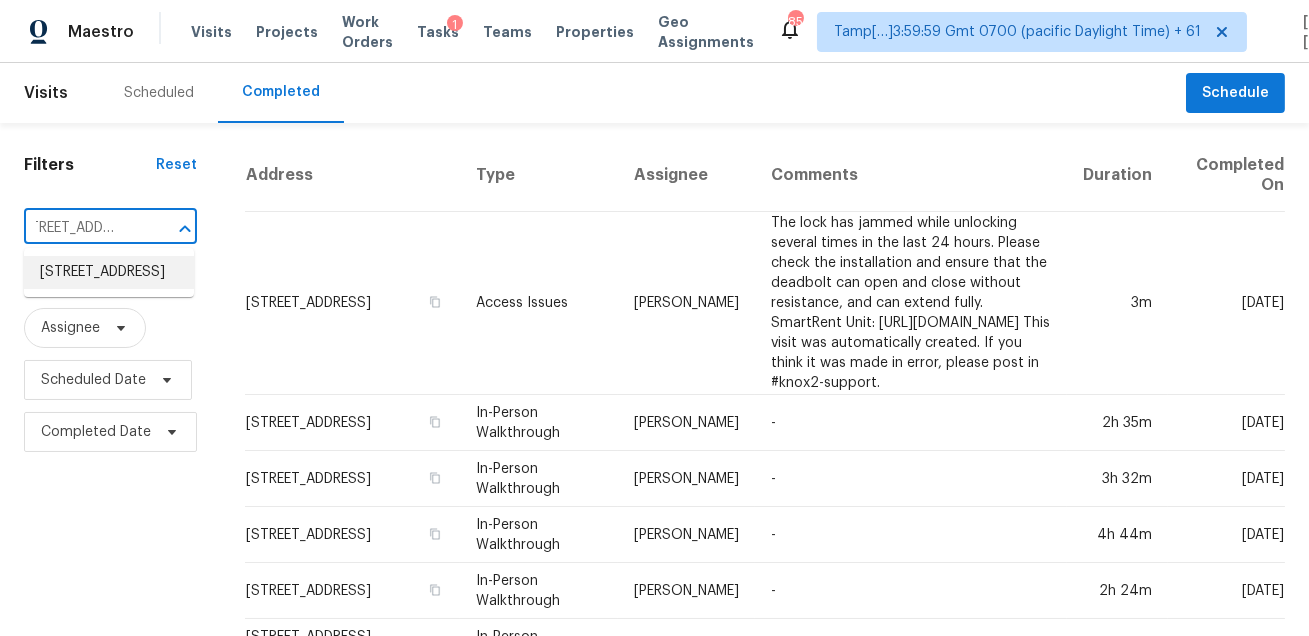 click on "1694 N 2225 W, Clearfield, UT 84015" at bounding box center (109, 272) 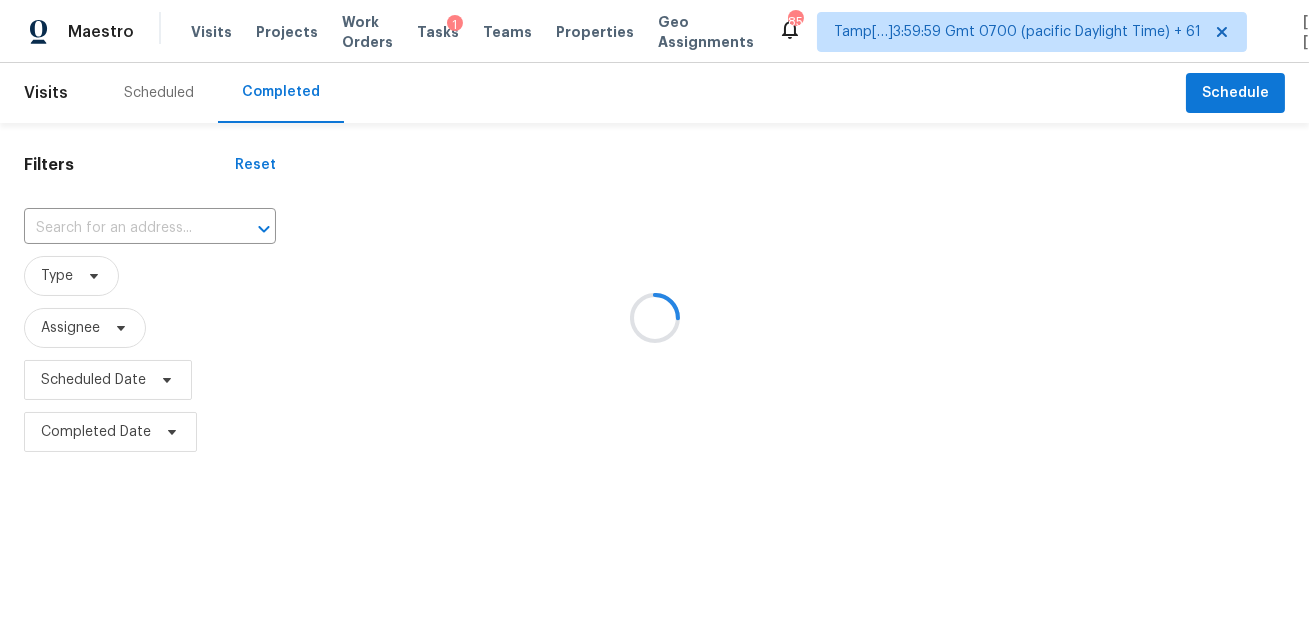 type on "1694 N 2225 W, Clearfield, UT 84015" 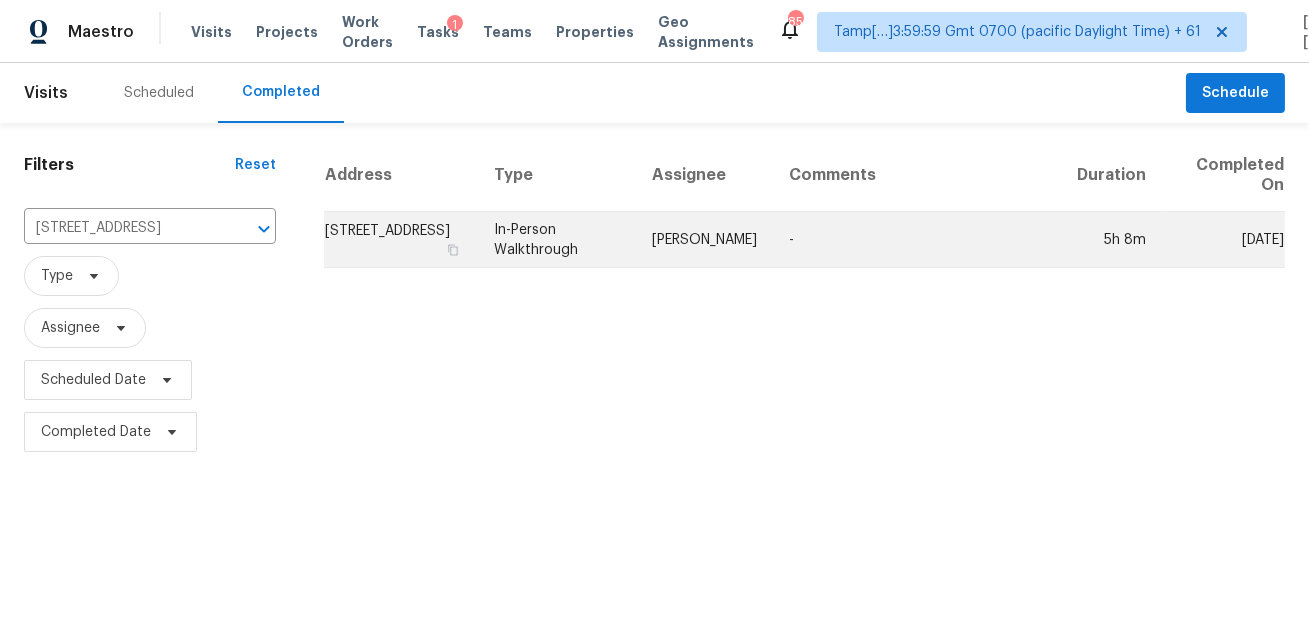 click on "Scott Beirdneau" at bounding box center [704, 240] 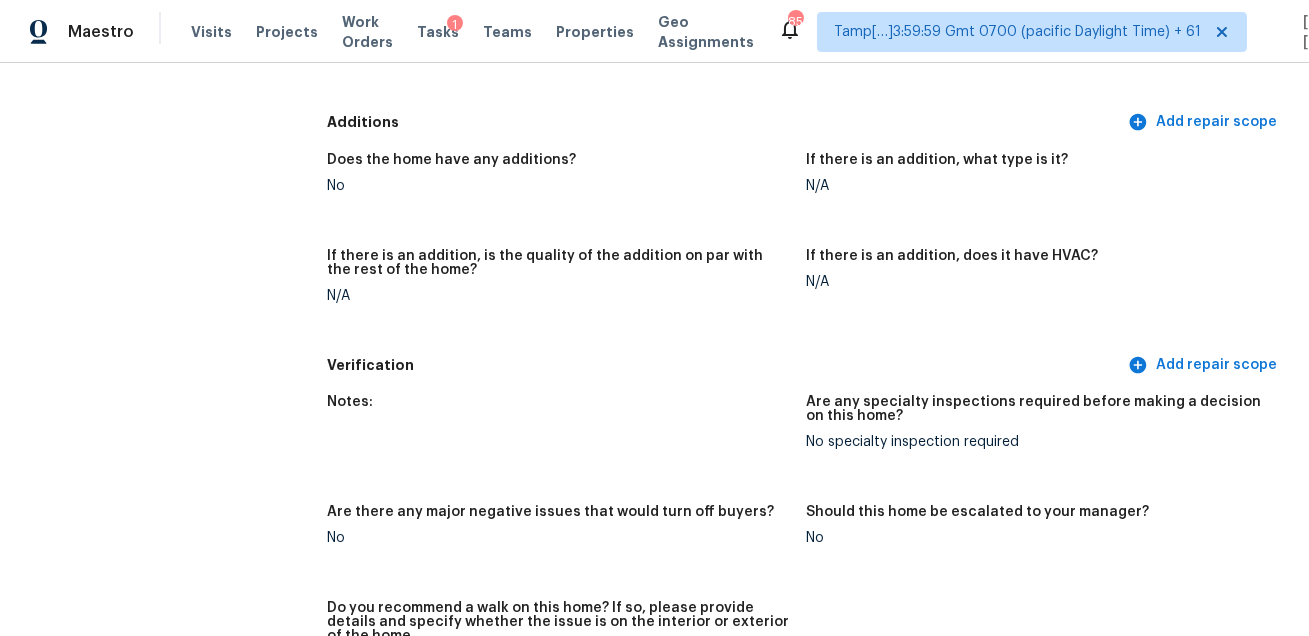 scroll, scrollTop: 4217, scrollLeft: 0, axis: vertical 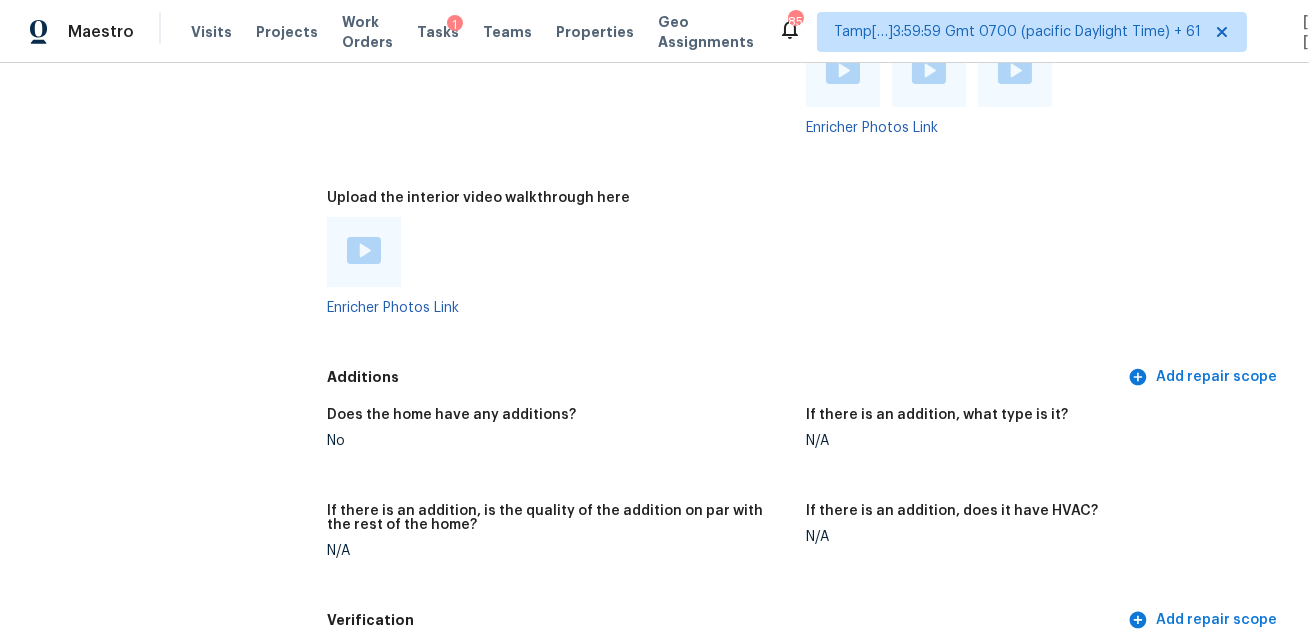 click at bounding box center [364, 250] 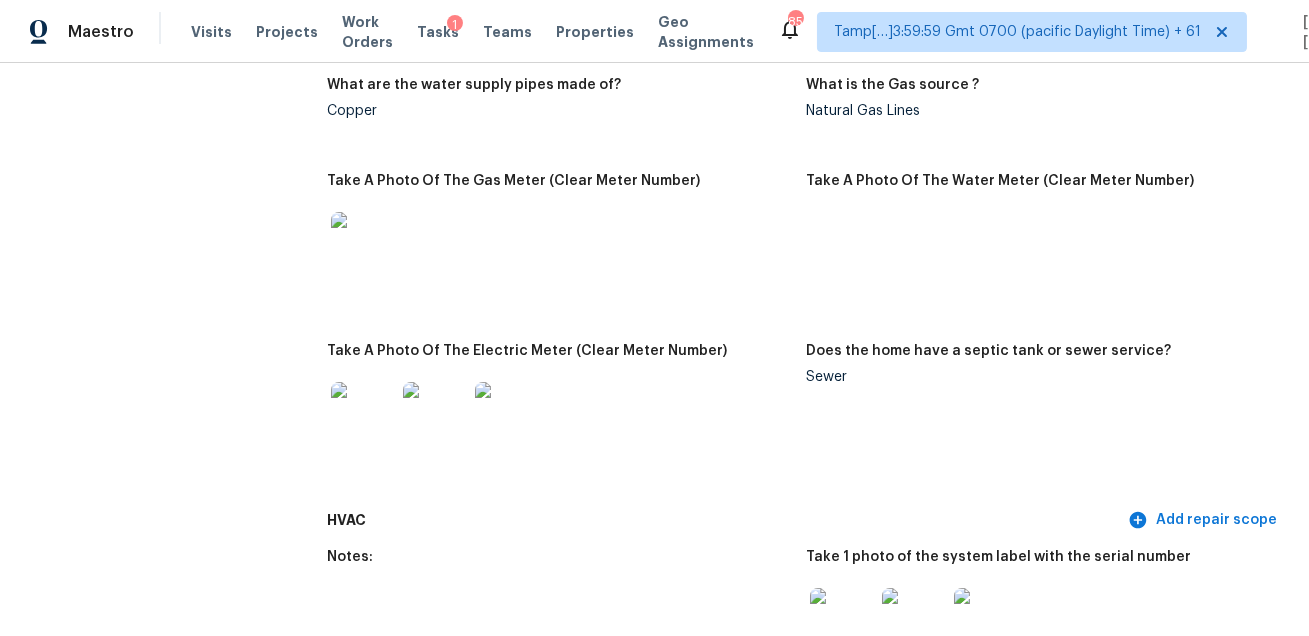 scroll, scrollTop: 3399, scrollLeft: 0, axis: vertical 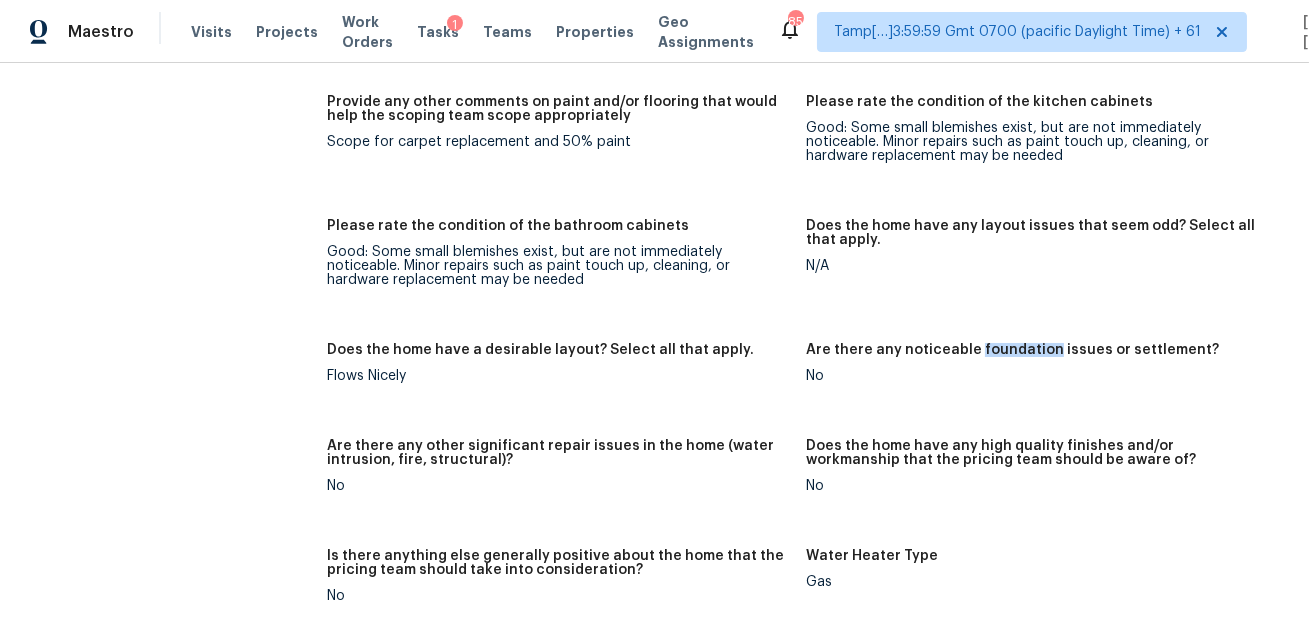 click on "Good: Some small blemishes exist, but are not immediately noticeable. Minor repairs such as paint touch up, cleaning, or hardware replacement may be needed" at bounding box center (558, 266) 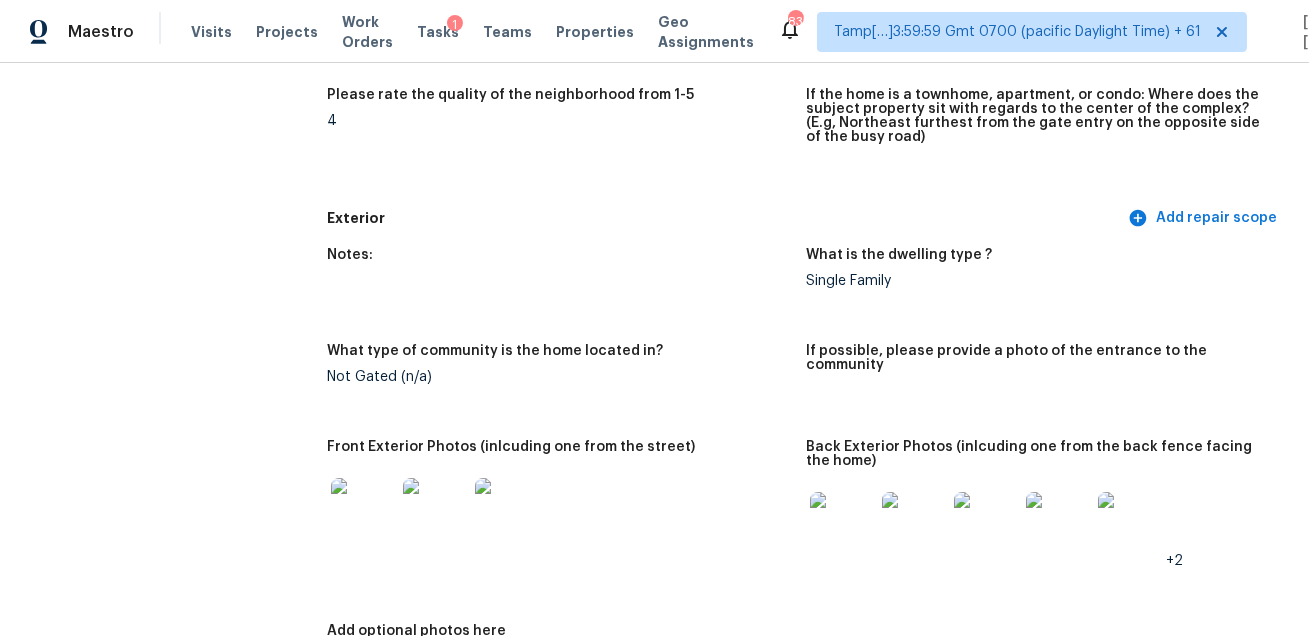scroll, scrollTop: 4486, scrollLeft: 0, axis: vertical 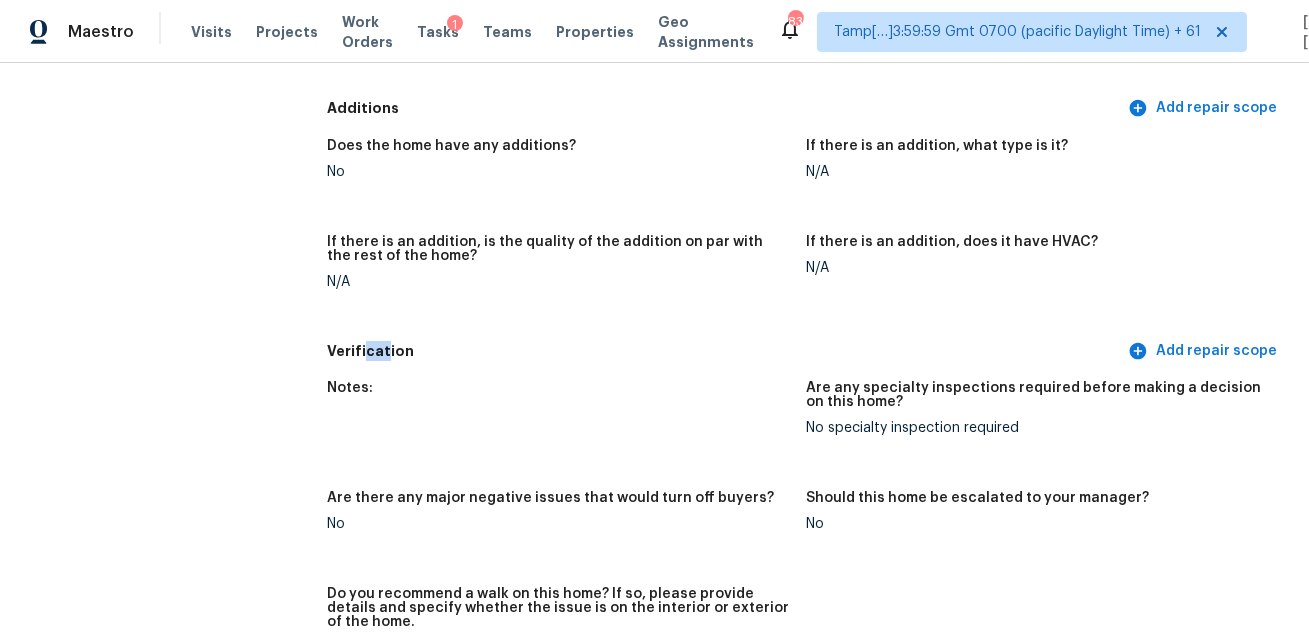 click on "Does the home have any additions? No If there is an addition, what type is it? N/A If there is an addition, is the quality of the addition on par with the rest of the home? N/A If there is an addition, does it have HVAC? N/A" at bounding box center (806, 230) 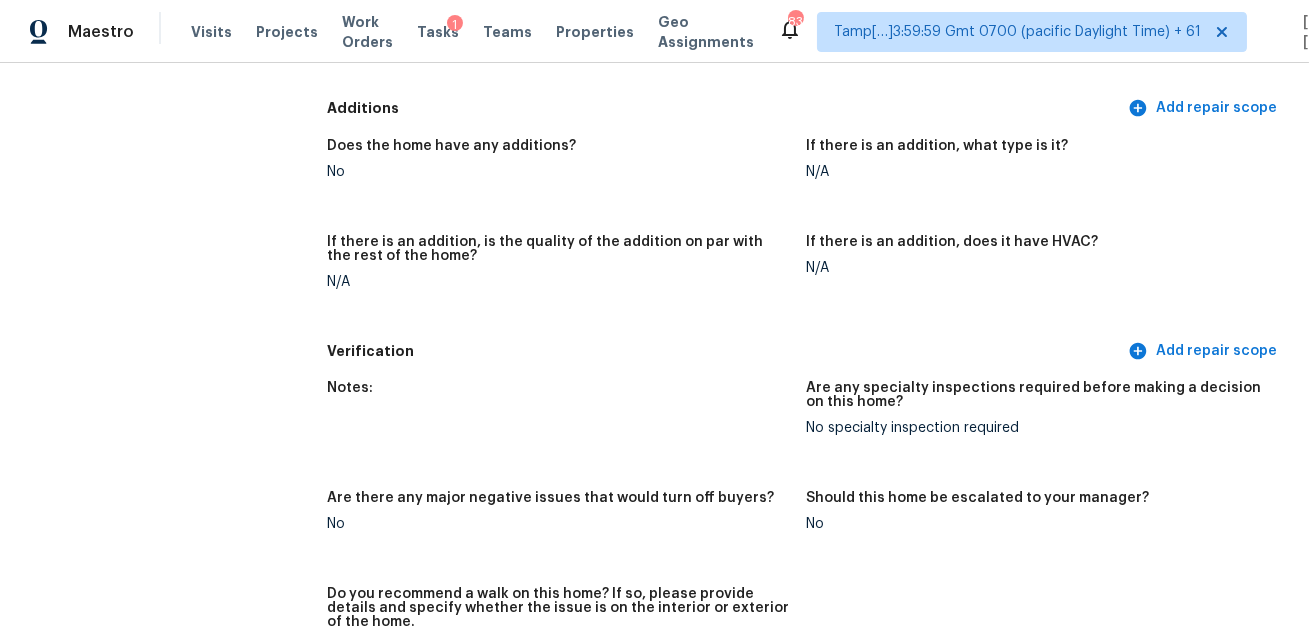 click on "Maestro Visits Projects Work Orders Tasks 1 Teams Properties Geo Assignments 833 Tamp[…]3:59:59 Gmt 0700 (pacific Daylight Time) + 61 Mohammed Moshin Ali" at bounding box center [654, 31] 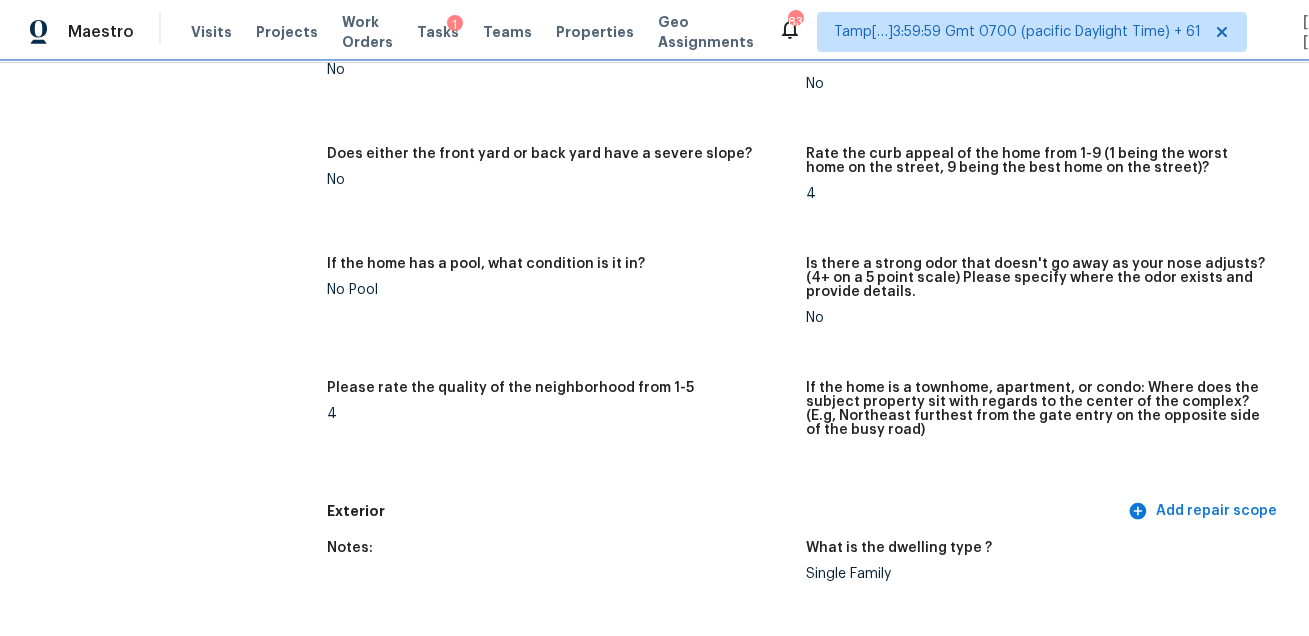 scroll, scrollTop: 320, scrollLeft: 0, axis: vertical 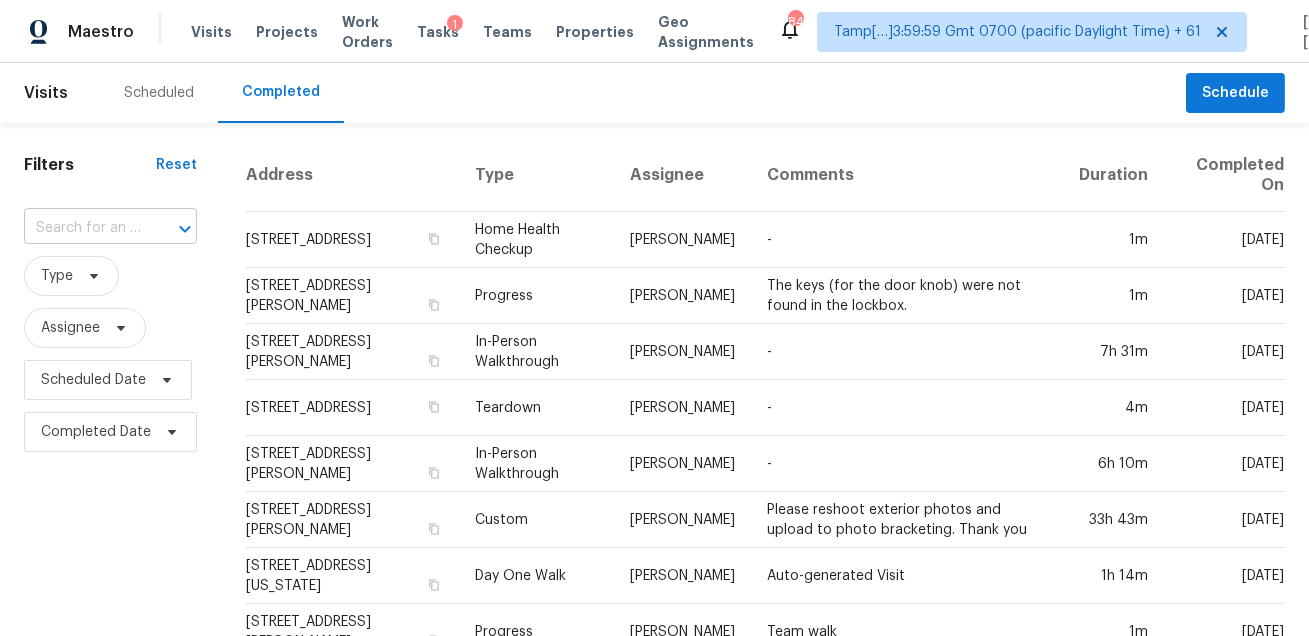 click at bounding box center (171, 229) 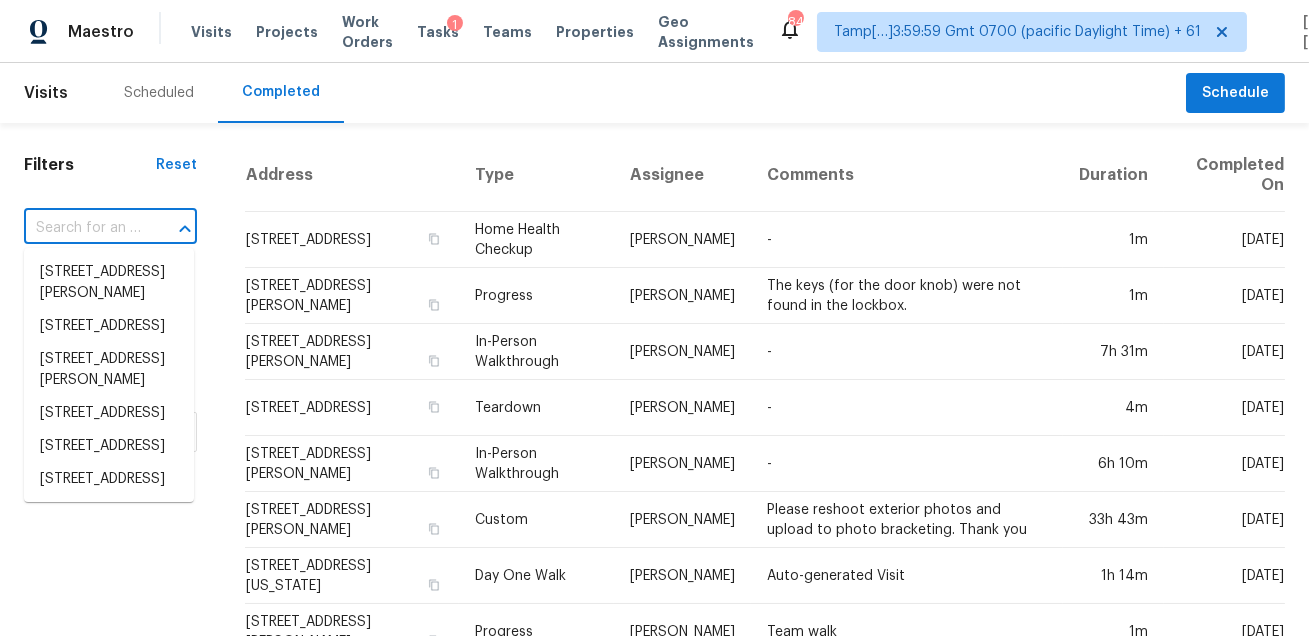 paste on "7317 Majestic Hill Dr Chattanooga, TN, 37421" 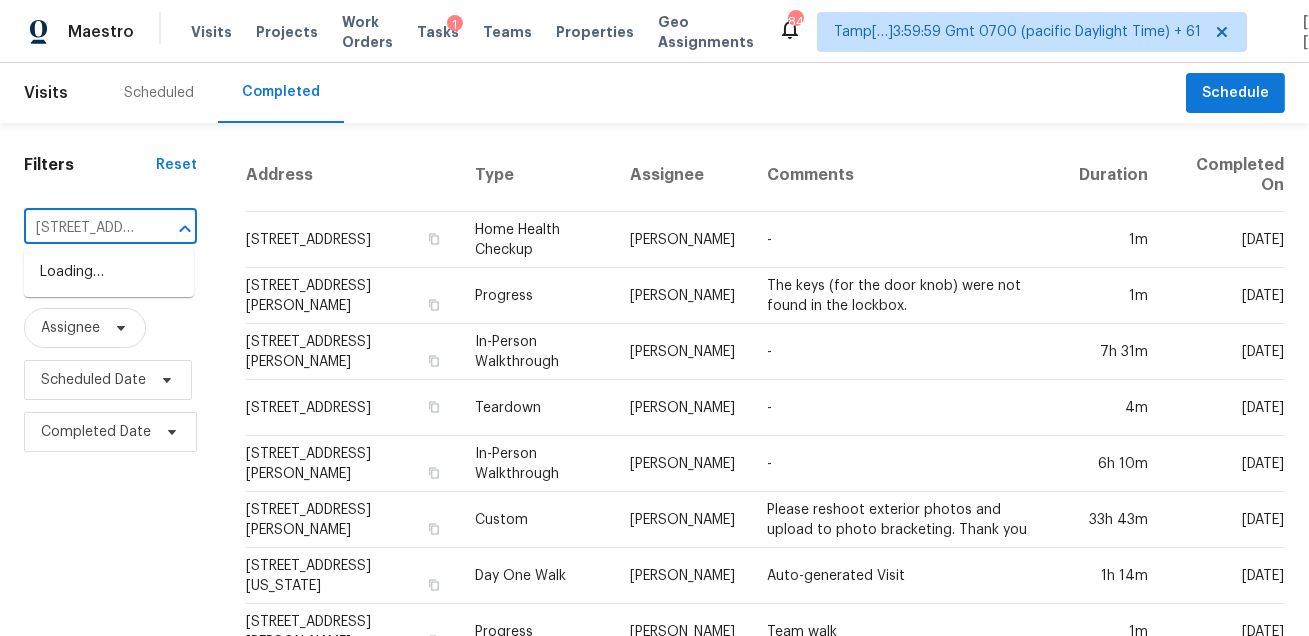 scroll, scrollTop: 0, scrollLeft: 186, axis: horizontal 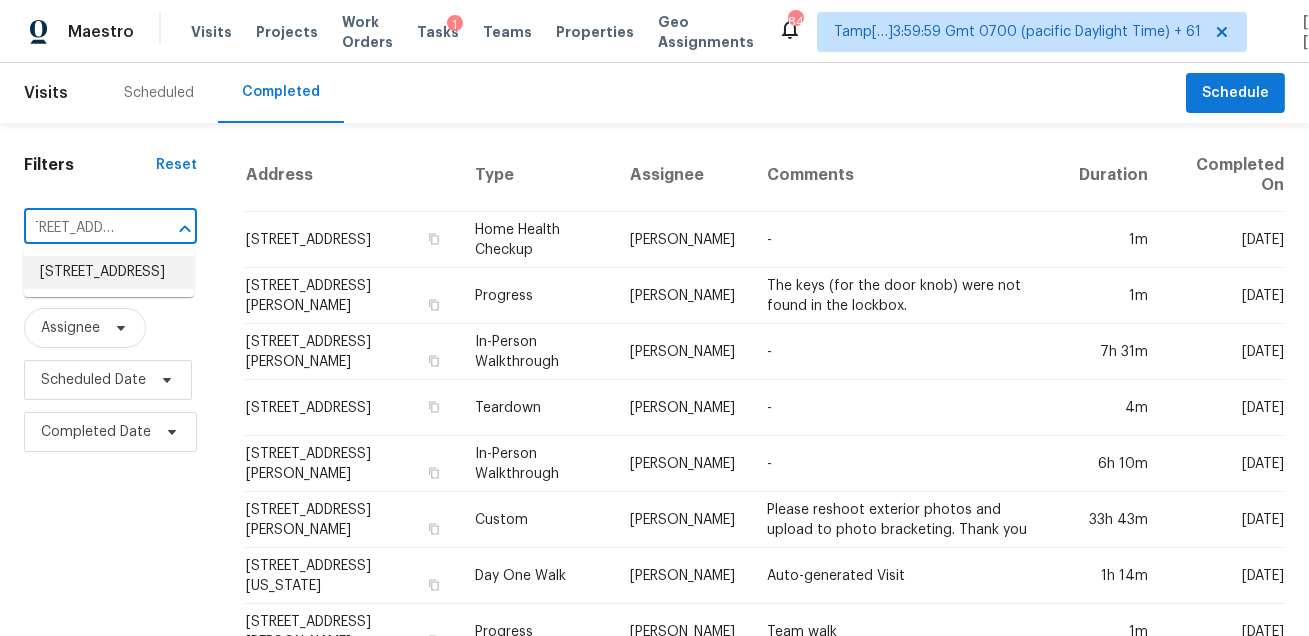 click on "7317 Majestic Hill Dr, Chattanooga, TN 37421" at bounding box center (109, 272) 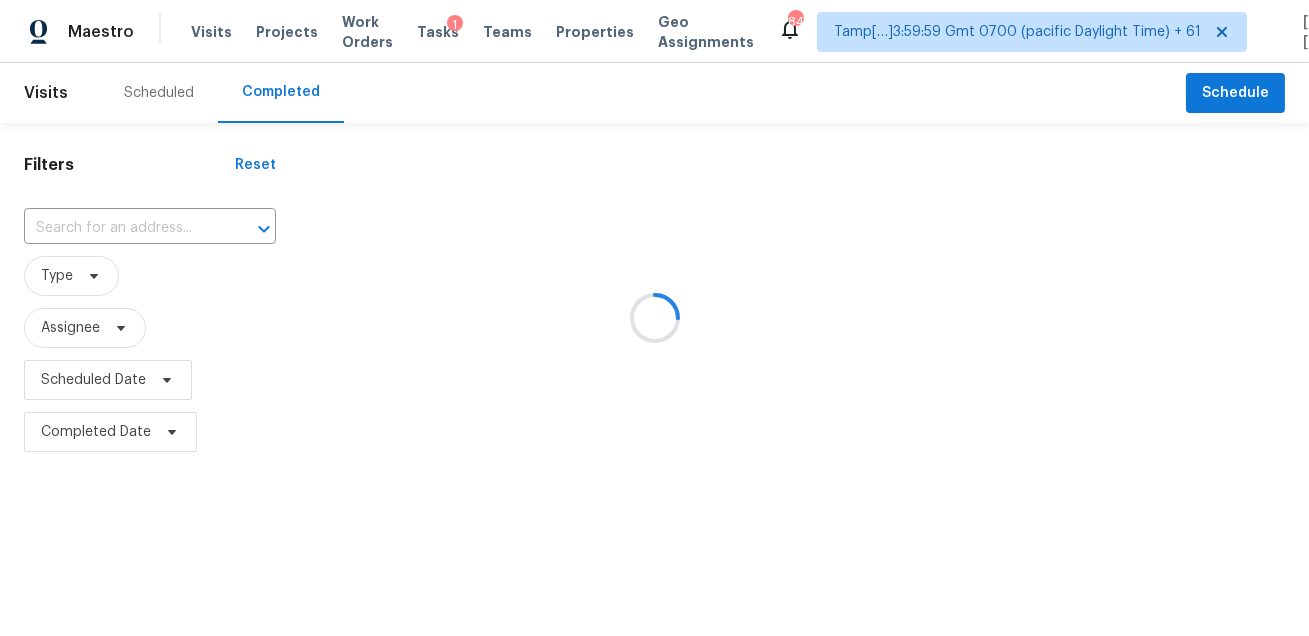 type on "7317 Majestic Hill Dr, Chattanooga, TN 37421" 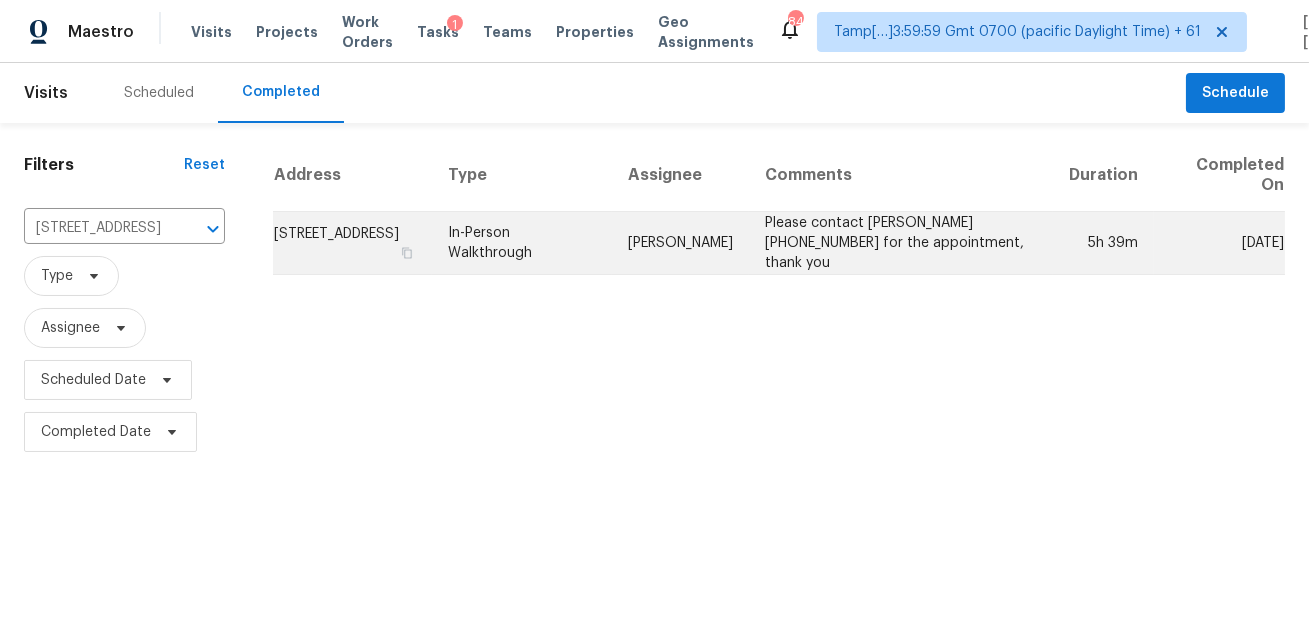 click on "Please contact Chris Welch
423-313-2960 for the appointment, thank you" at bounding box center [901, 243] 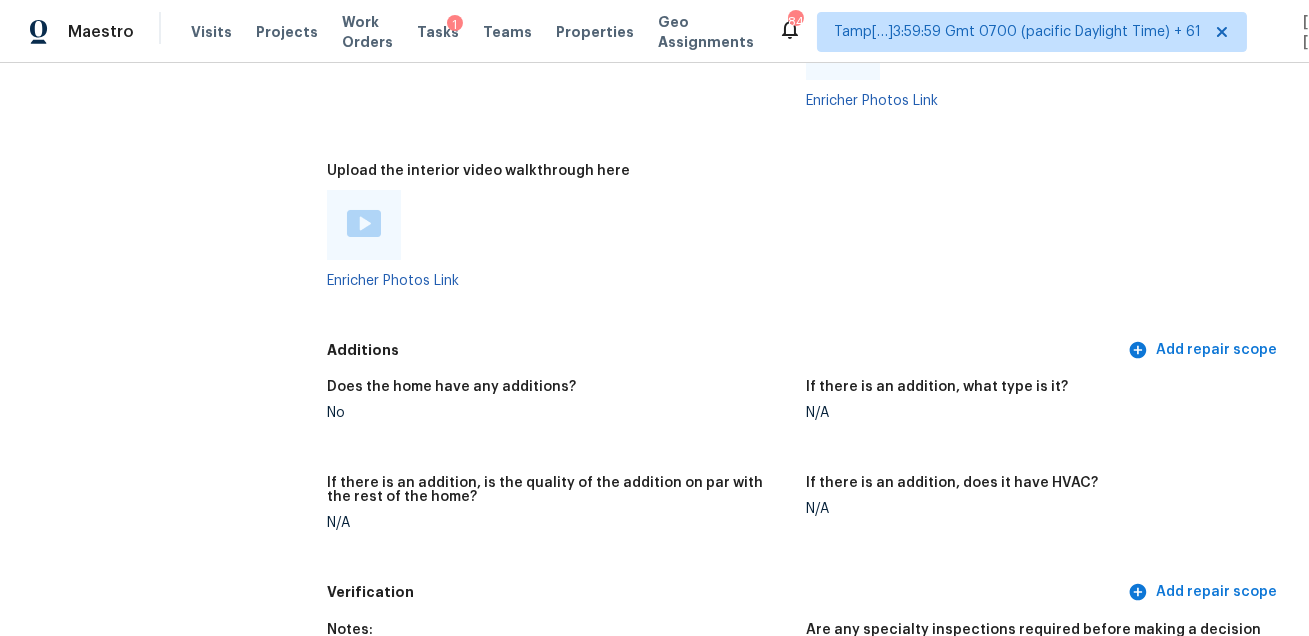 scroll, scrollTop: 3645, scrollLeft: 0, axis: vertical 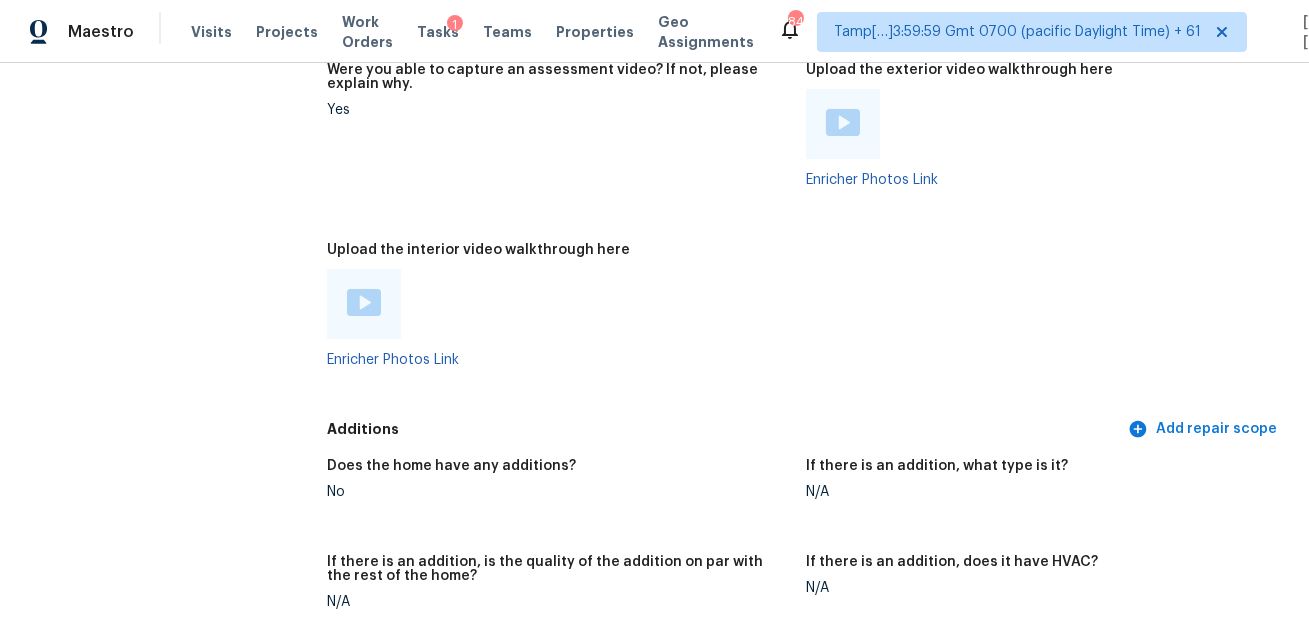 click at bounding box center (364, 302) 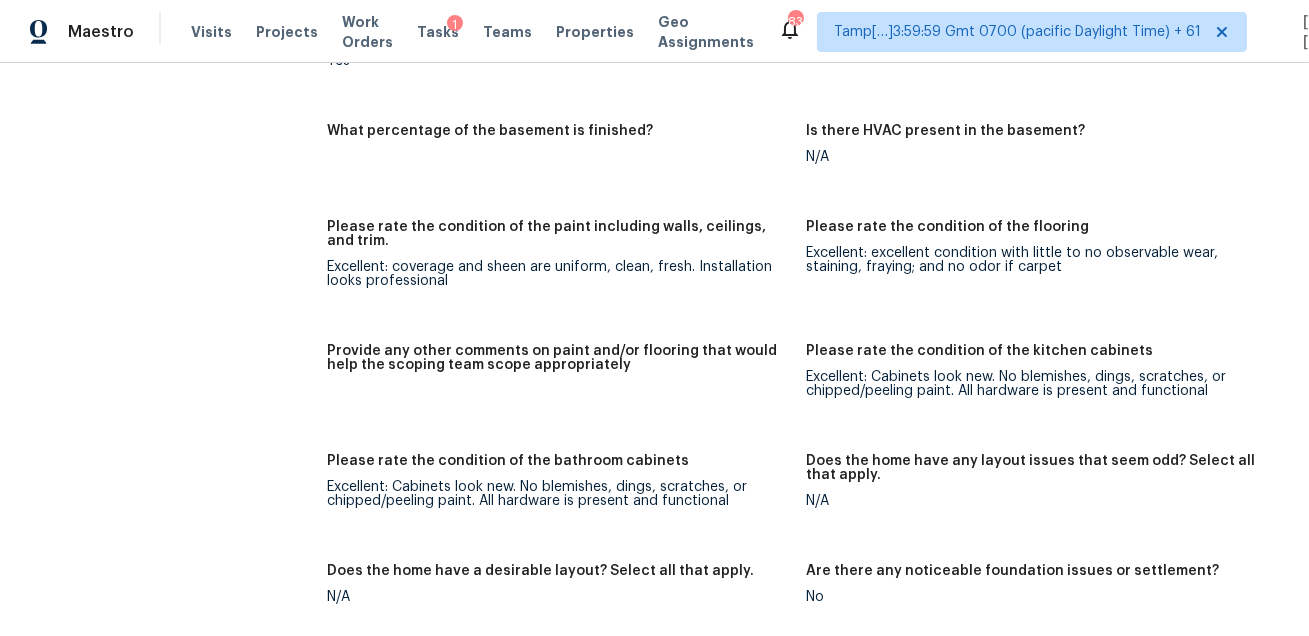 scroll, scrollTop: 1220, scrollLeft: 0, axis: vertical 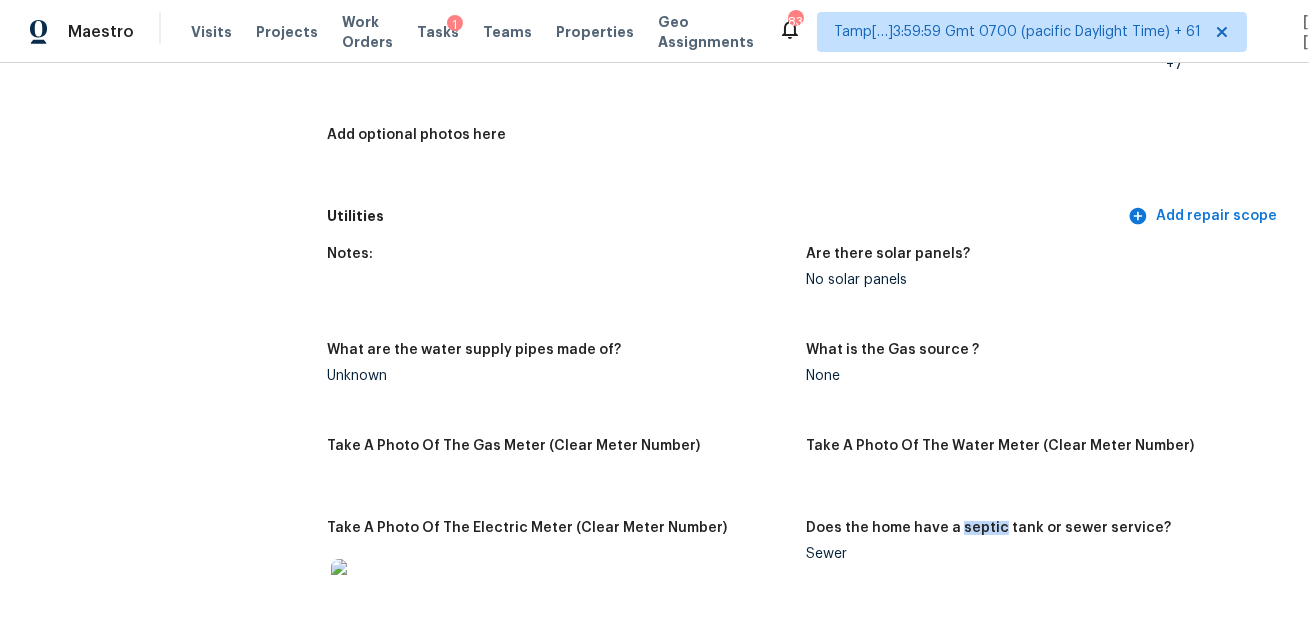 click on "Notes:" at bounding box center (566, 283) 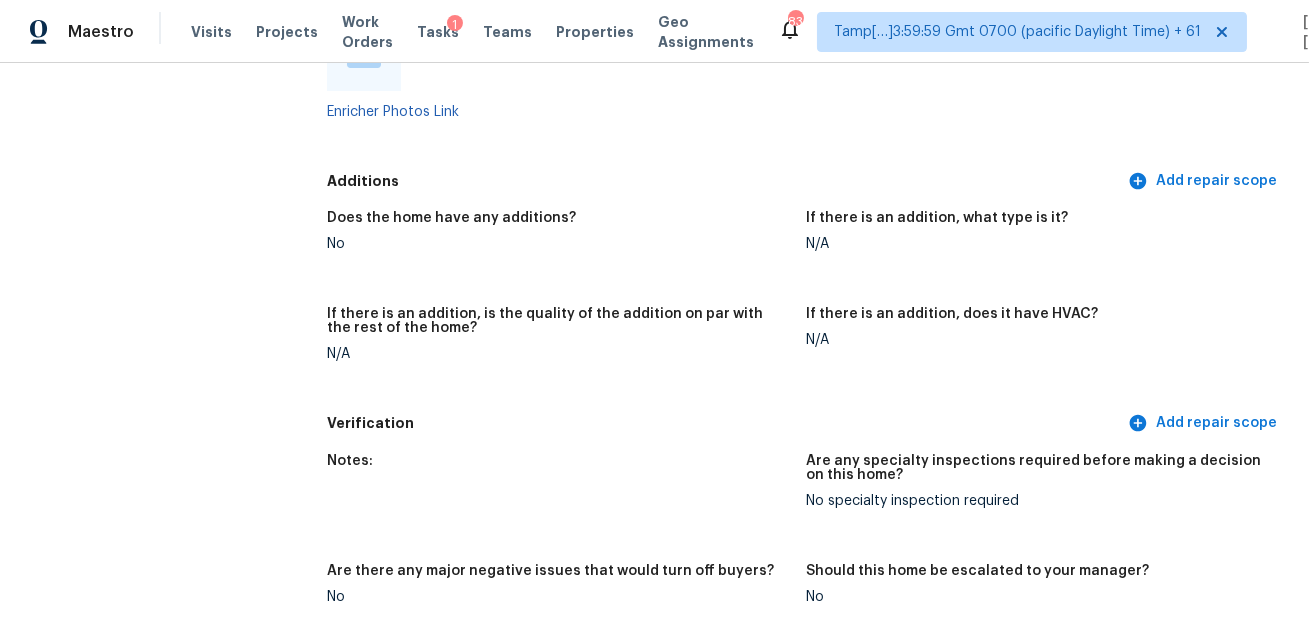 scroll, scrollTop: 4342, scrollLeft: 0, axis: vertical 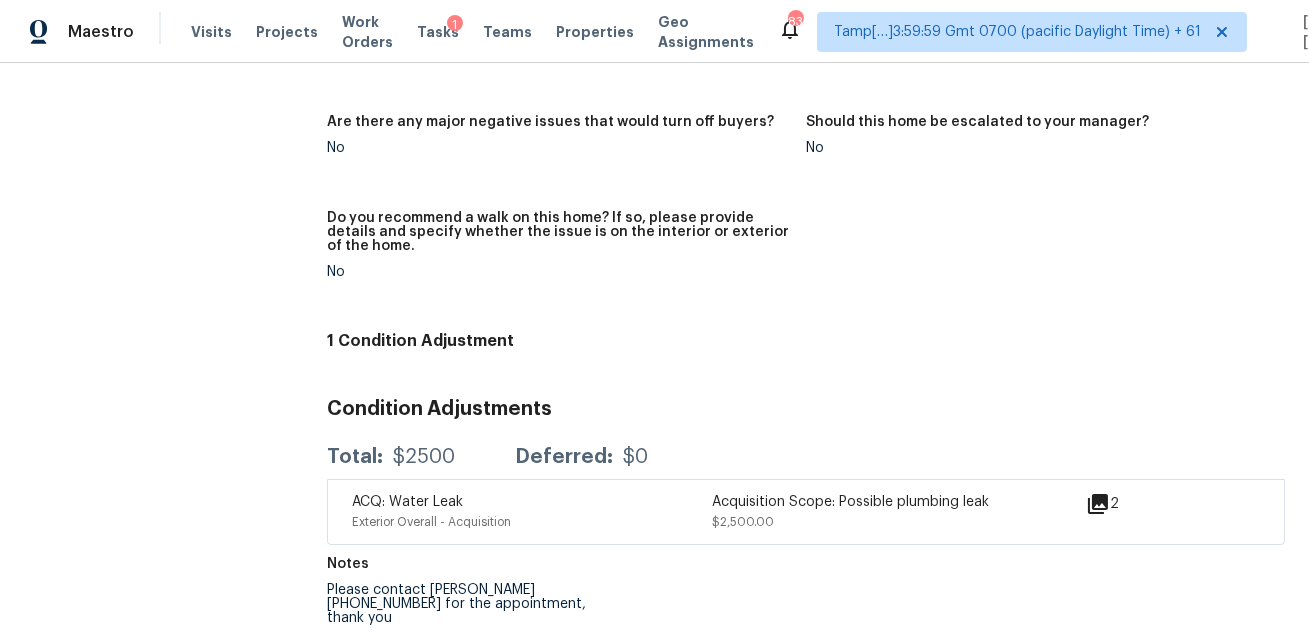 click 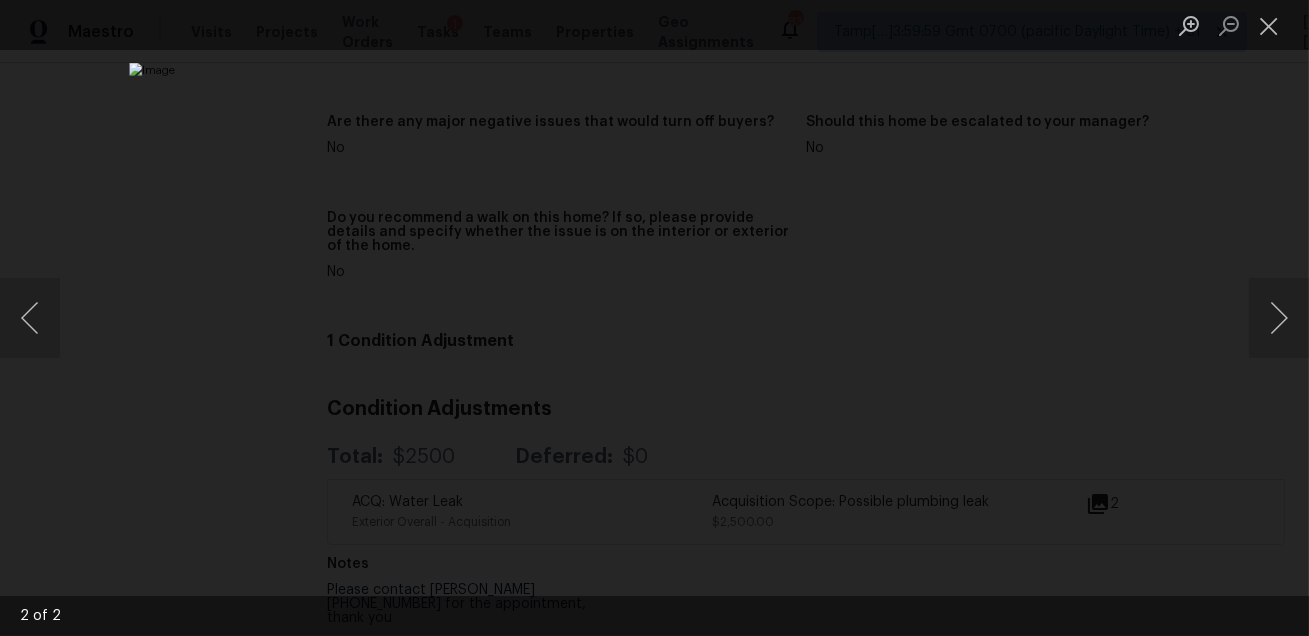 click at bounding box center (654, 318) 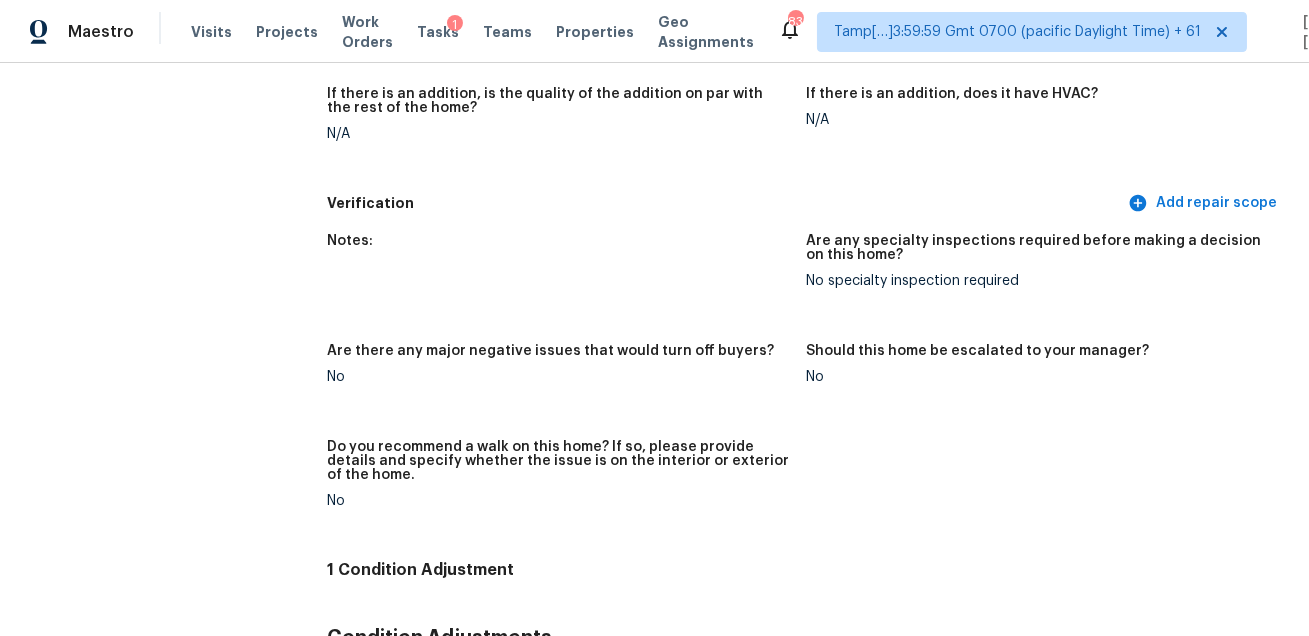 scroll, scrollTop: 2416, scrollLeft: 0, axis: vertical 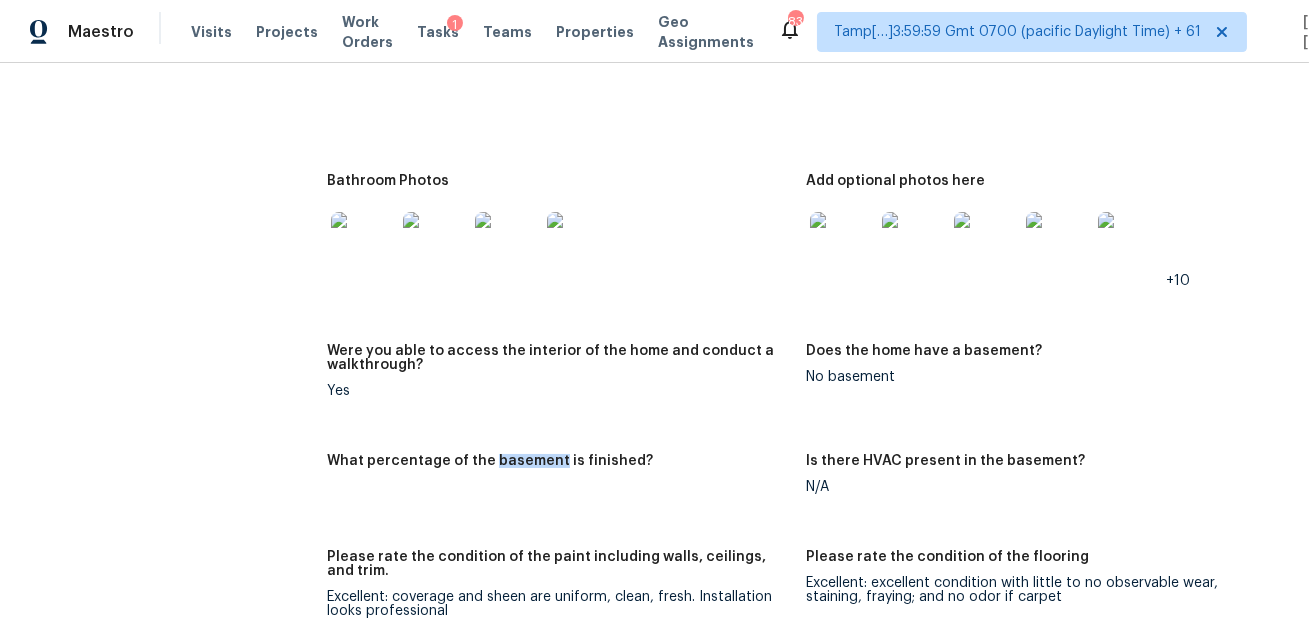 click on "Bathroom Photos" at bounding box center (566, 247) 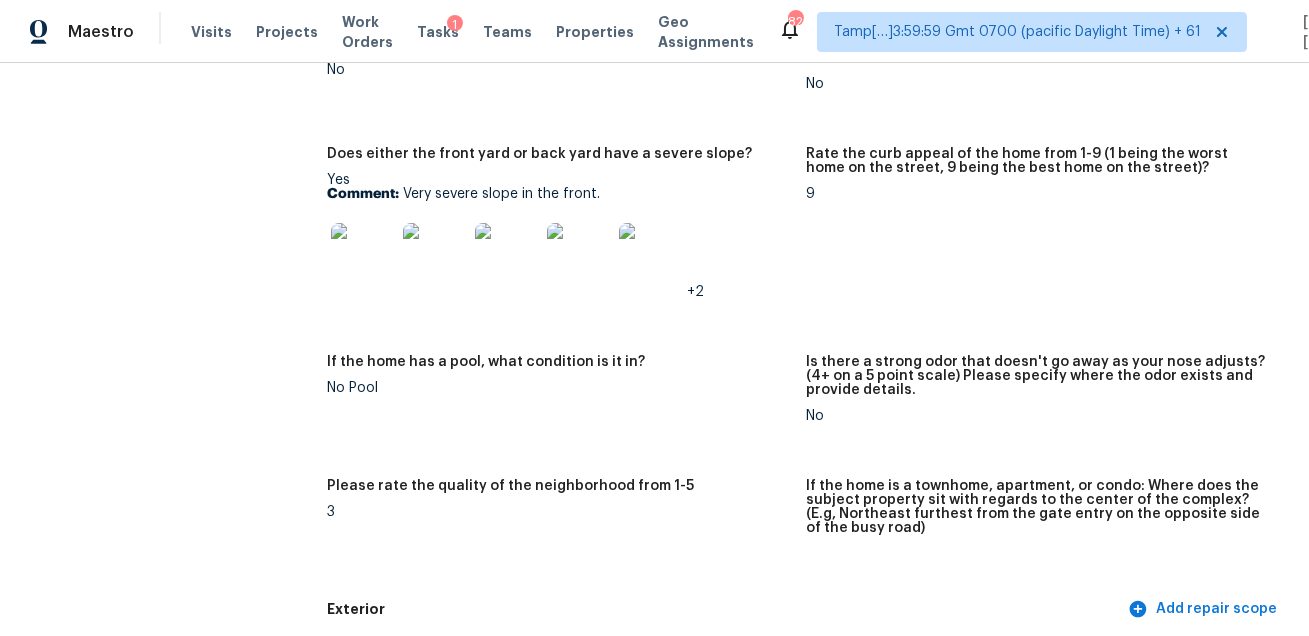 scroll, scrollTop: 0, scrollLeft: 0, axis: both 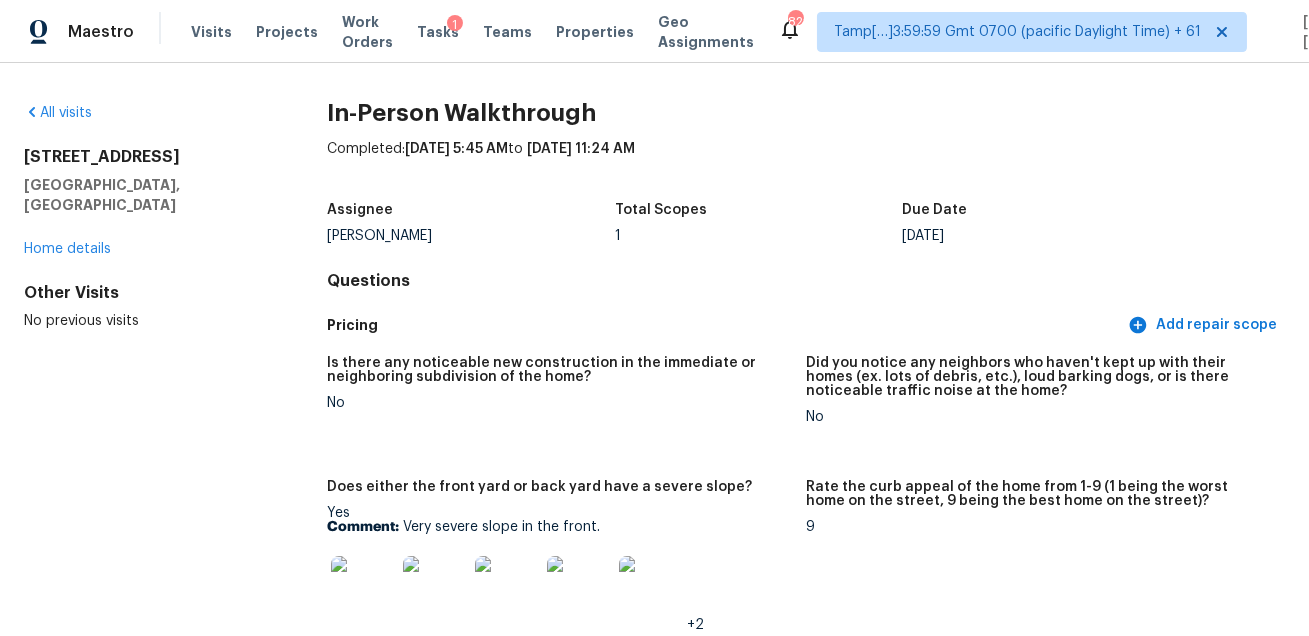 click on "All visits 7317 Majestic Hill Dr Chattanooga, TN 37421 Home details Other Visits No previous visits" at bounding box center (143, 217) 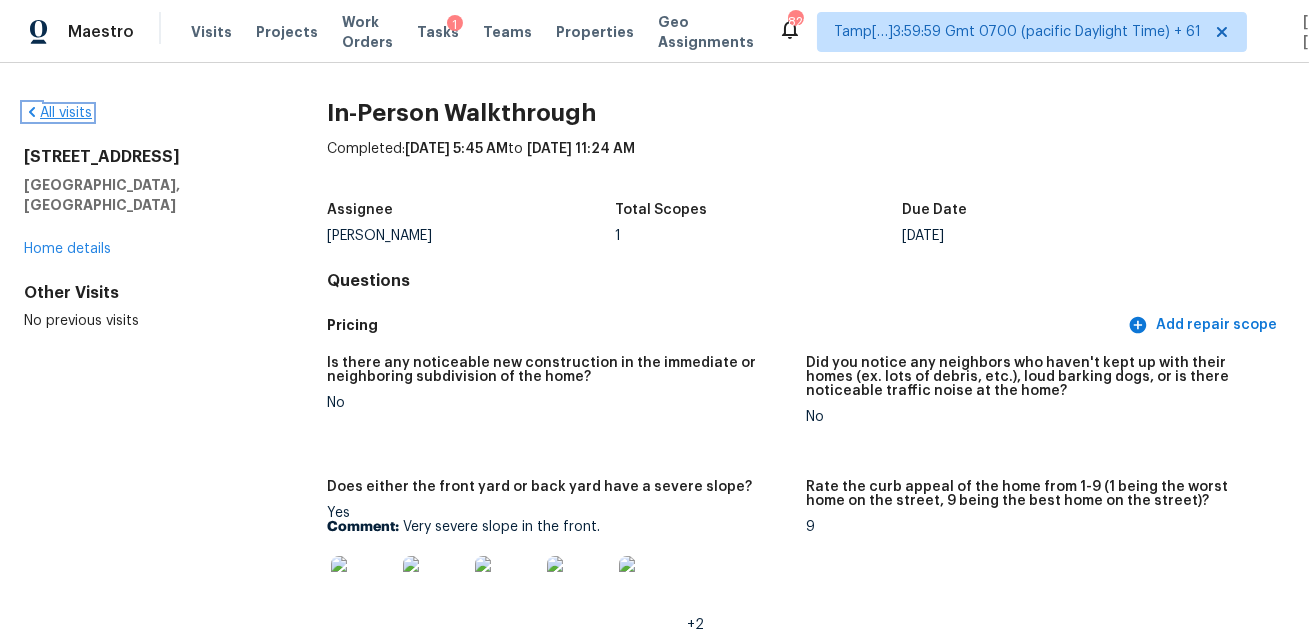 click on "All visits" at bounding box center (58, 113) 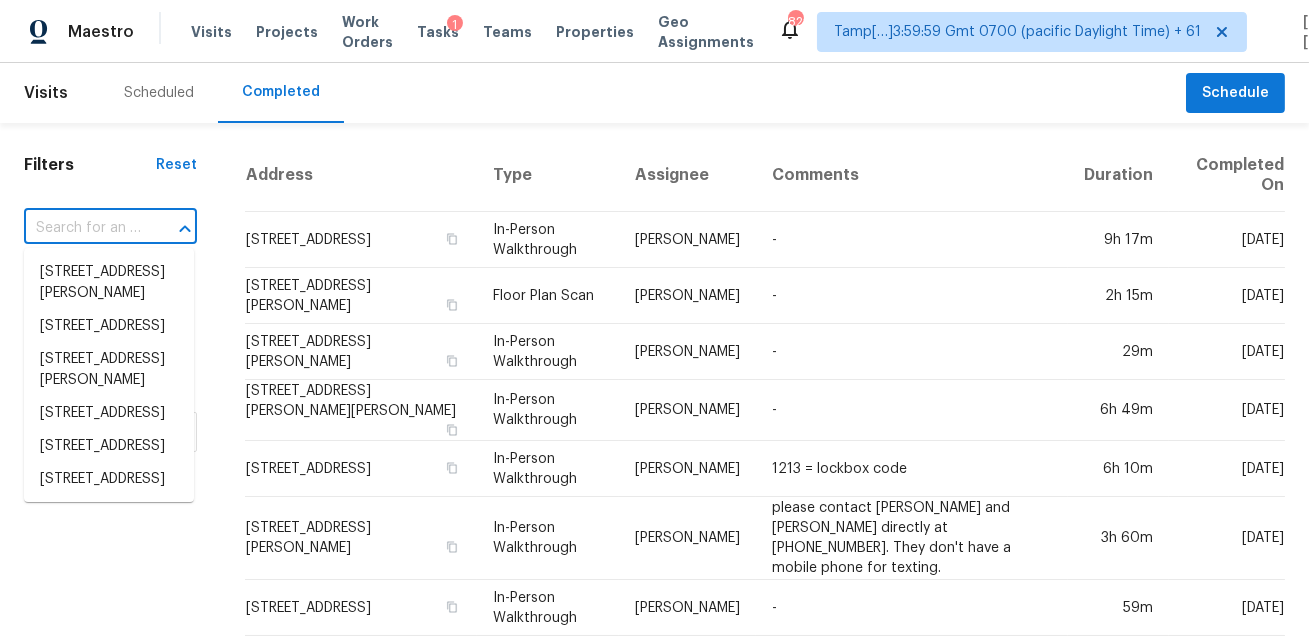 click at bounding box center (82, 228) 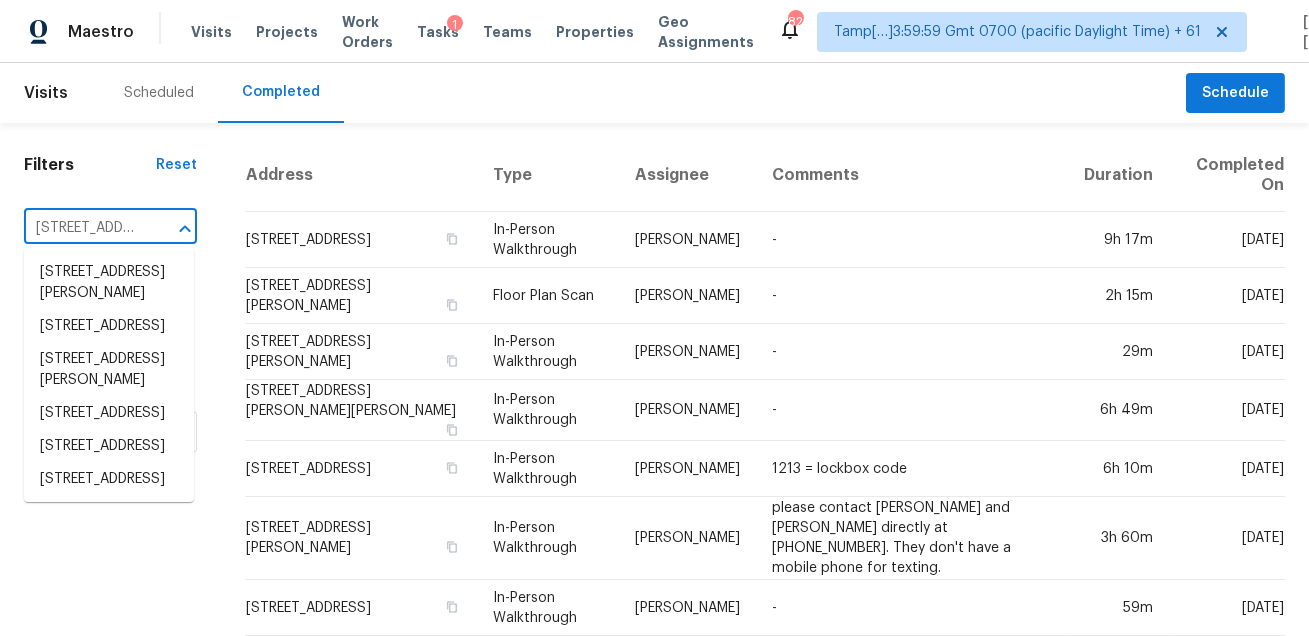 scroll, scrollTop: 0, scrollLeft: 140, axis: horizontal 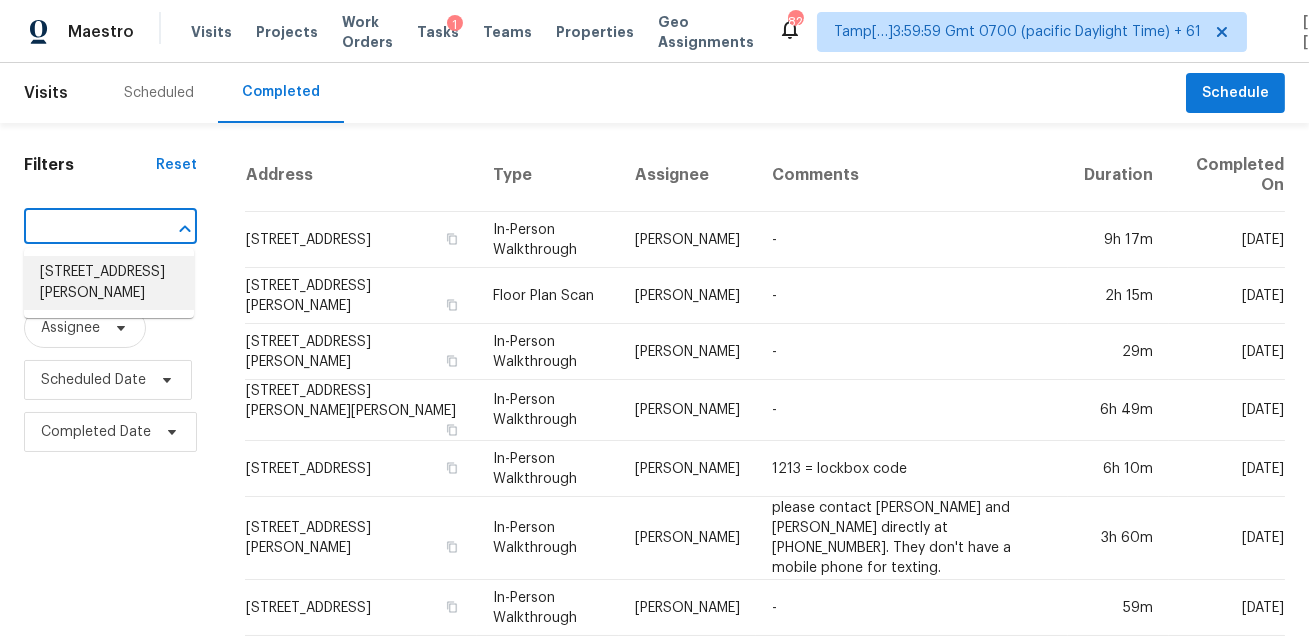 click on "810 Clayton Ave, Nashville, TN 37204" at bounding box center (109, 283) 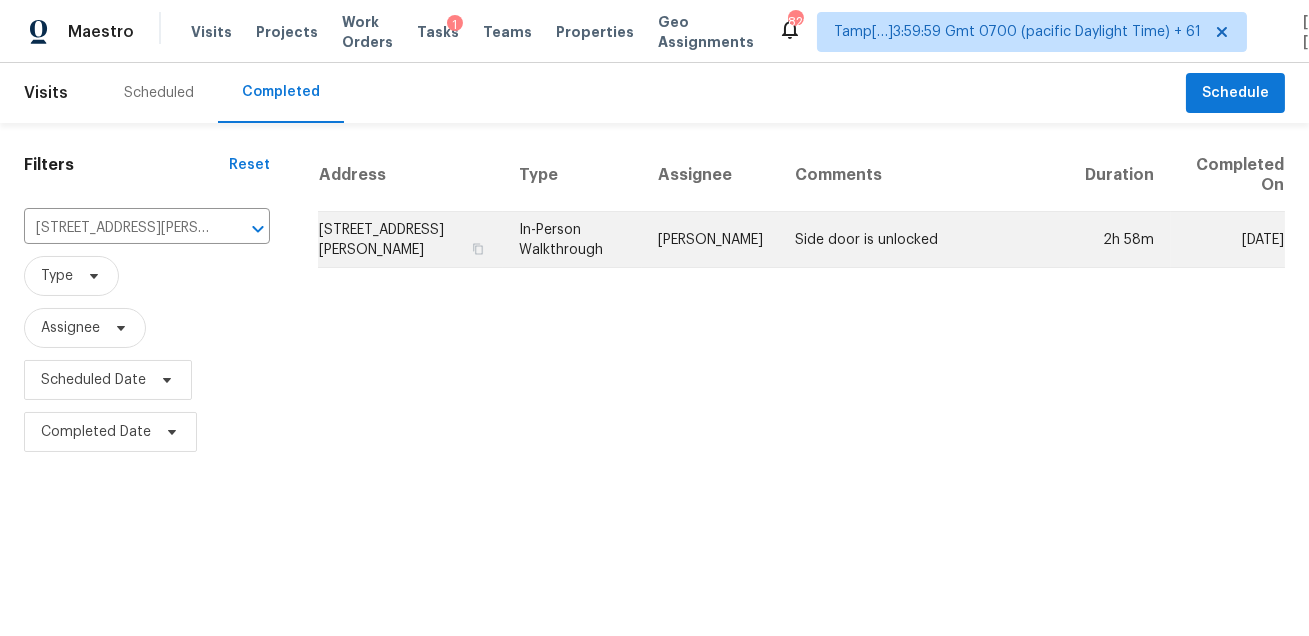 click on "[PERSON_NAME]" at bounding box center (710, 240) 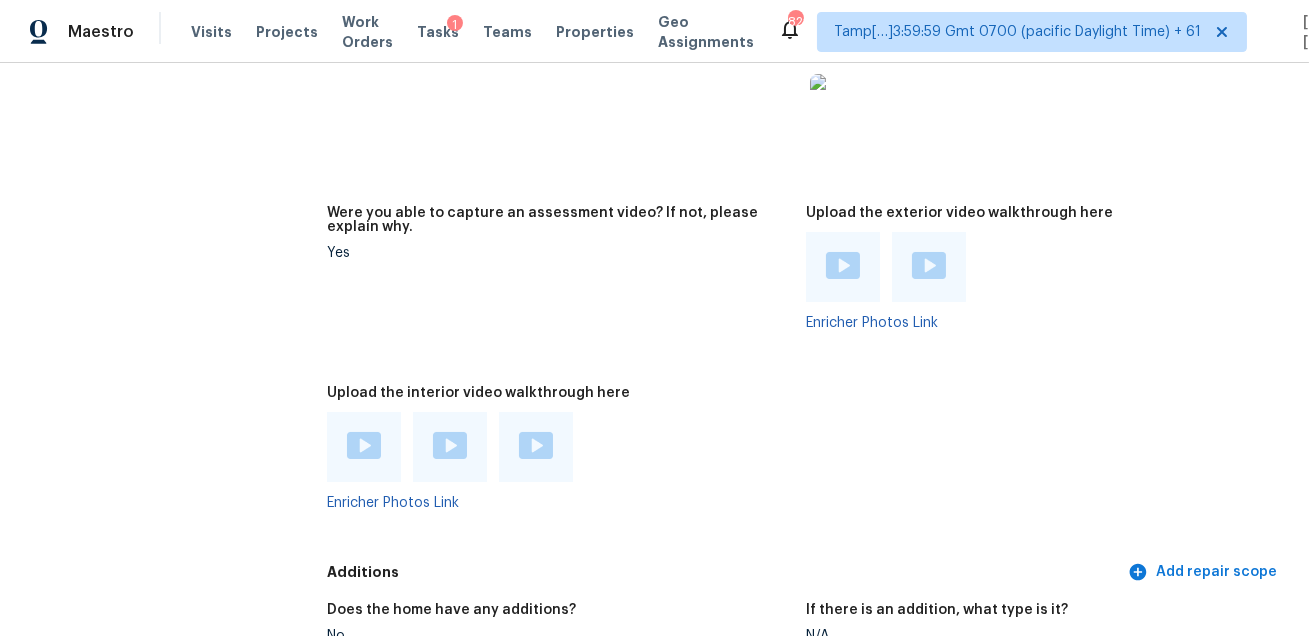 scroll, scrollTop: 4030, scrollLeft: 0, axis: vertical 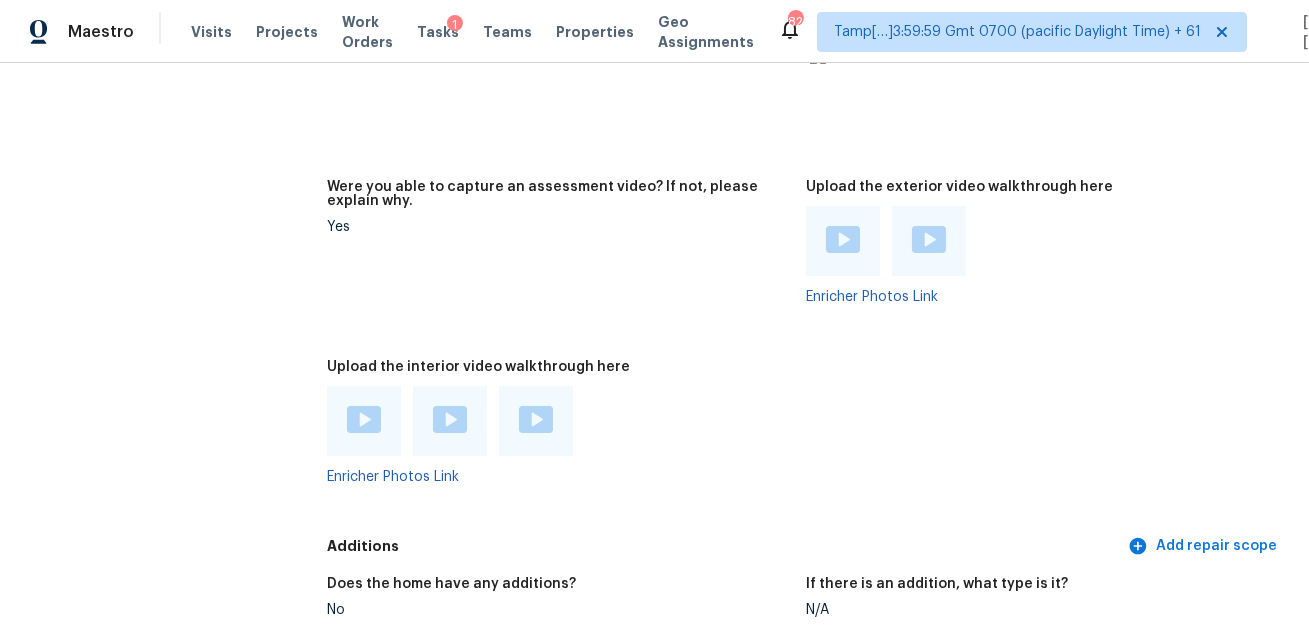 click at bounding box center [364, 421] 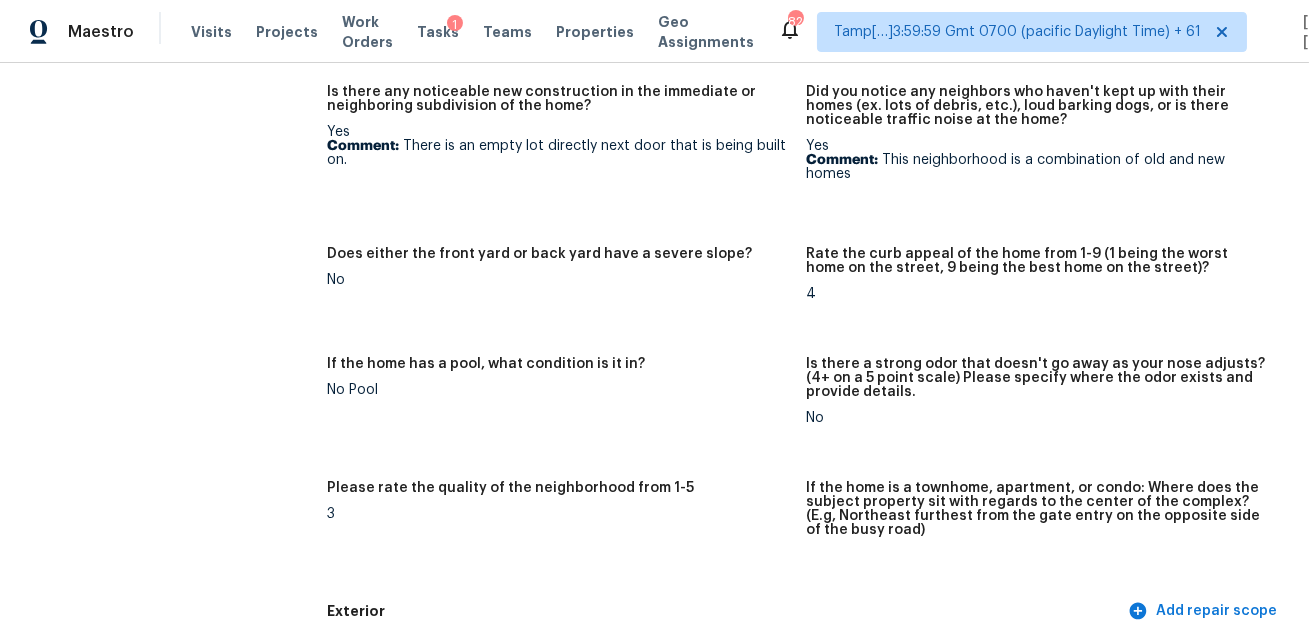 scroll, scrollTop: 4602, scrollLeft: 0, axis: vertical 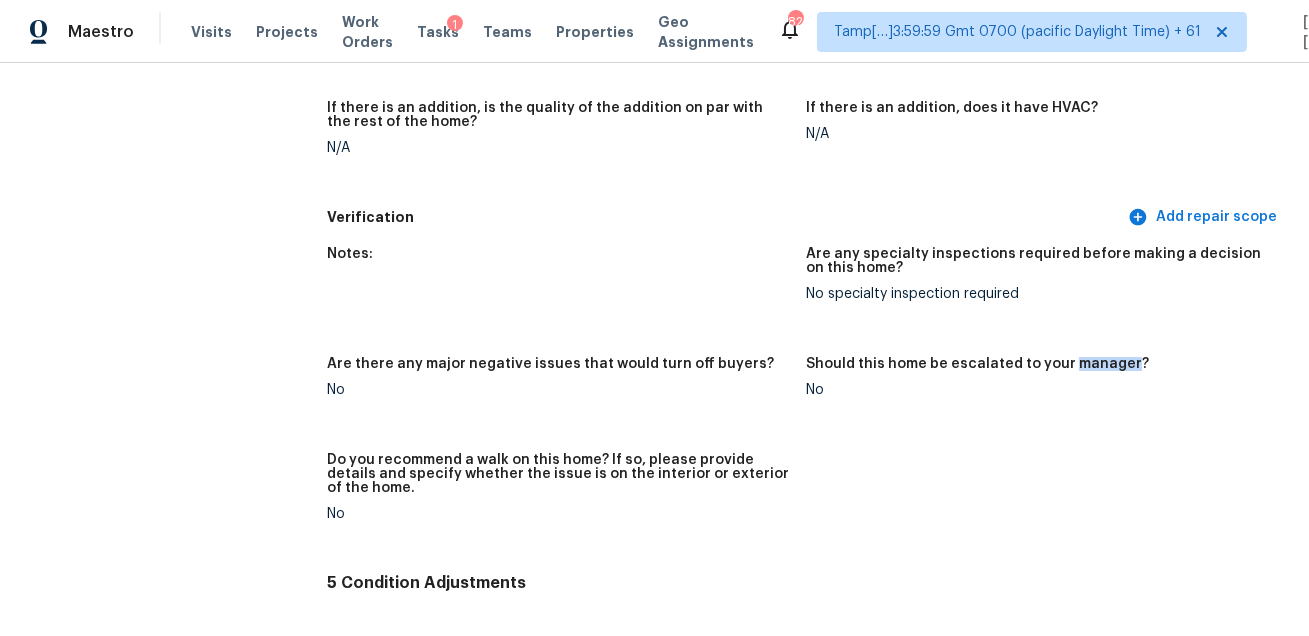 click on "Are there any major negative issues that would turn off buyers?" at bounding box center (550, 364) 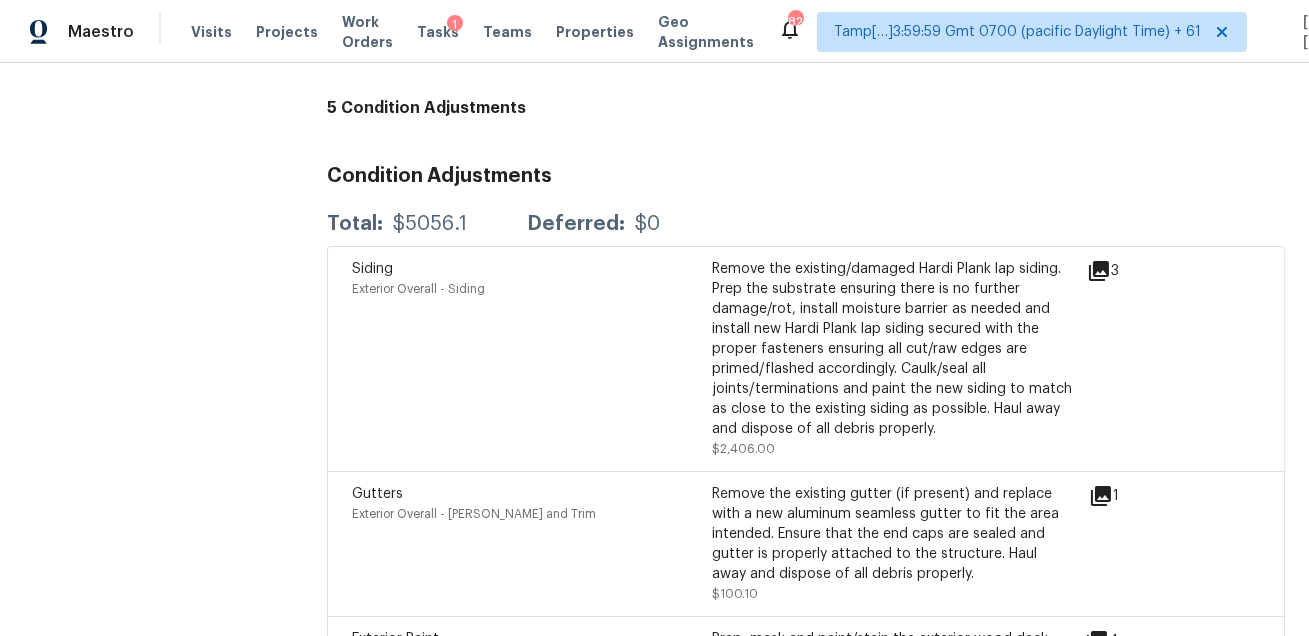 scroll, scrollTop: 1290, scrollLeft: 0, axis: vertical 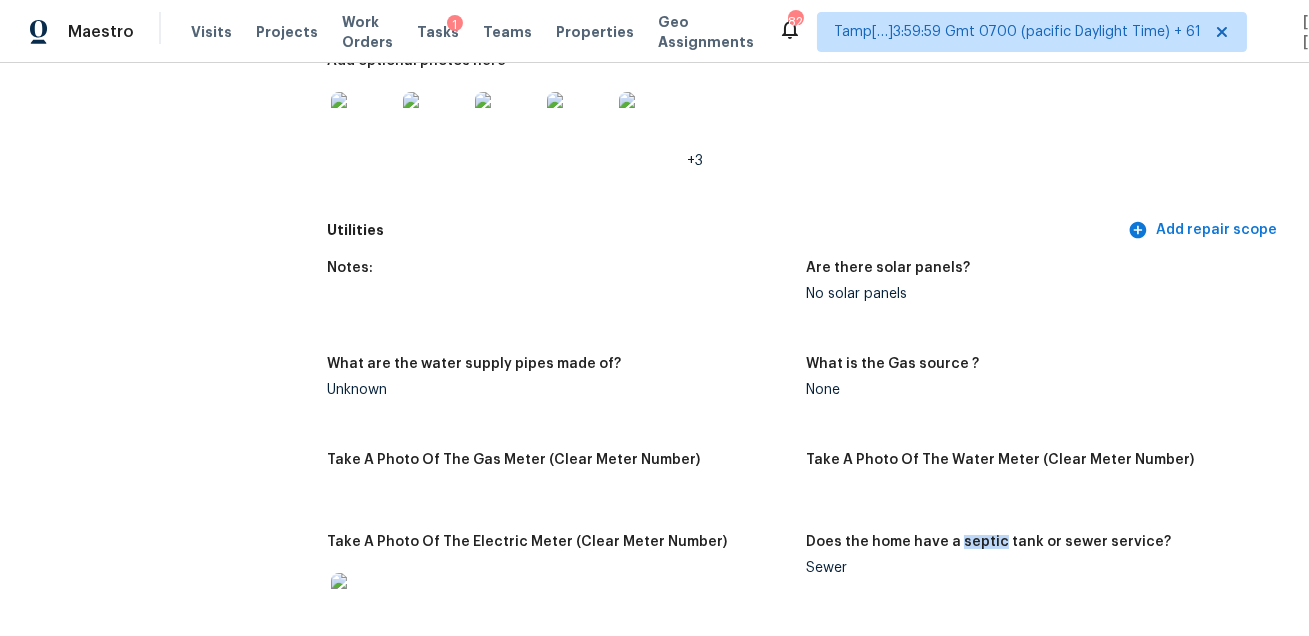 click on "Notes:" at bounding box center (566, 297) 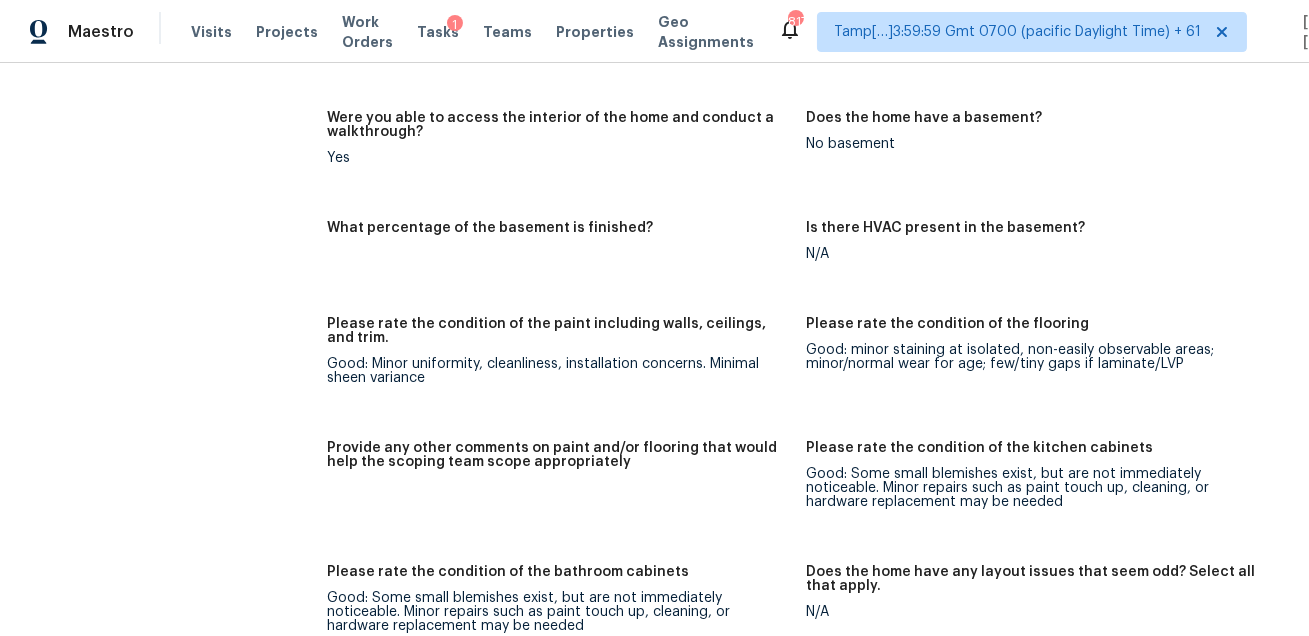 scroll, scrollTop: 3367, scrollLeft: 0, axis: vertical 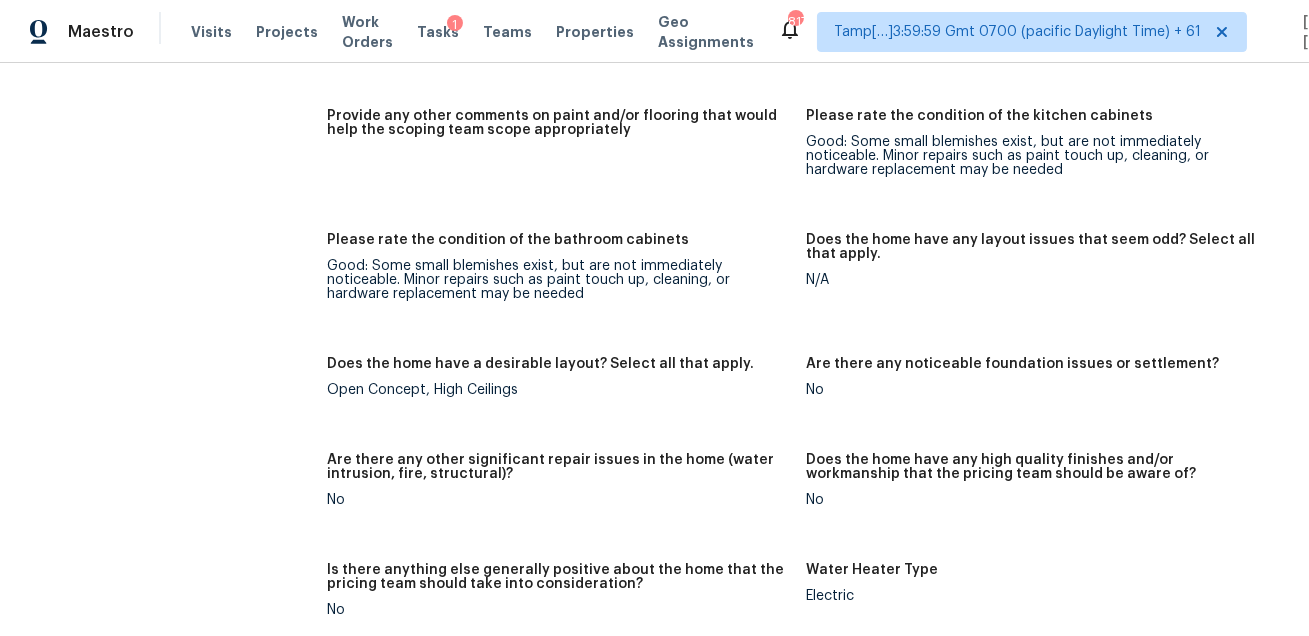 click on "Please rate the condition of the bathroom cabinets" at bounding box center [558, 246] 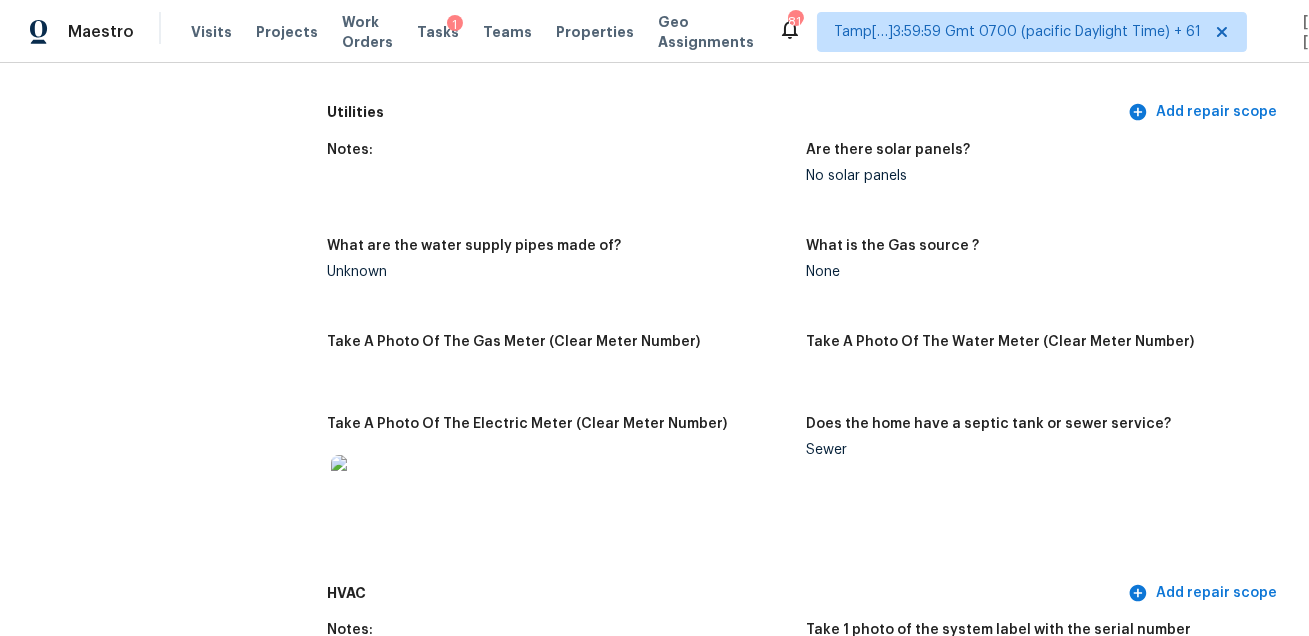 scroll, scrollTop: 693, scrollLeft: 0, axis: vertical 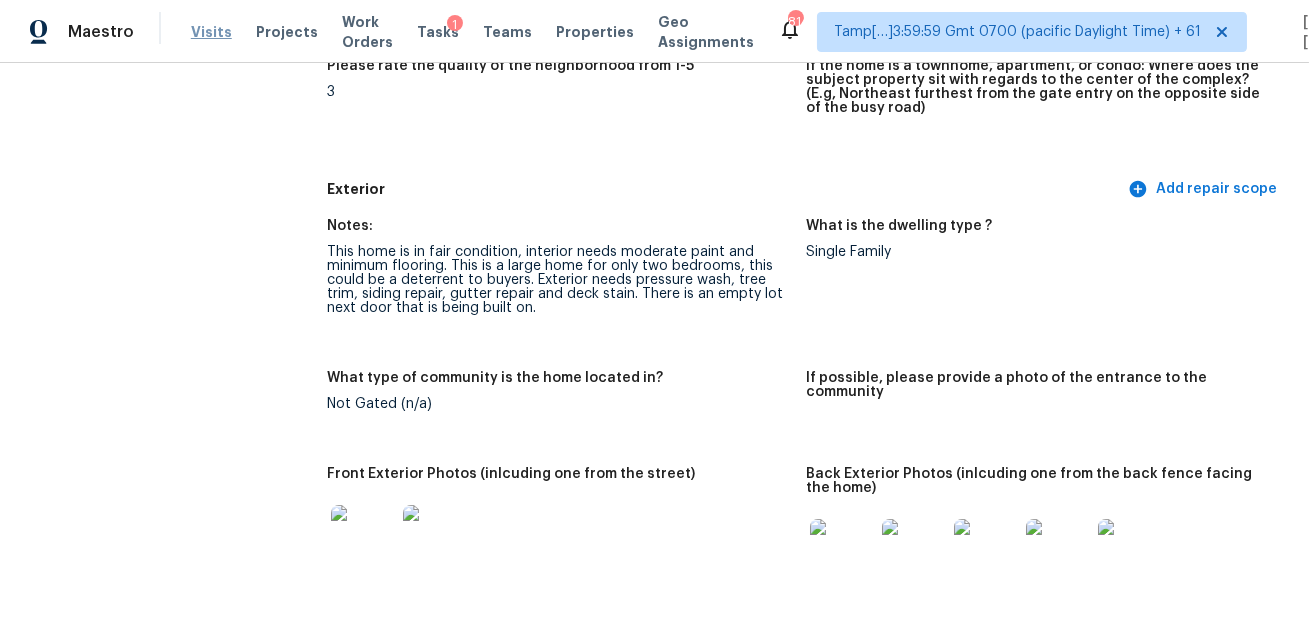 click on "Visits" at bounding box center (211, 32) 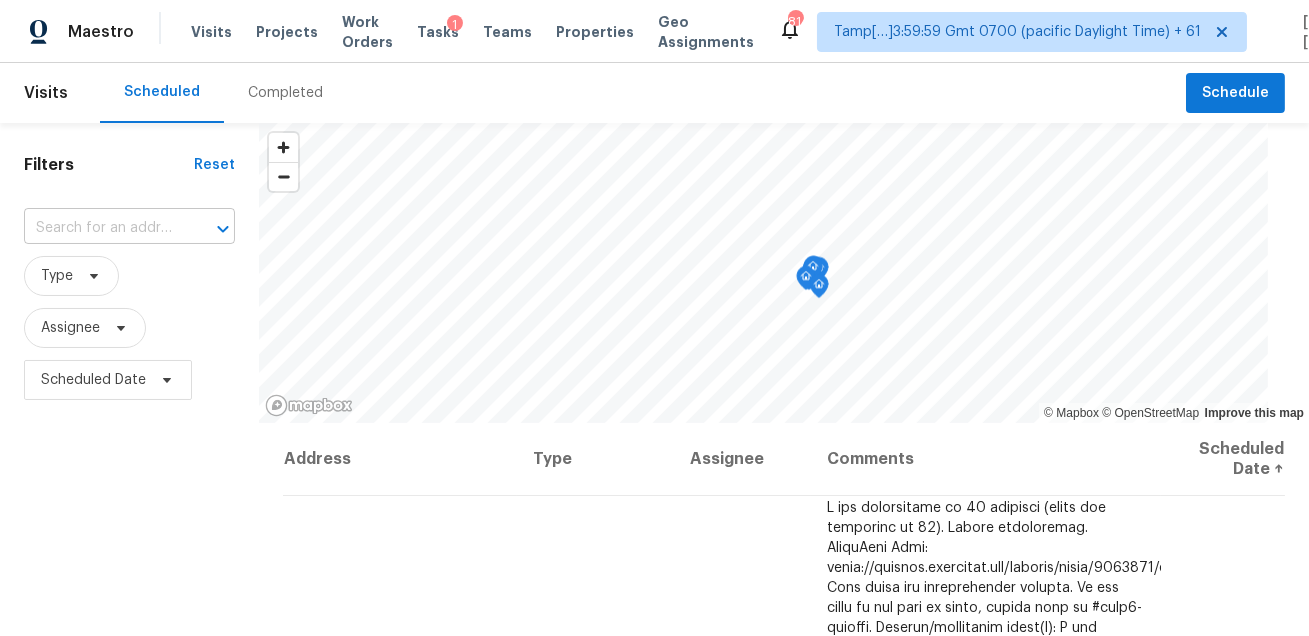 click at bounding box center [101, 228] 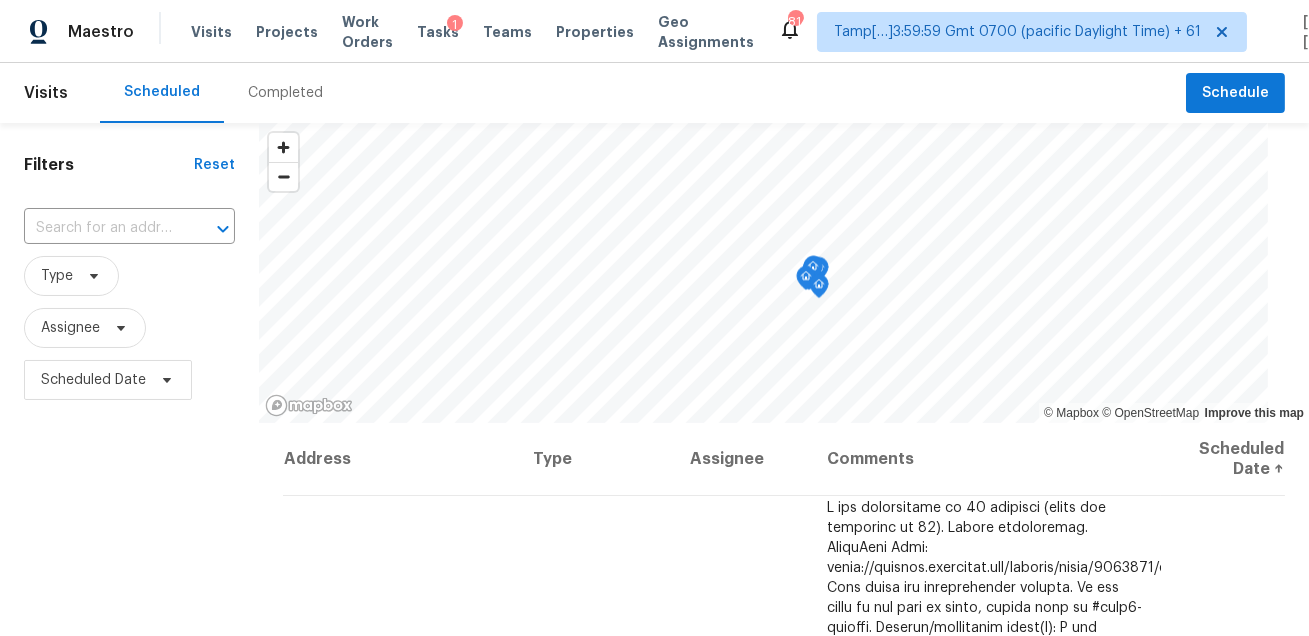 click on "Completed" at bounding box center (285, 93) 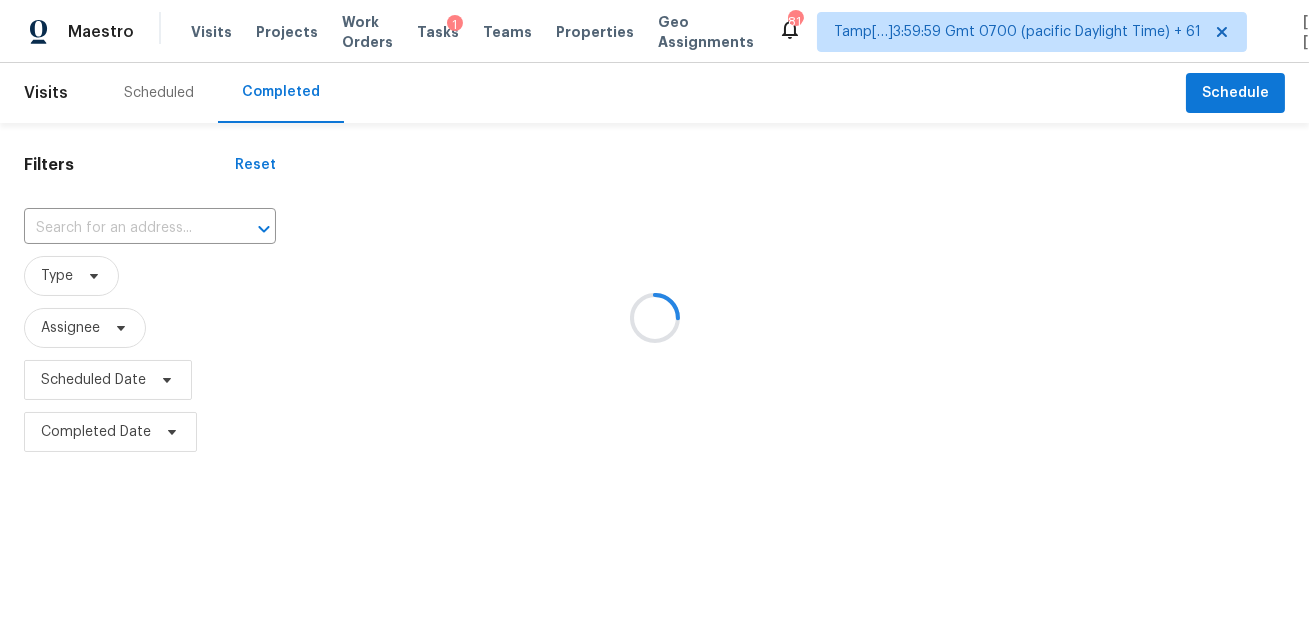click at bounding box center (654, 318) 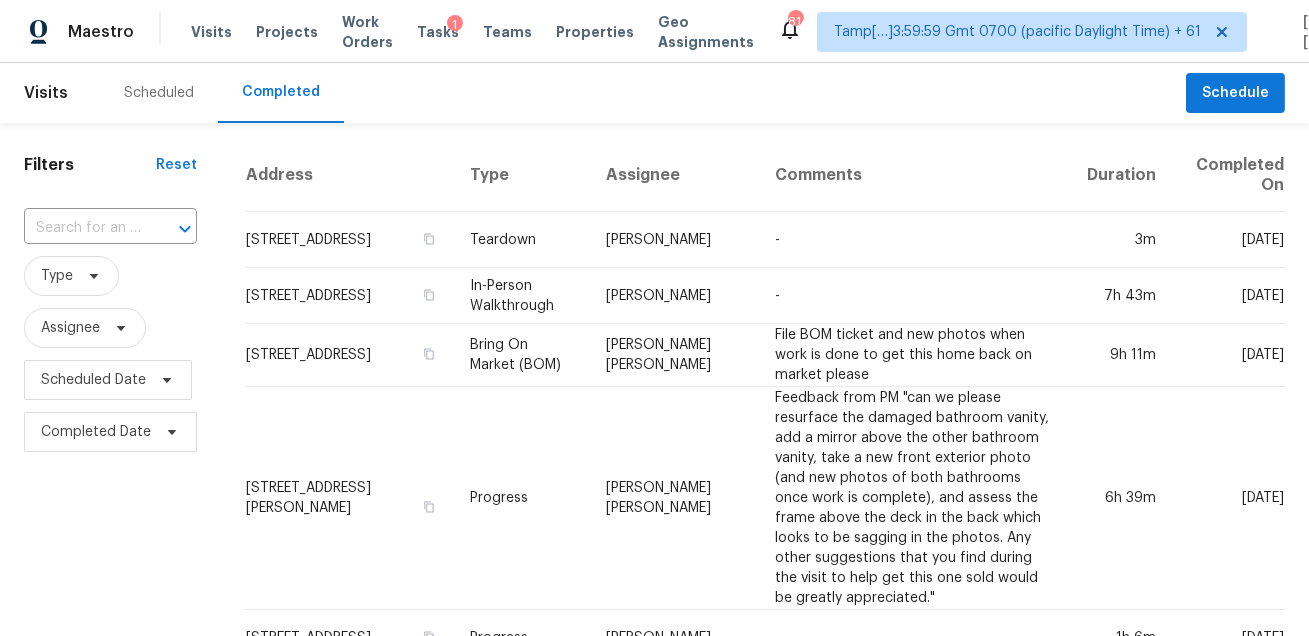 click at bounding box center (171, 229) 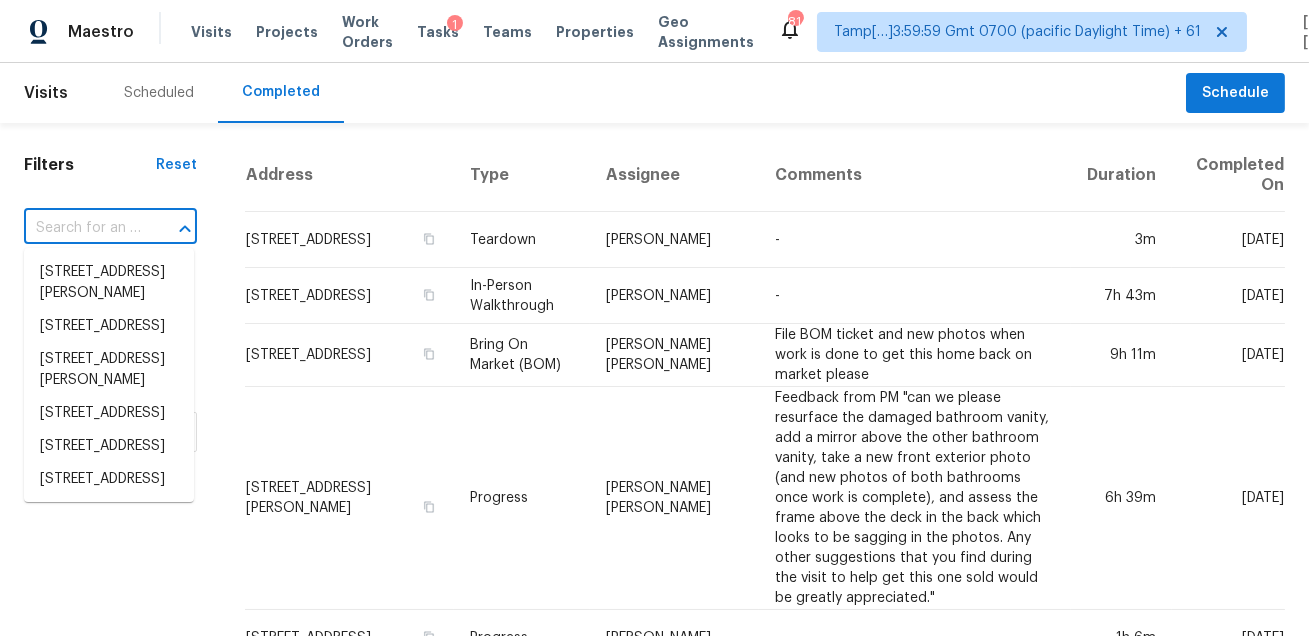 paste on "102 Gary Ct, Garner, NC 27529" 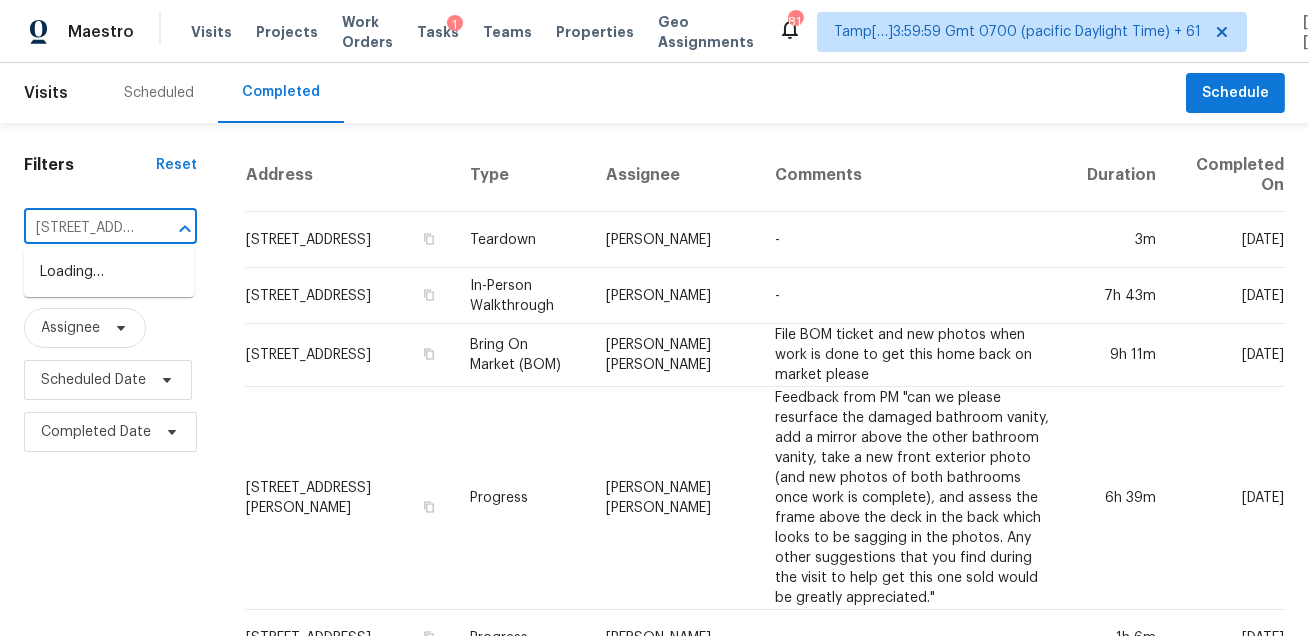 scroll, scrollTop: 0, scrollLeft: 97, axis: horizontal 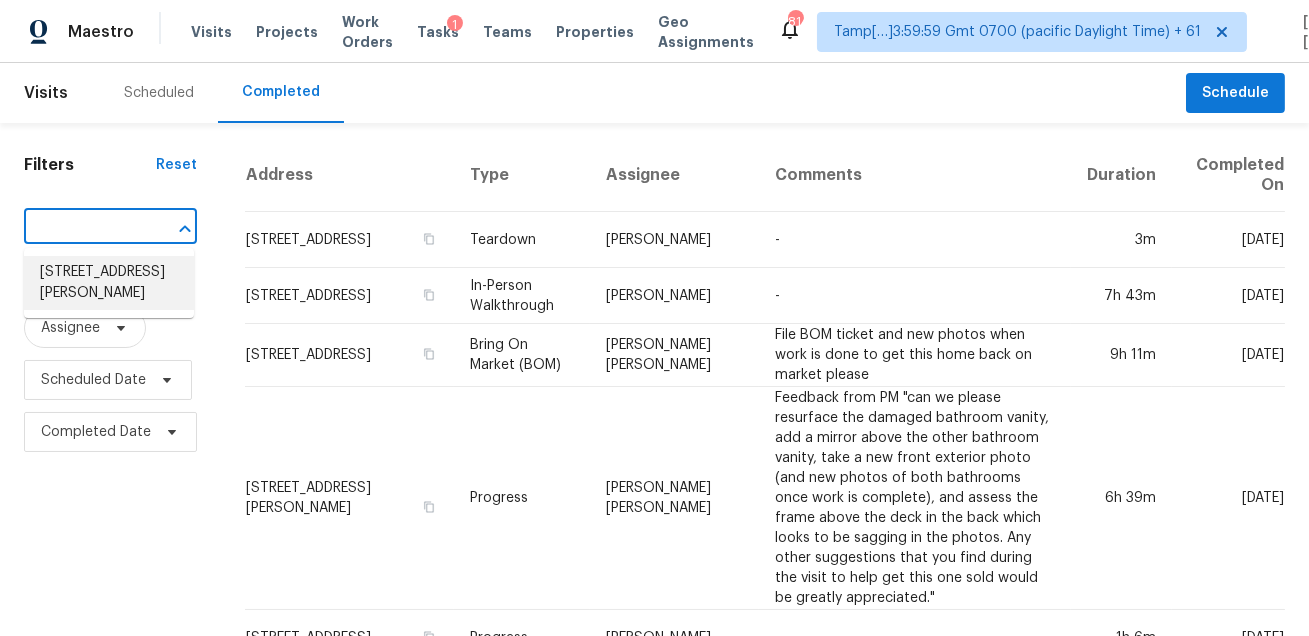 click on "102 Gary Ct, Garner, NC 27529" at bounding box center [109, 283] 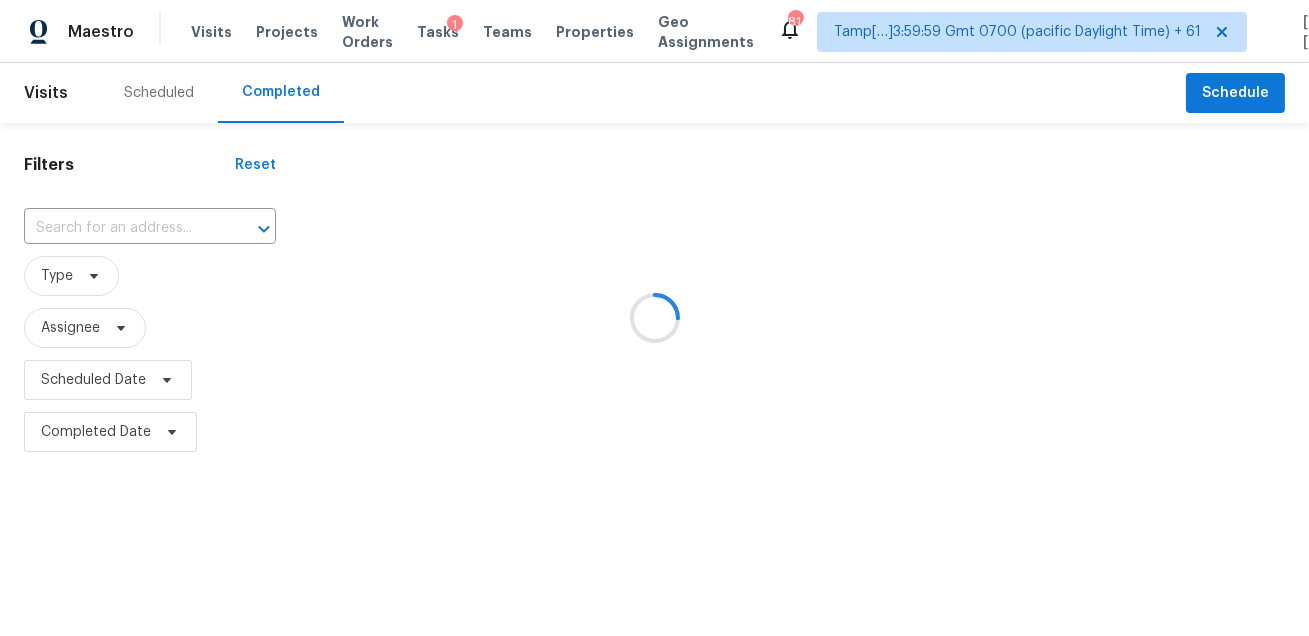 type on "102 Gary Ct, Garner, NC 27529" 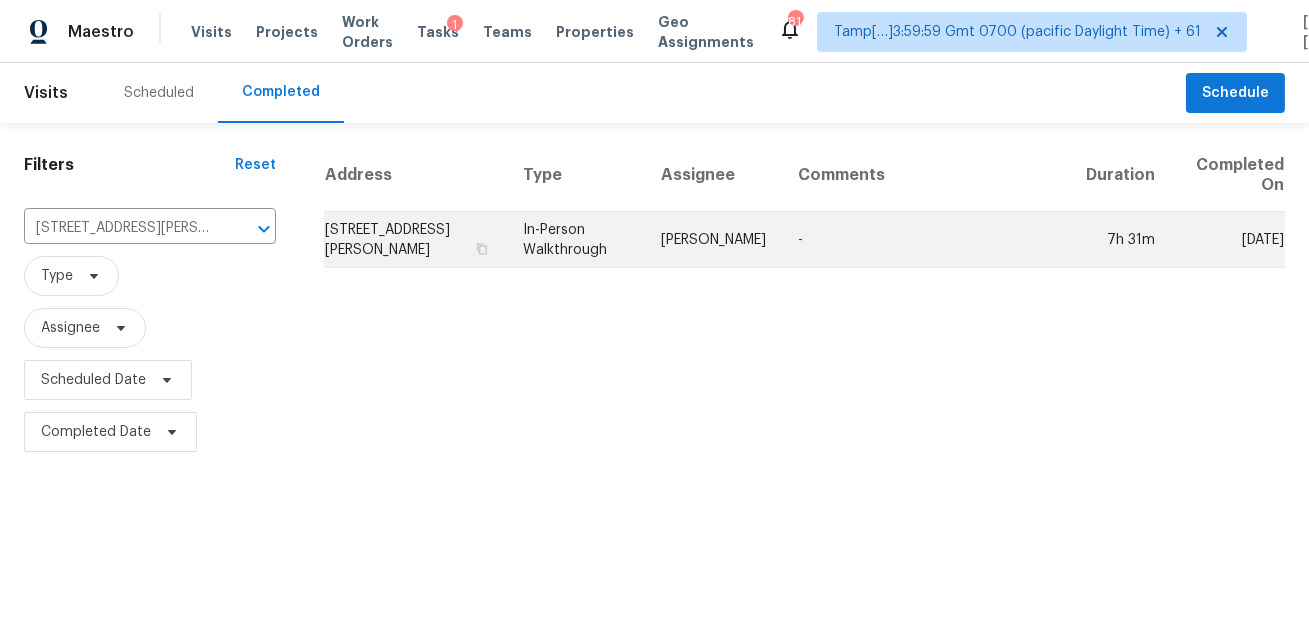 click on "Amanda Horton" at bounding box center (713, 240) 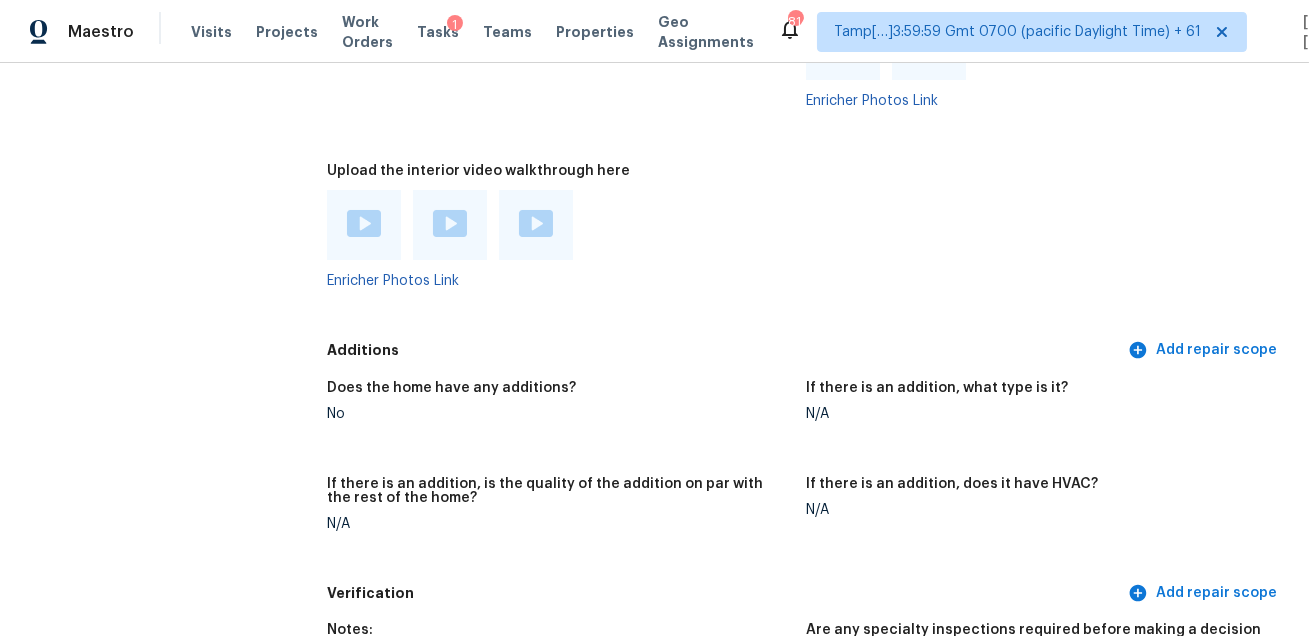 scroll, scrollTop: 3396, scrollLeft: 0, axis: vertical 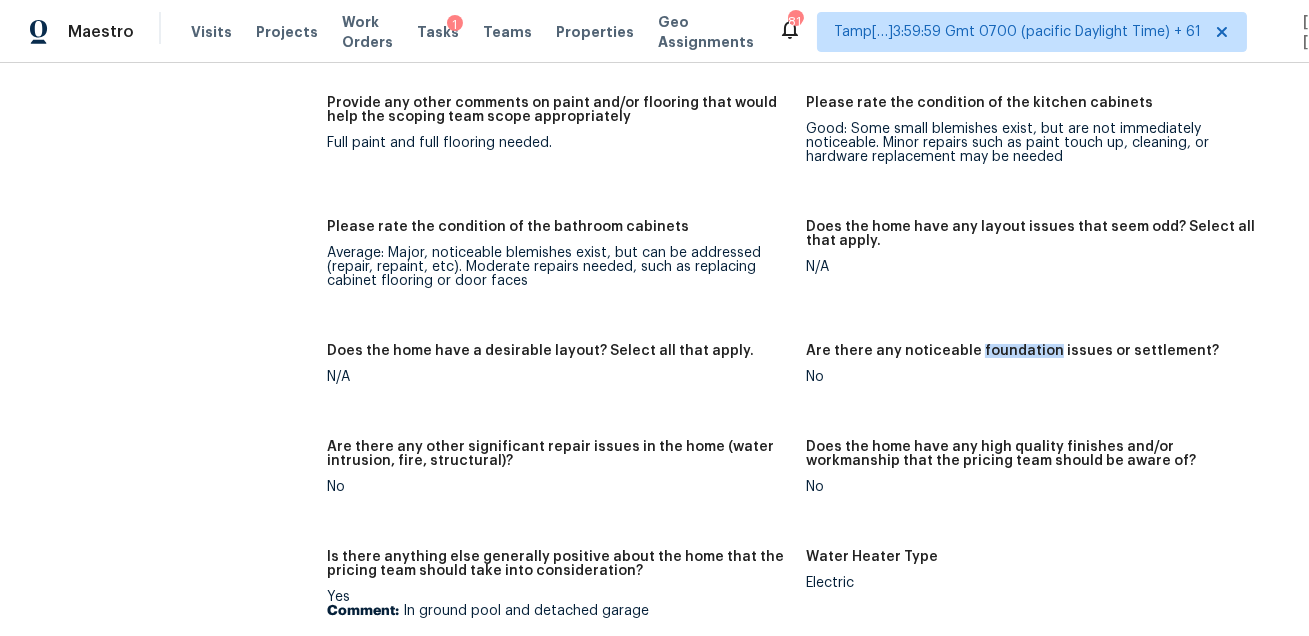 click on "Provide any other comments on paint and/or flooring that would help the scoping team scope appropriately Full paint and full flooring needed." at bounding box center [566, 146] 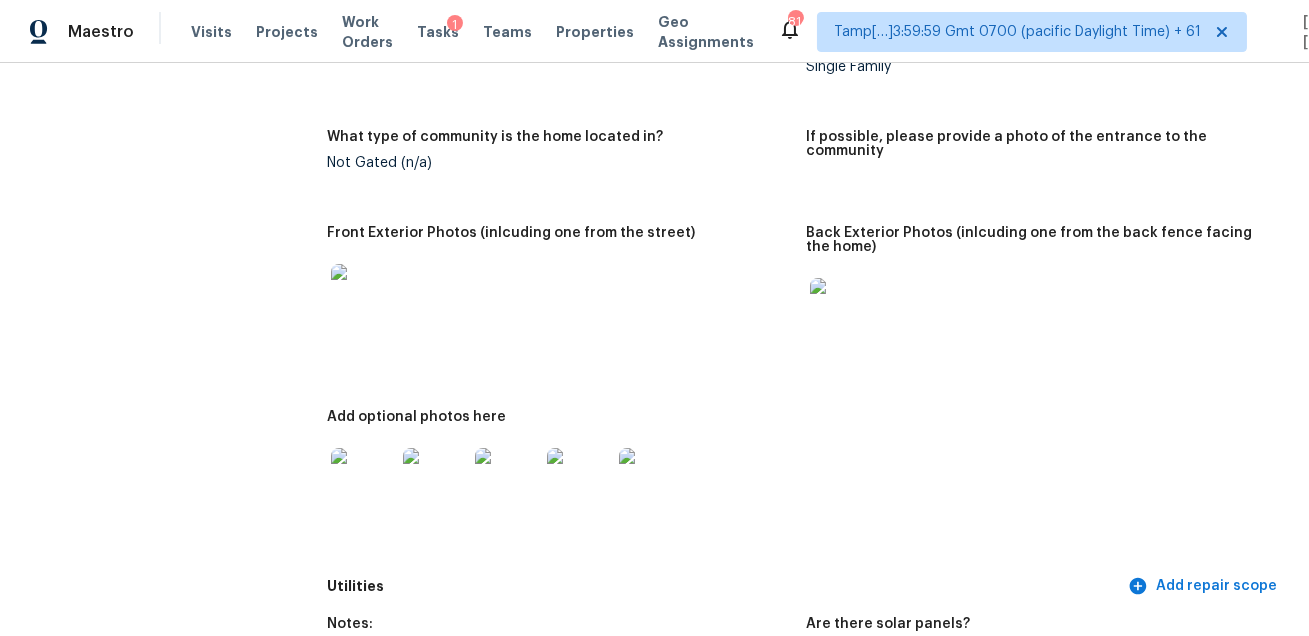scroll, scrollTop: 0, scrollLeft: 0, axis: both 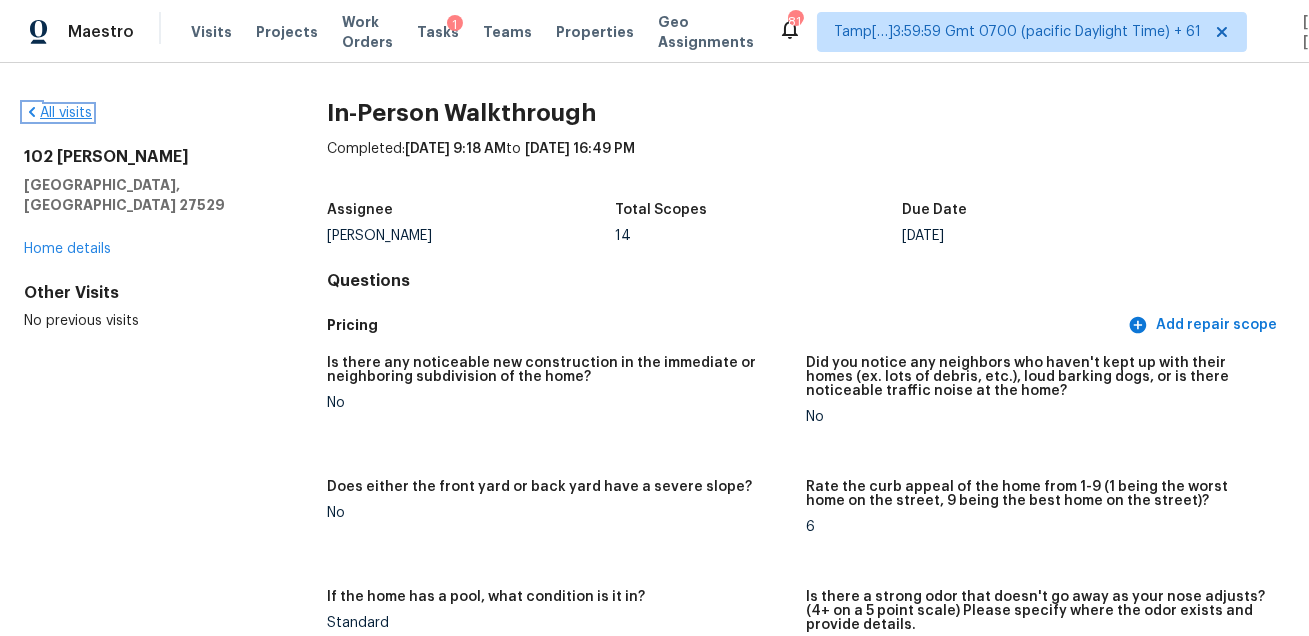 click on "All visits" at bounding box center [58, 113] 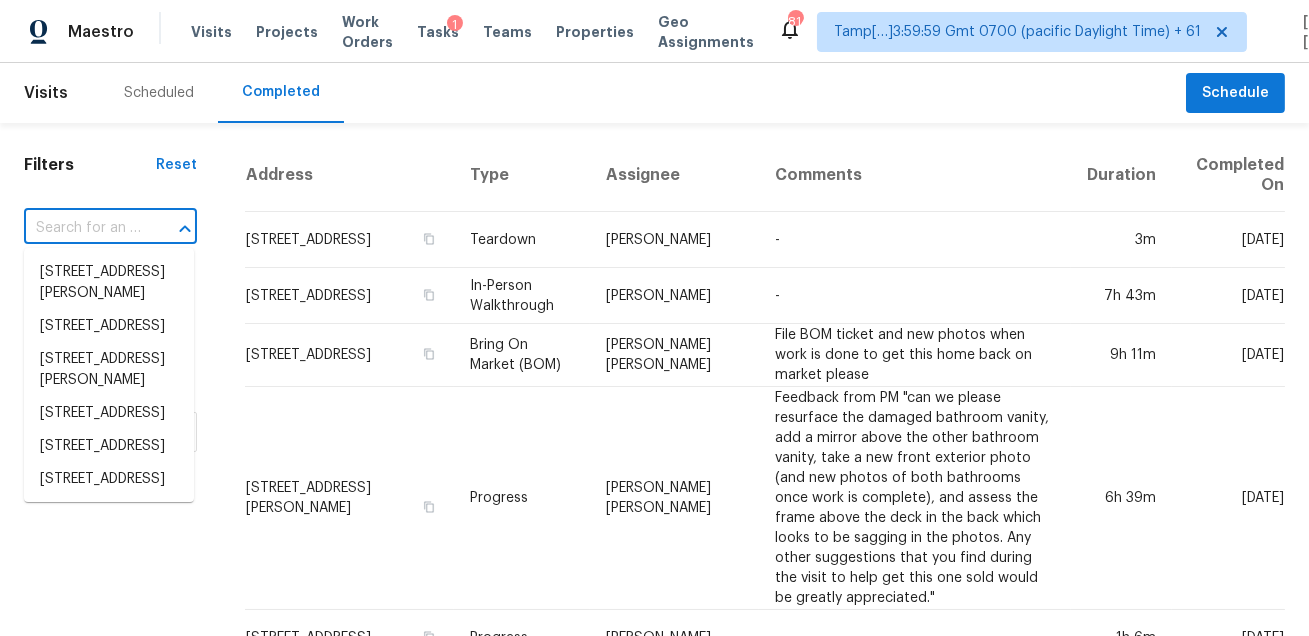 click at bounding box center [82, 228] 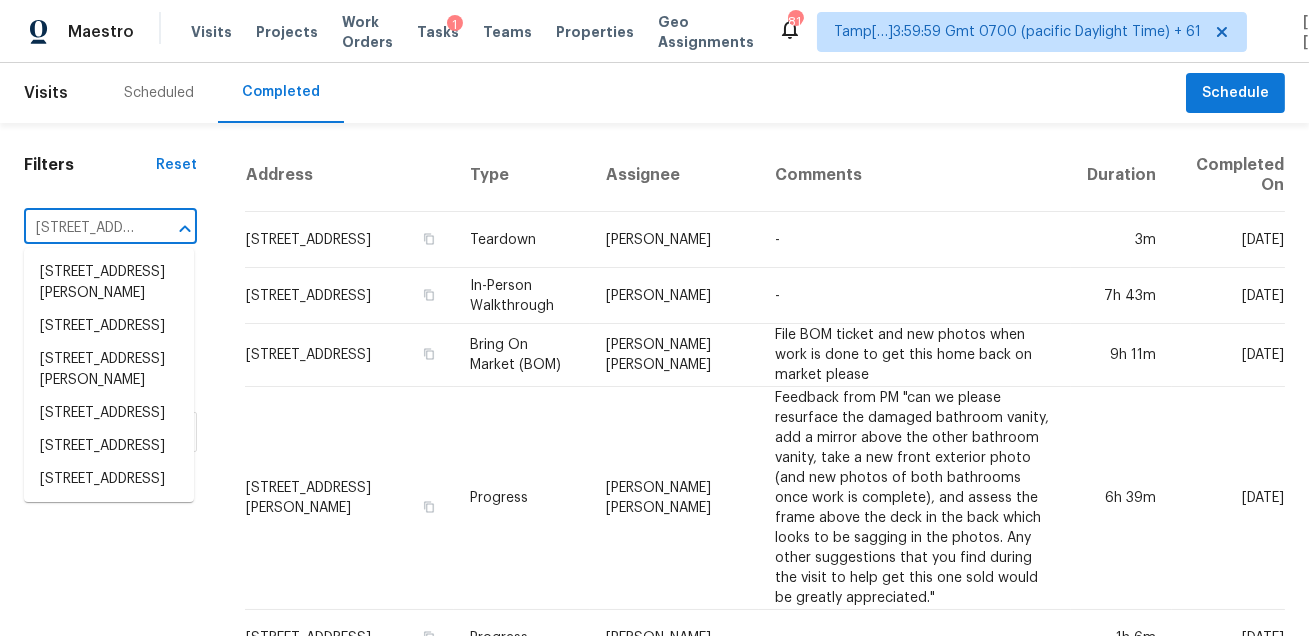 scroll, scrollTop: 0, scrollLeft: 178, axis: horizontal 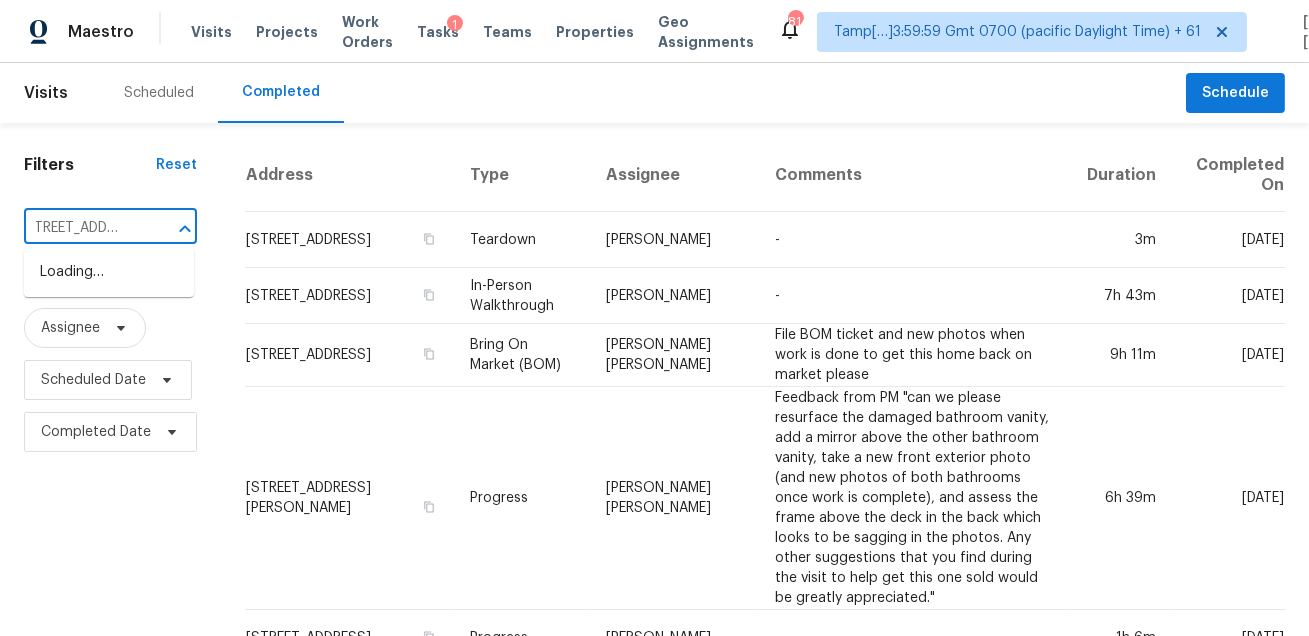 type on "17664 E Loyola Dr" 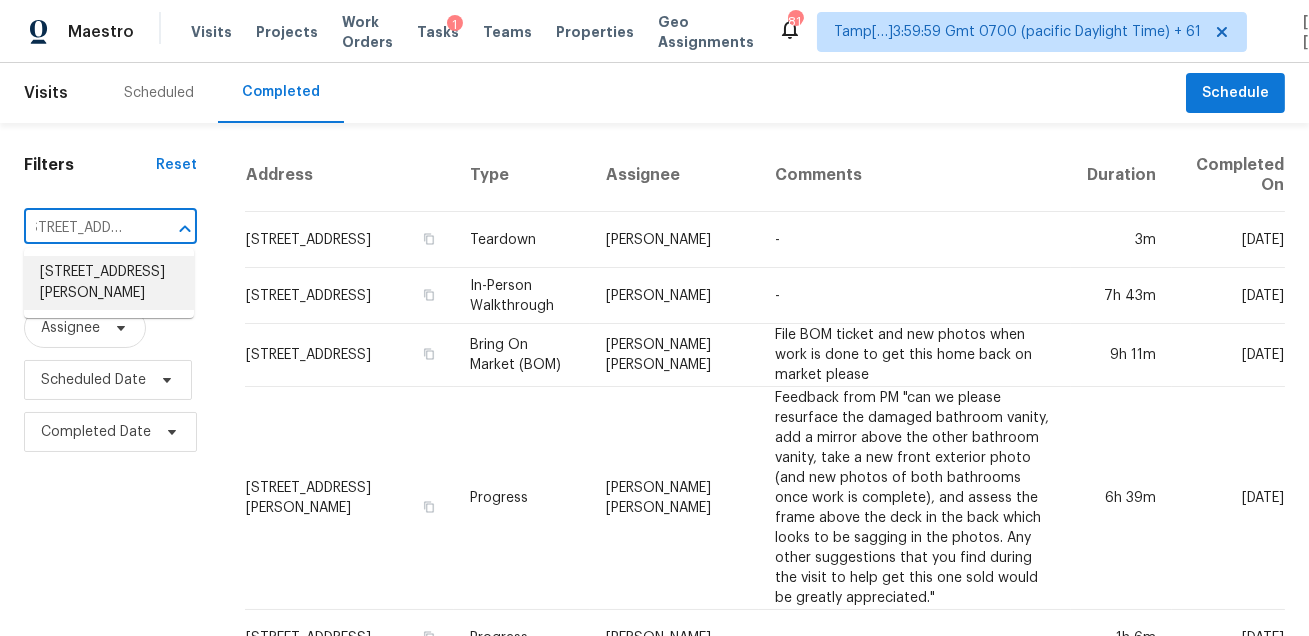 click on "17664 E Loyola Dr Apt C, Aurora, CO 80013" at bounding box center [109, 283] 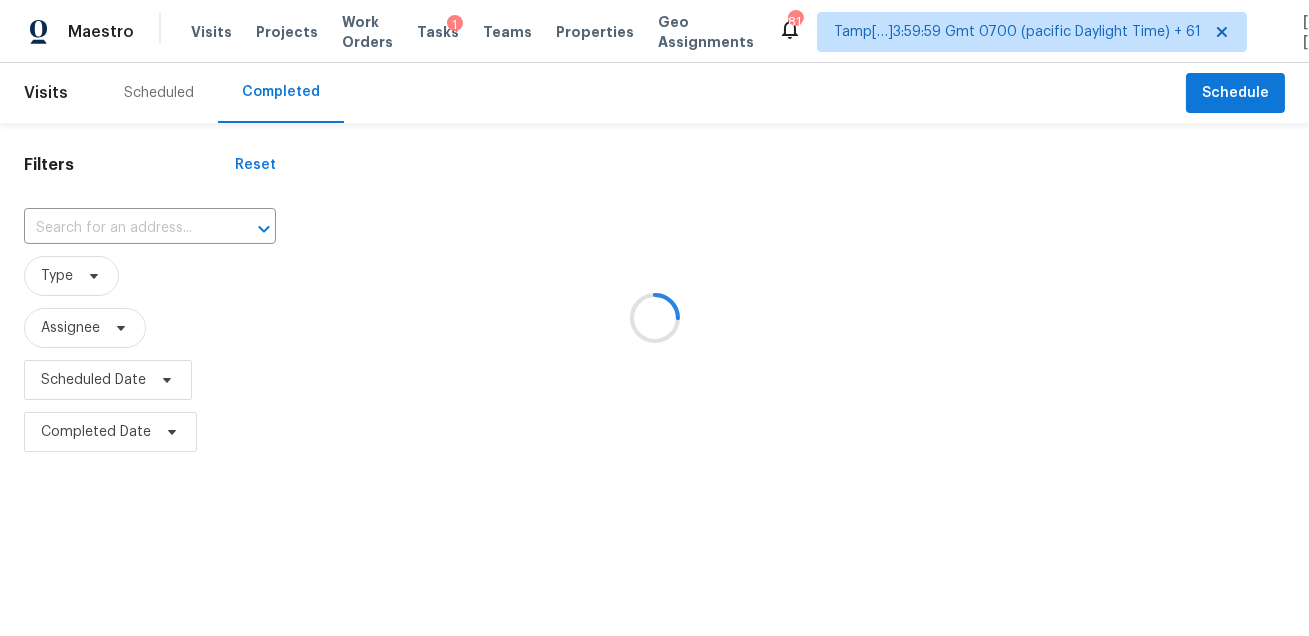 type on "17664 E Loyola Dr Apt C, Aurora, CO 80013" 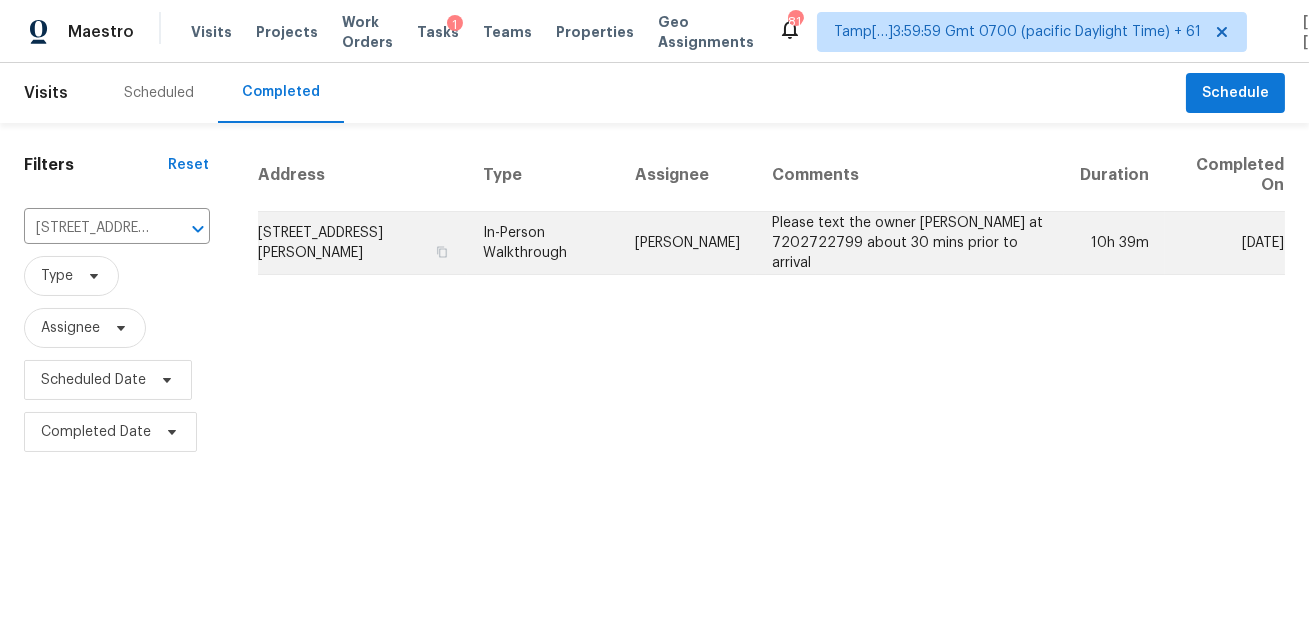 click on "David Page" at bounding box center [687, 243] 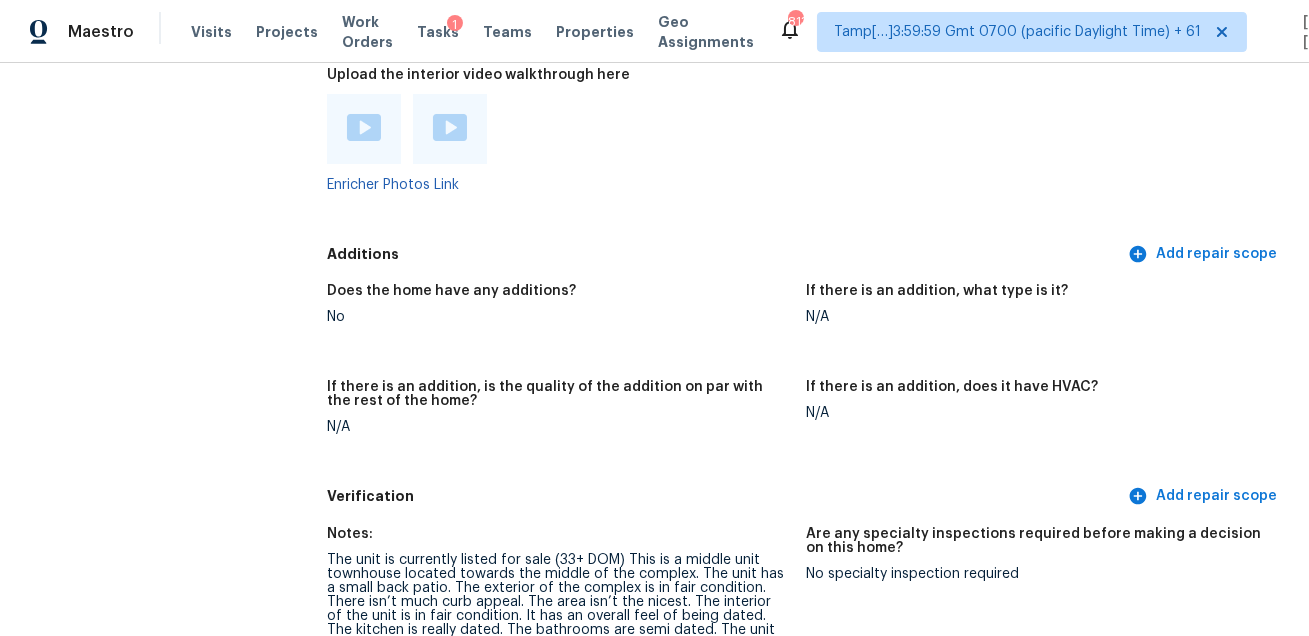 scroll, scrollTop: 4719, scrollLeft: 0, axis: vertical 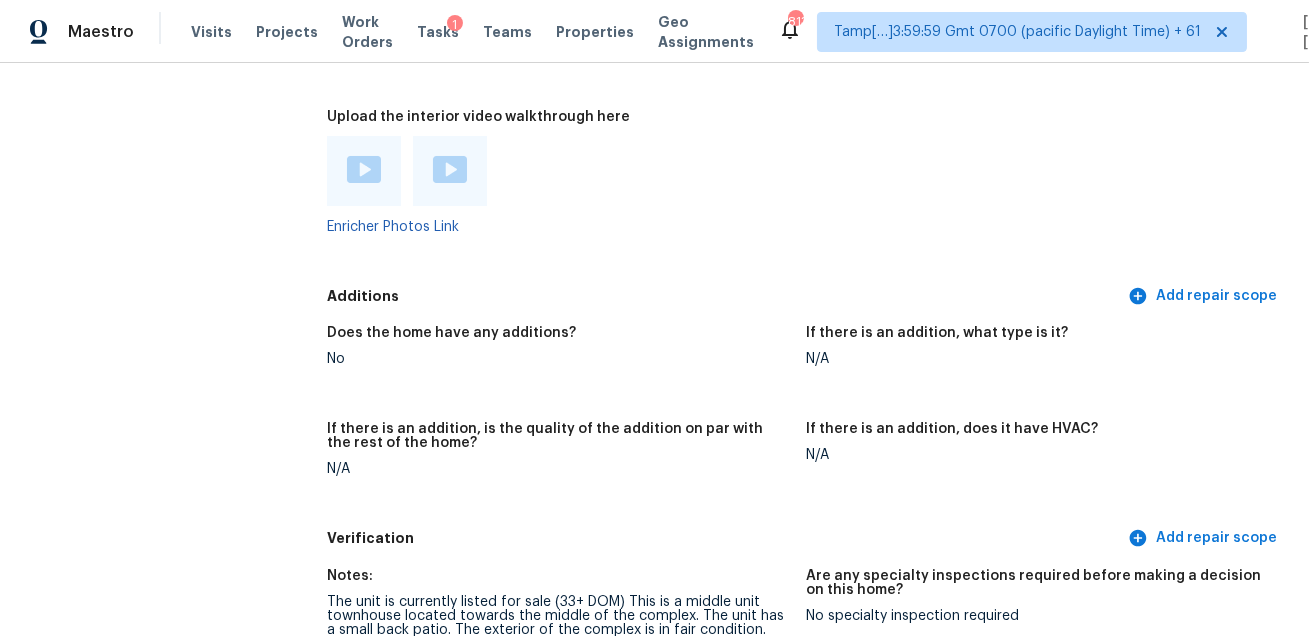 click at bounding box center [364, 169] 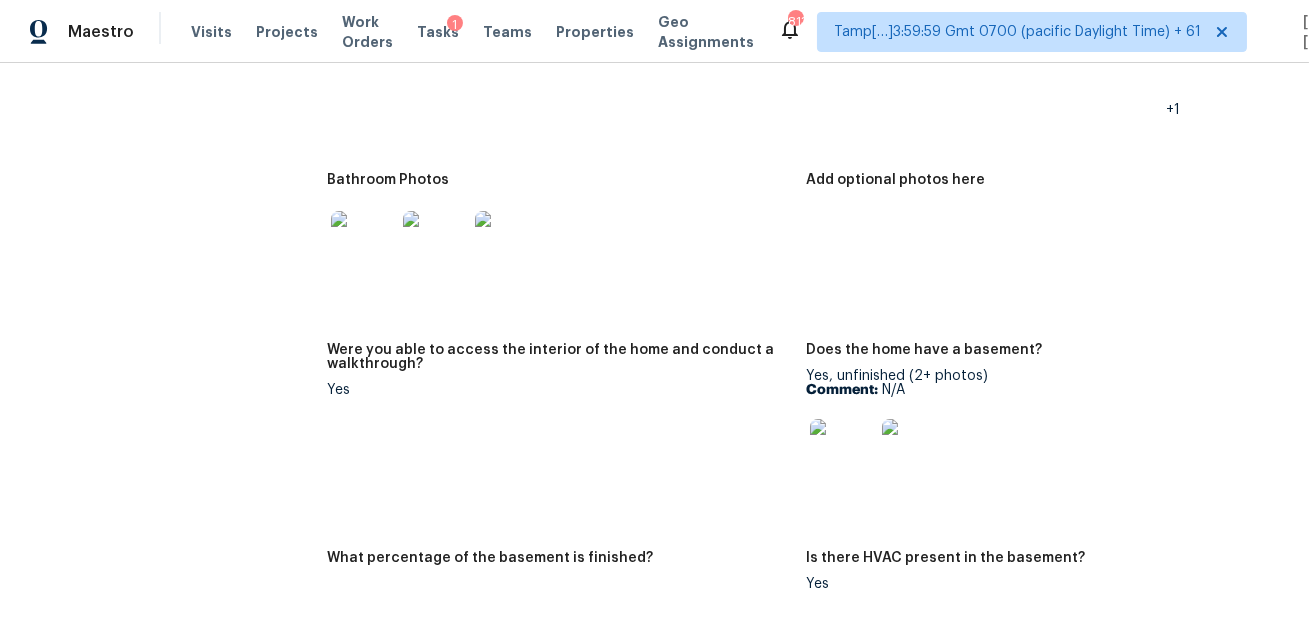 scroll, scrollTop: 3821, scrollLeft: 0, axis: vertical 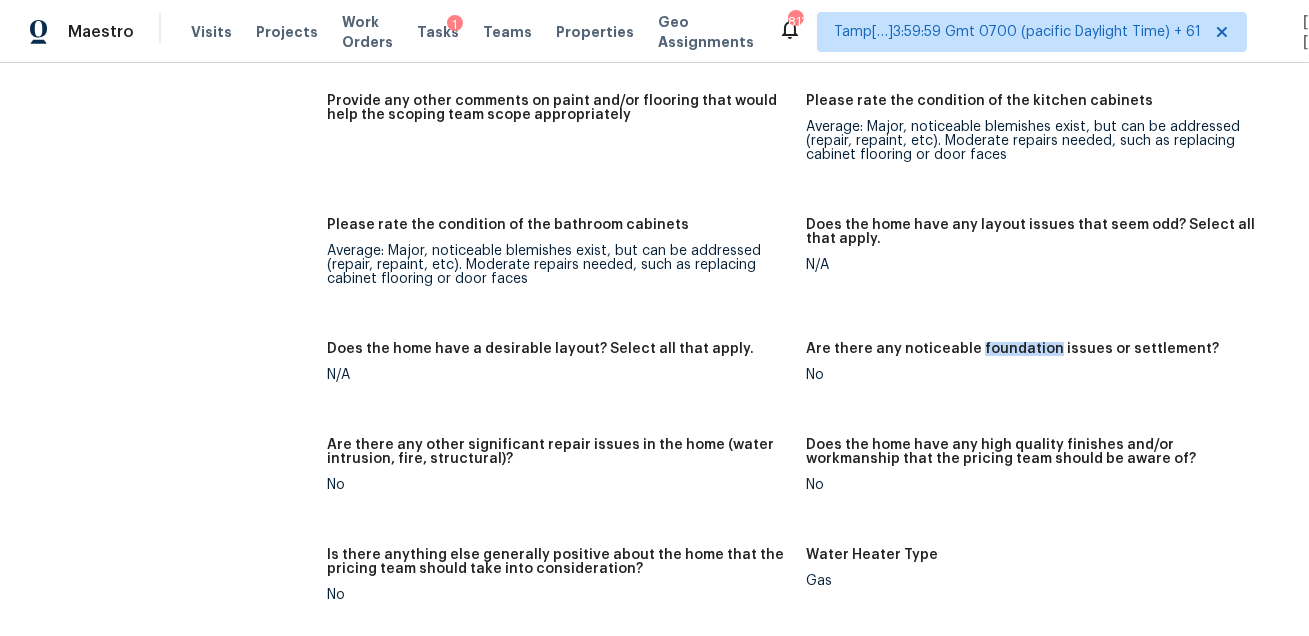 click on "Please rate the condition of the bathroom cabinets Average: Major, noticeable blemishes exist, but can be addressed (repair, repaint, etc). Moderate repairs needed, such as replacing cabinet flooring or door faces" at bounding box center (566, 268) 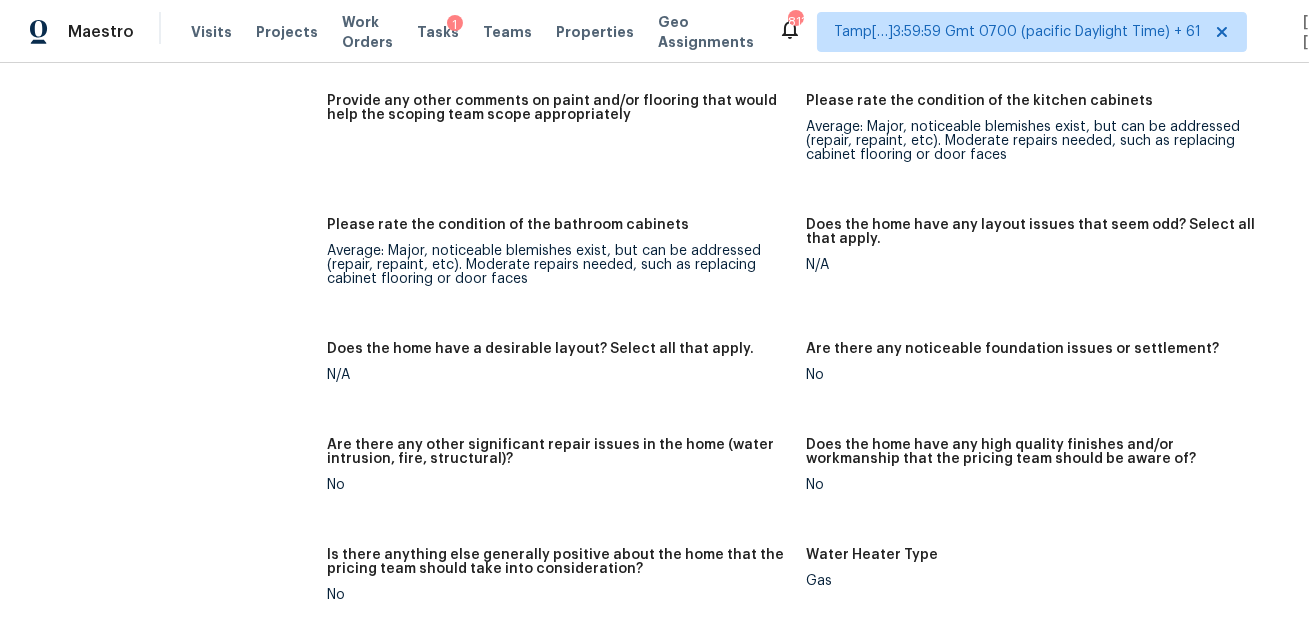 click on "Notes: The interior of the unit is in fair condition. It has an overall feel of being dated. The kitchen is really dated. The bathrooms are semi dated. The unit itself is cramped with a small living space. It will need full interior paint and full flooring ($1.89/sqft).  Living Room Photos Kitchen Photos Main Bedroom Photos  +1 Bathroom Photos Add optional photos here Were you able to access the interior of the home and conduct a walkthrough? Yes Does the home have a basement? Yes, unfinished (2+ photos) Comment:   N/A What percentage of the basement is finished? Is there HVAC present in the basement? Yes Please rate the condition of the paint including walls, ceilings, and trim. Good: Minor uniformity, cleanliness, installation concerns. Minimal sheen variance Please rate the condition of the flooring Poor: badly worn, permanent stains larger than 6” diameter, unusually colored, torn/frayed if carpet; large gaps if laminate/LVP Please rate the condition of the kitchen cabinets N/A N/A No No No No Gas Yes" at bounding box center [806, 160] 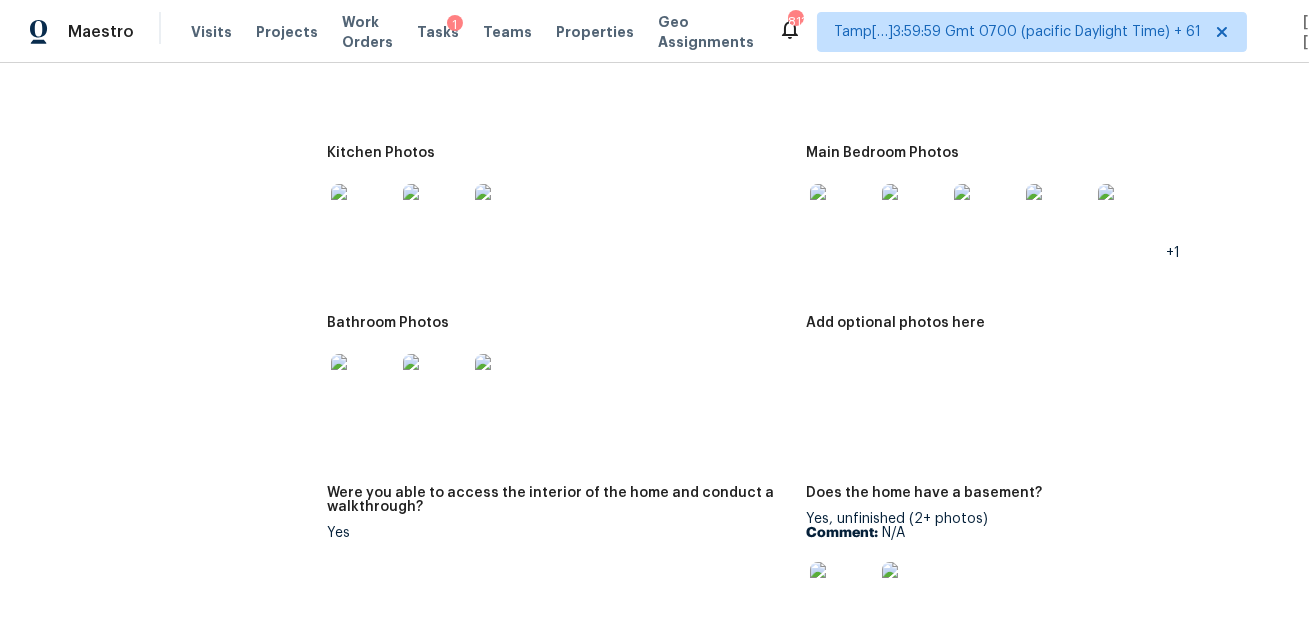 scroll, scrollTop: 3012, scrollLeft: 0, axis: vertical 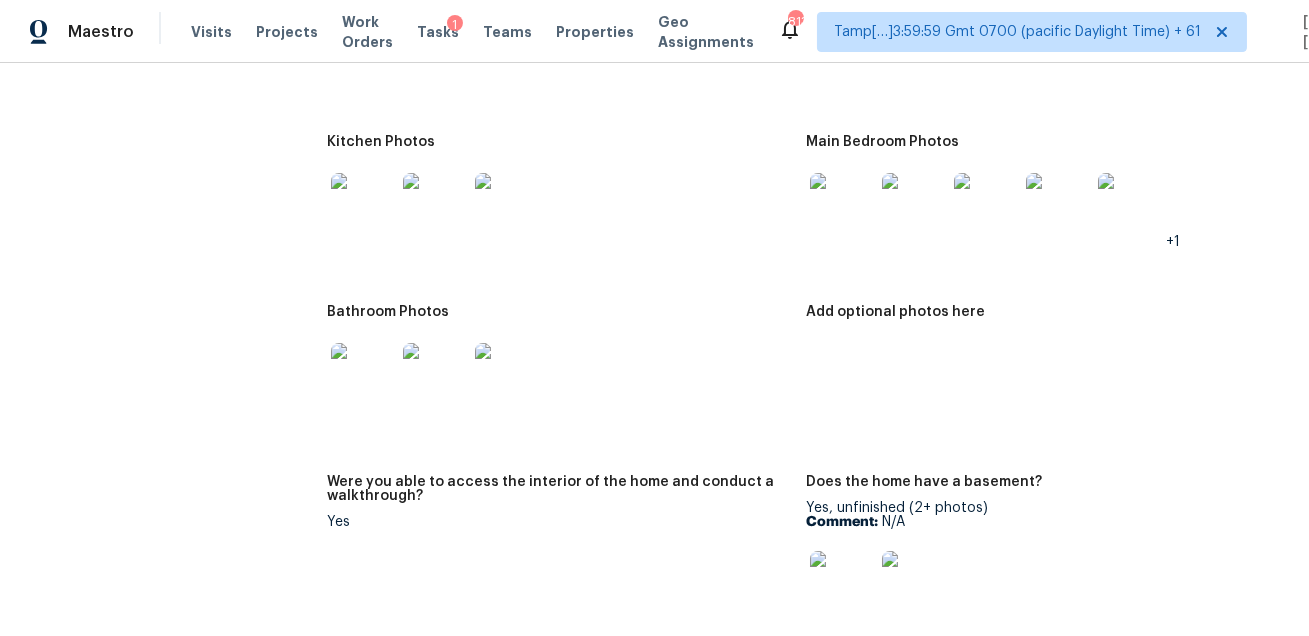 click at bounding box center [363, 205] 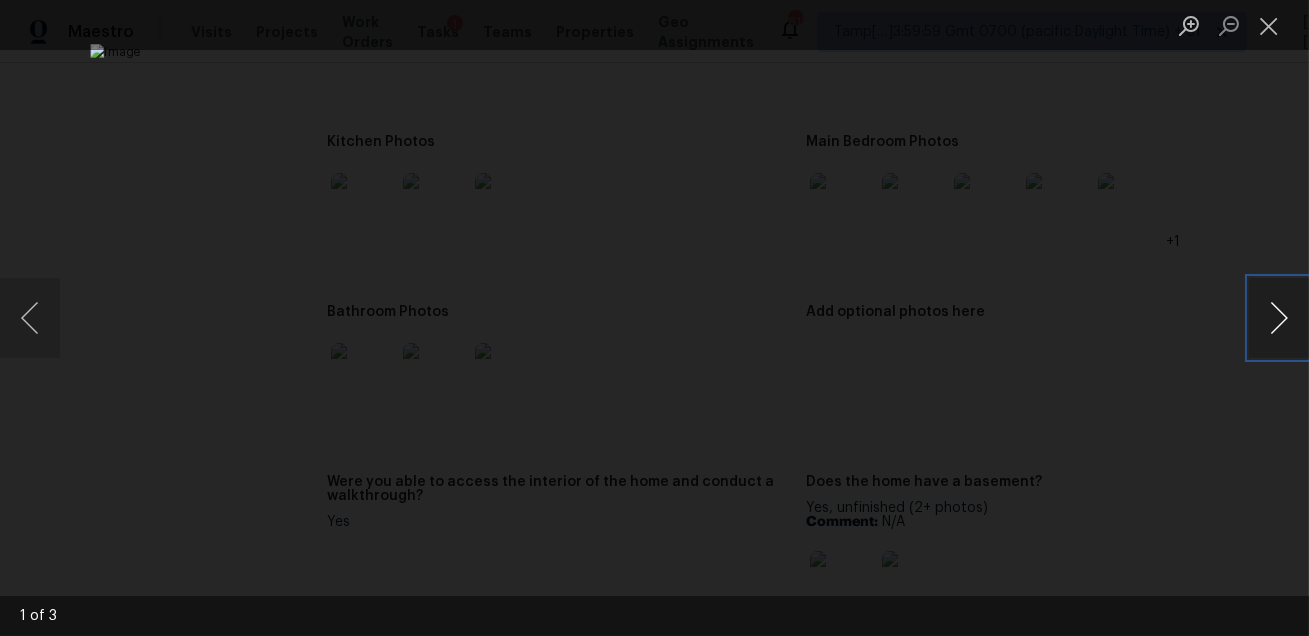 click at bounding box center (1279, 318) 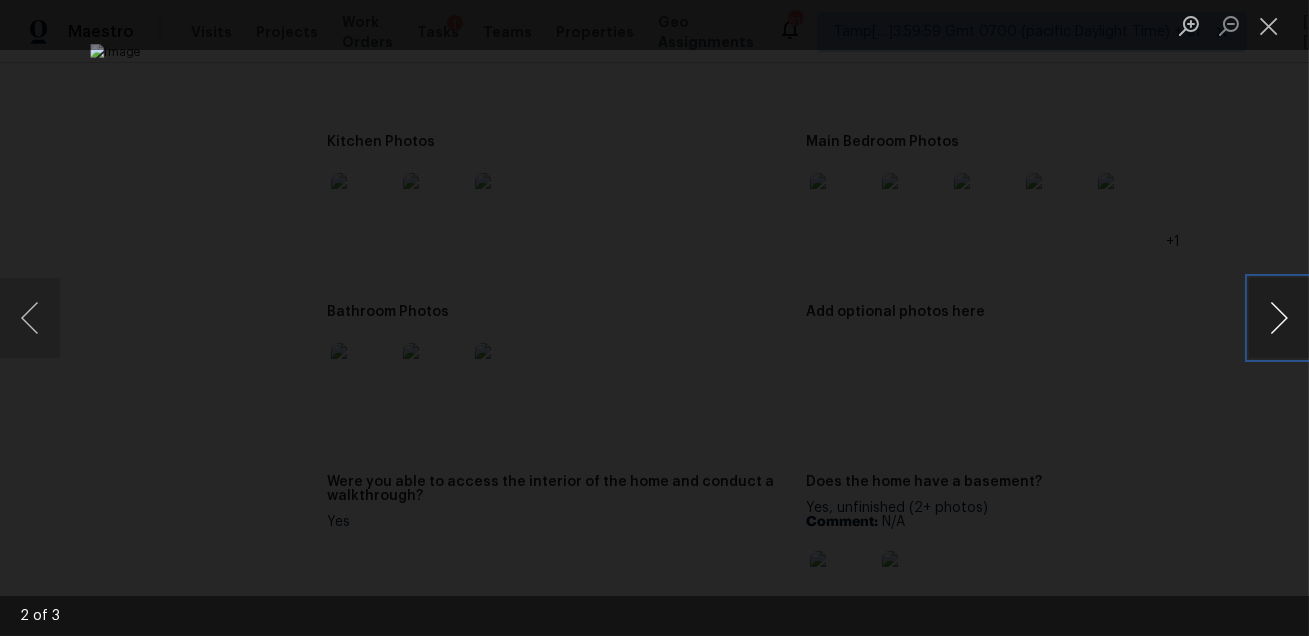 click at bounding box center (1279, 318) 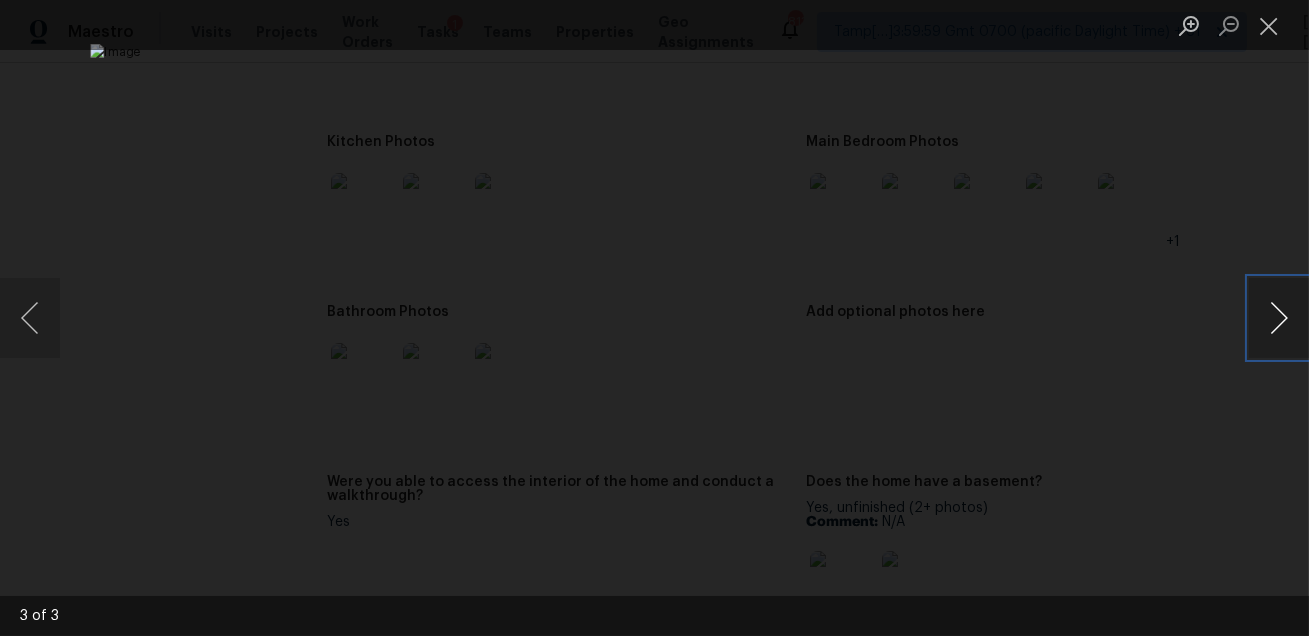 click at bounding box center [1279, 318] 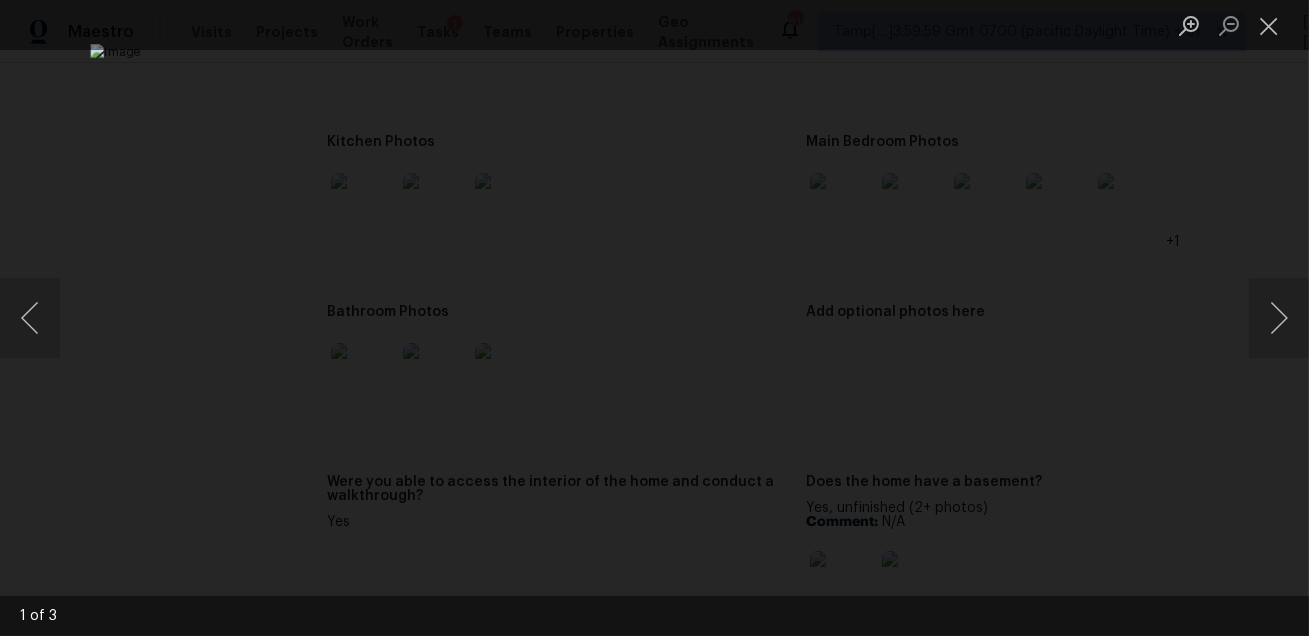 click at bounding box center (654, 318) 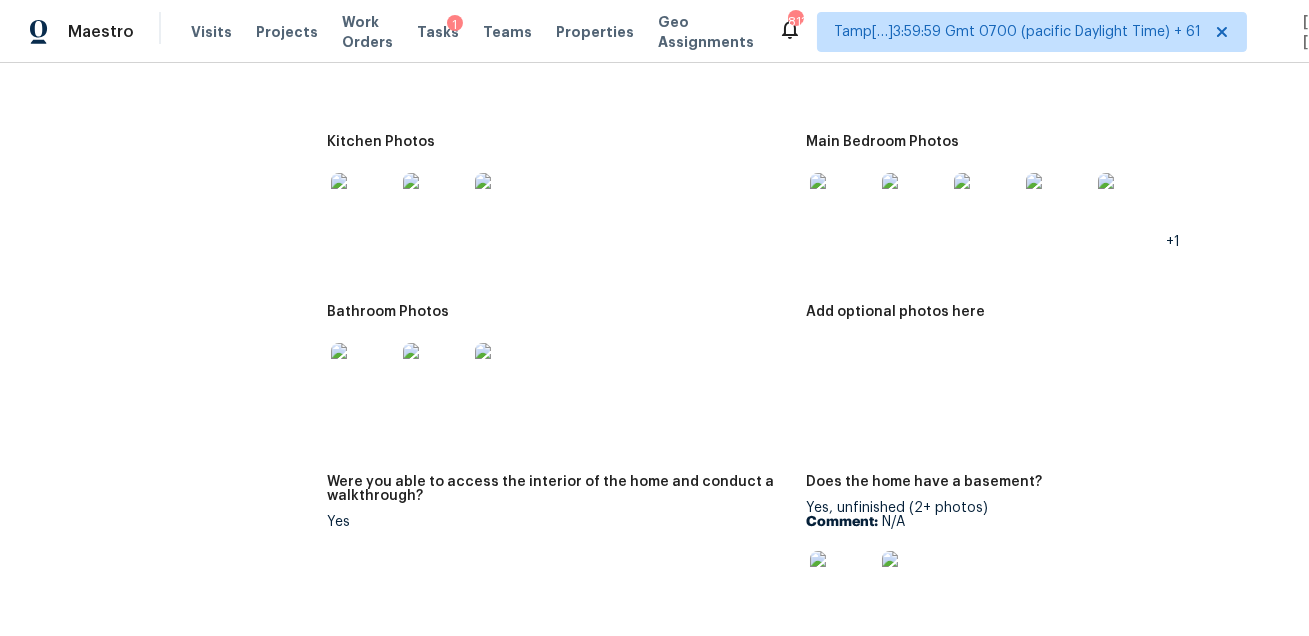 click at bounding box center (558, 375) 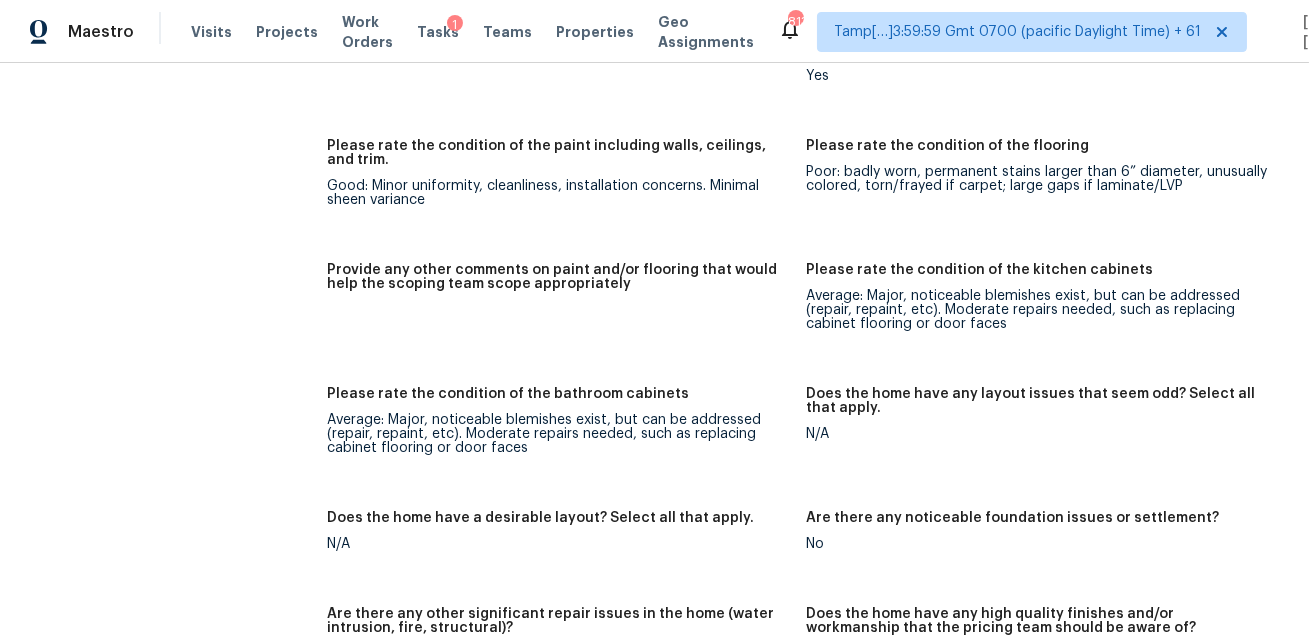 scroll, scrollTop: 3725, scrollLeft: 0, axis: vertical 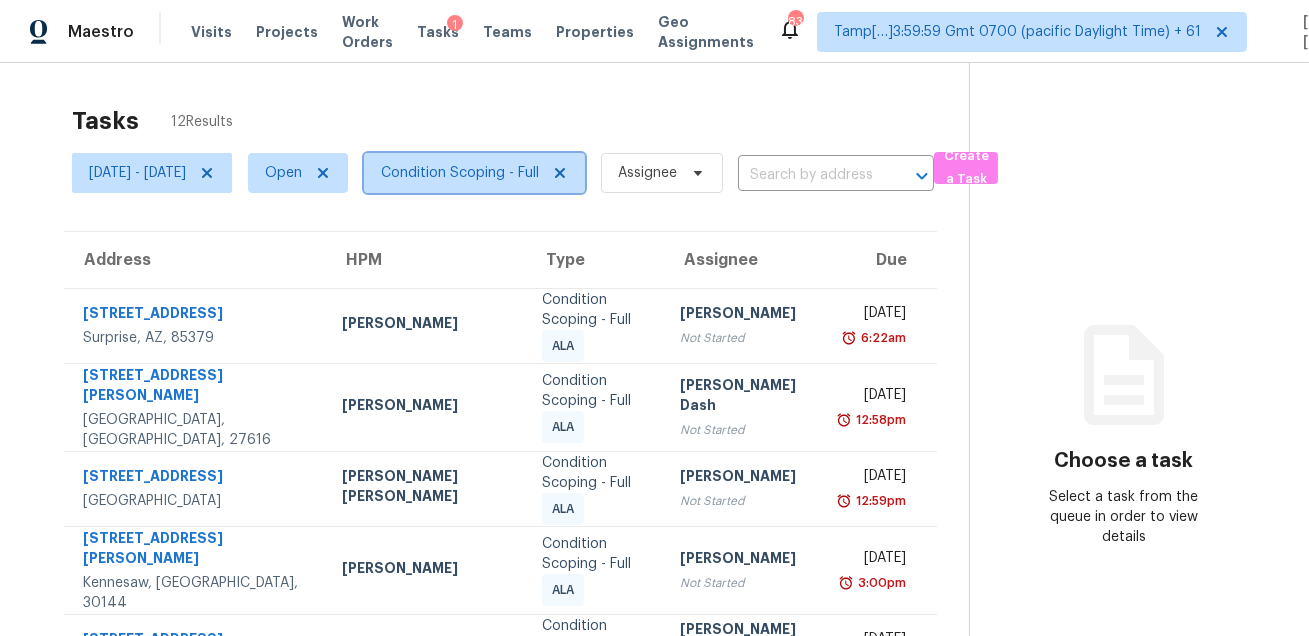 click on "Condition Scoping - Full" at bounding box center (460, 173) 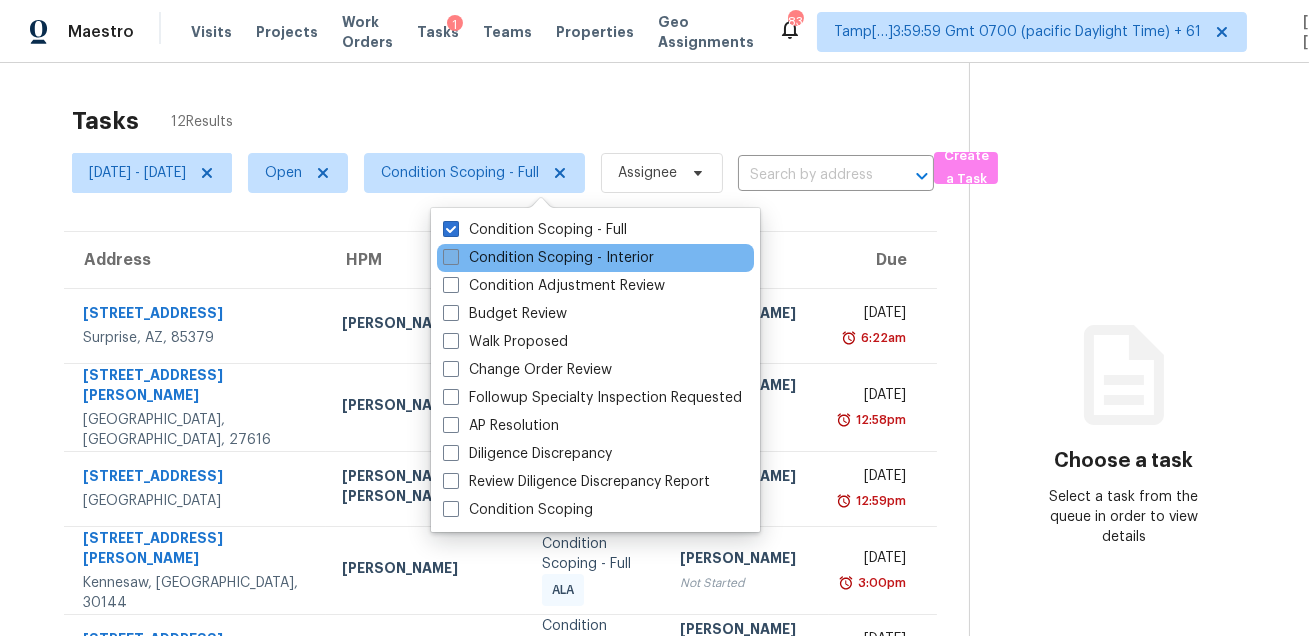 click on "Condition Scoping - Interior" at bounding box center [548, 258] 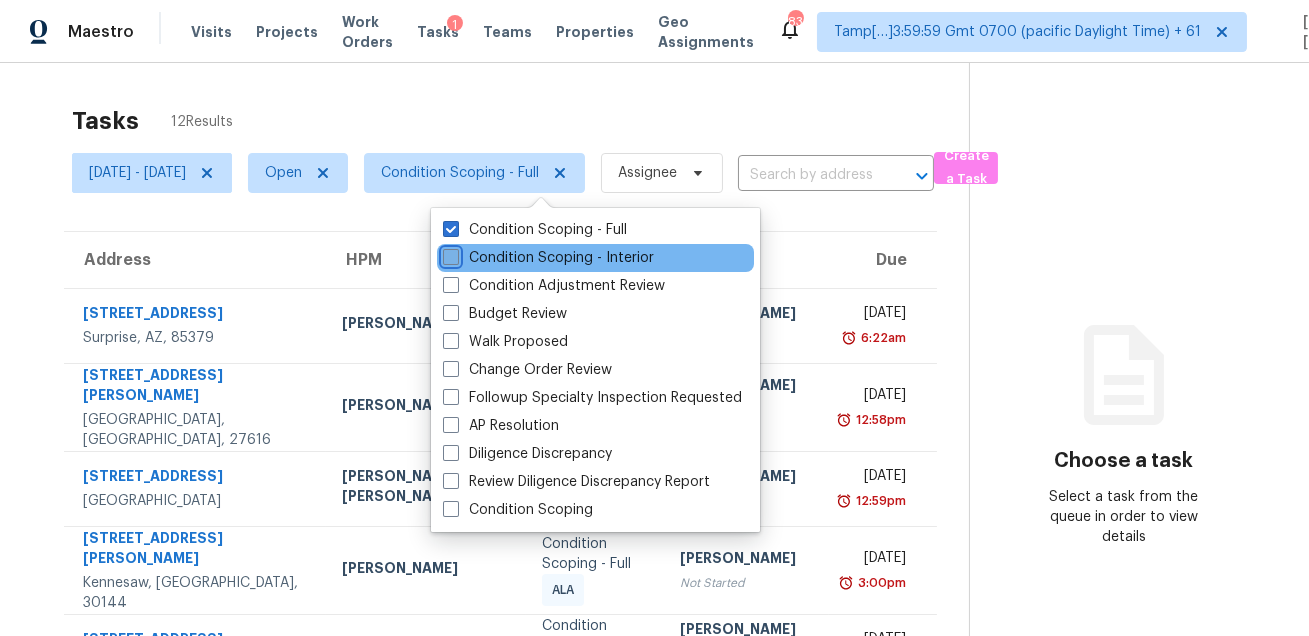 click on "Condition Scoping - Interior" at bounding box center (449, 254) 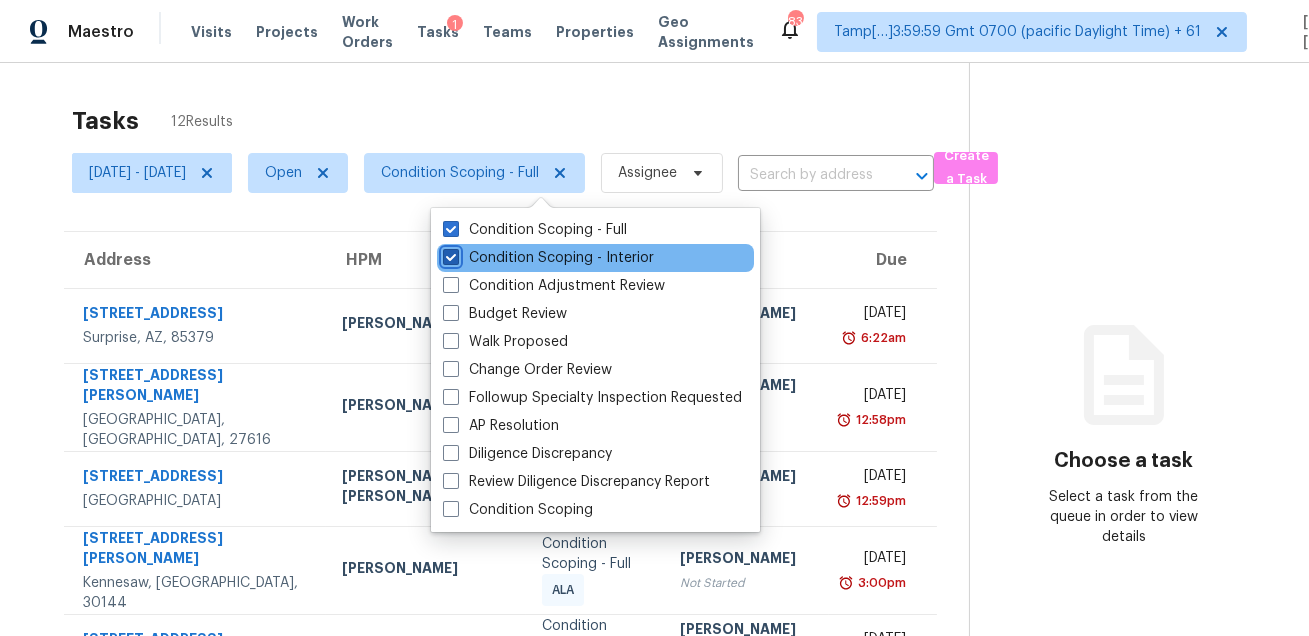checkbox on "true" 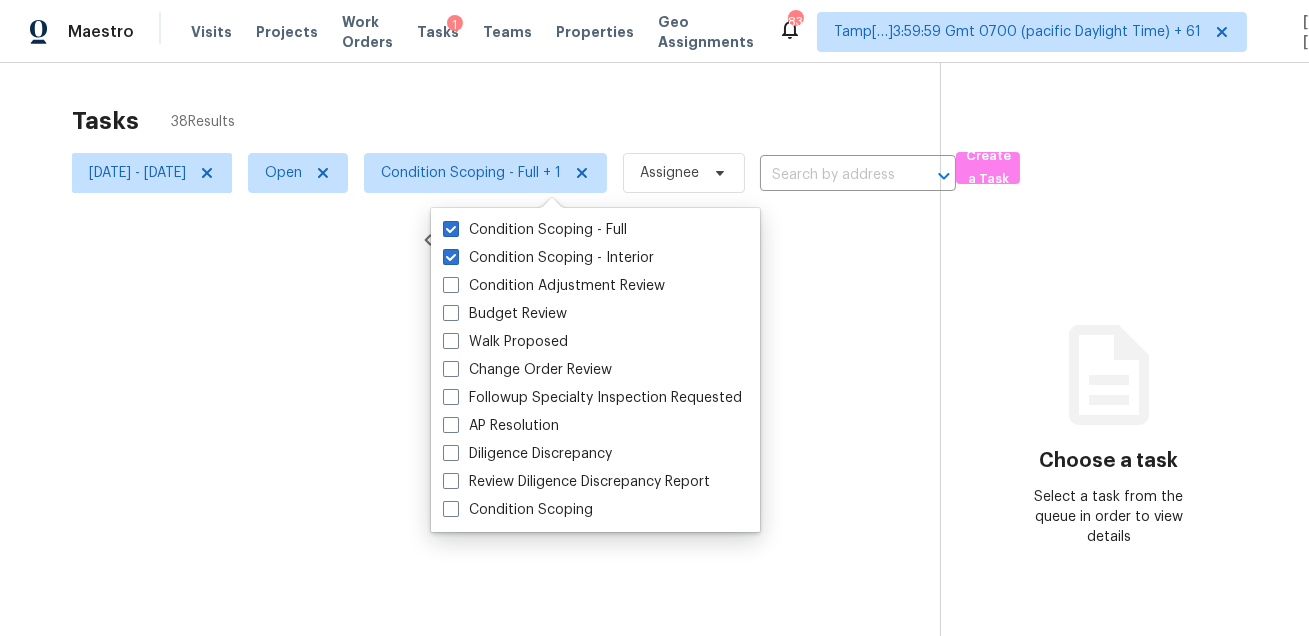 click at bounding box center (654, 318) 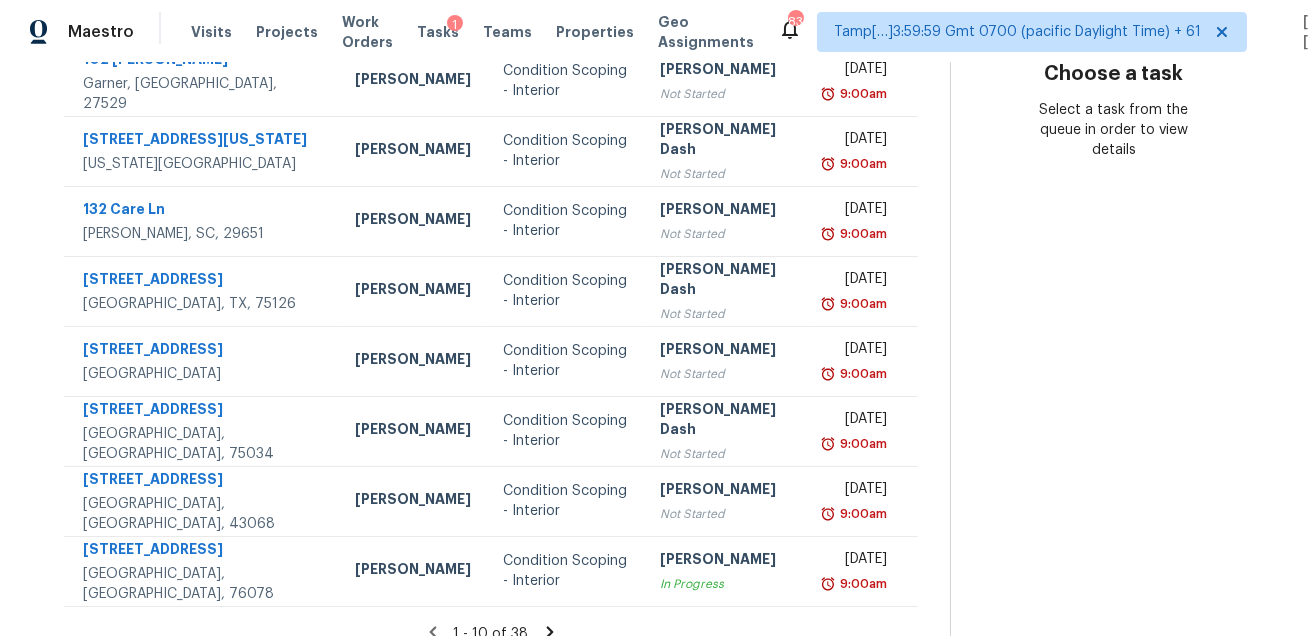scroll, scrollTop: 409, scrollLeft: 0, axis: vertical 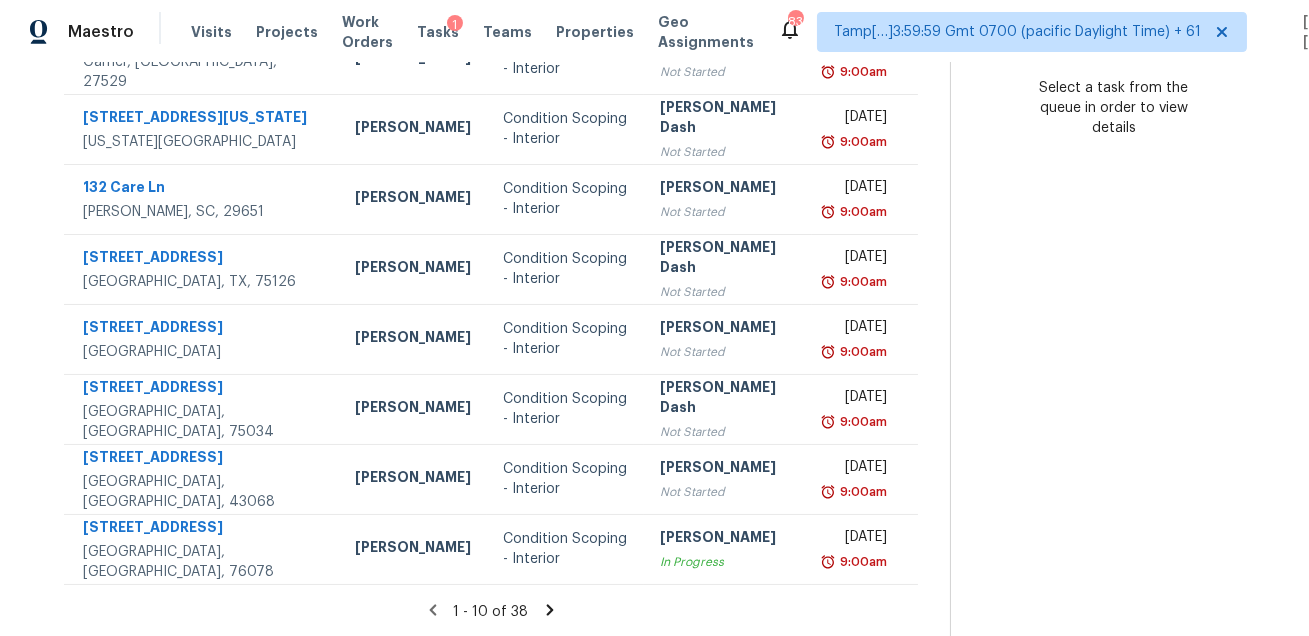 click 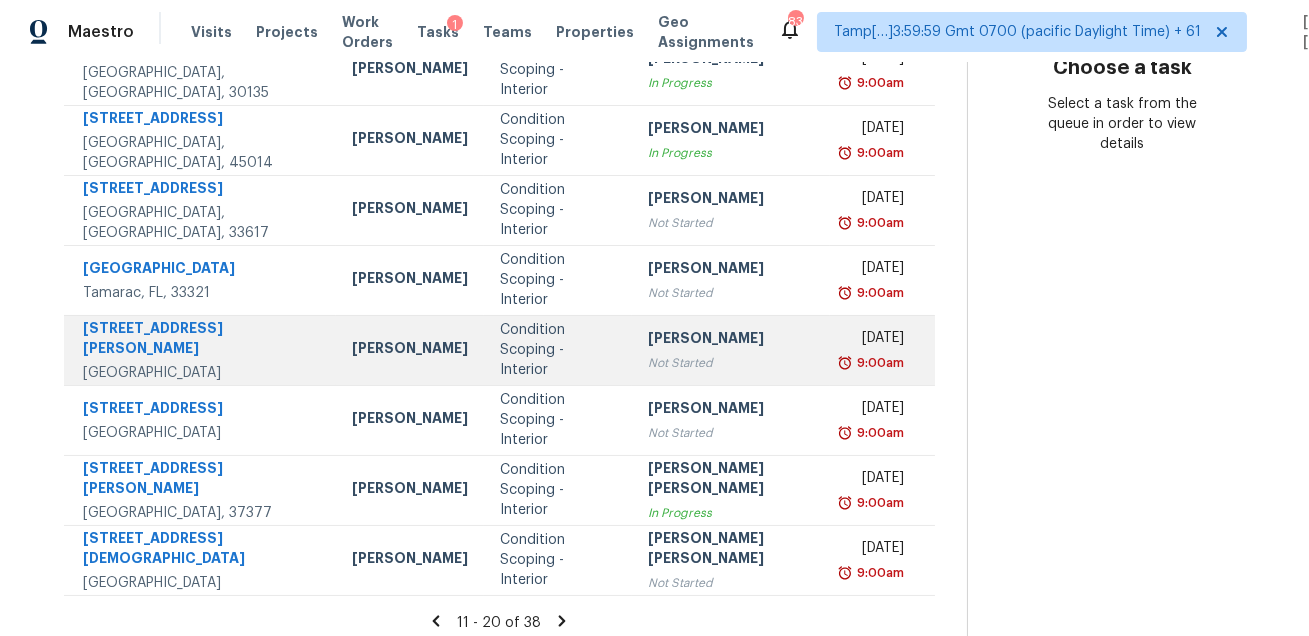 scroll, scrollTop: 405, scrollLeft: 0, axis: vertical 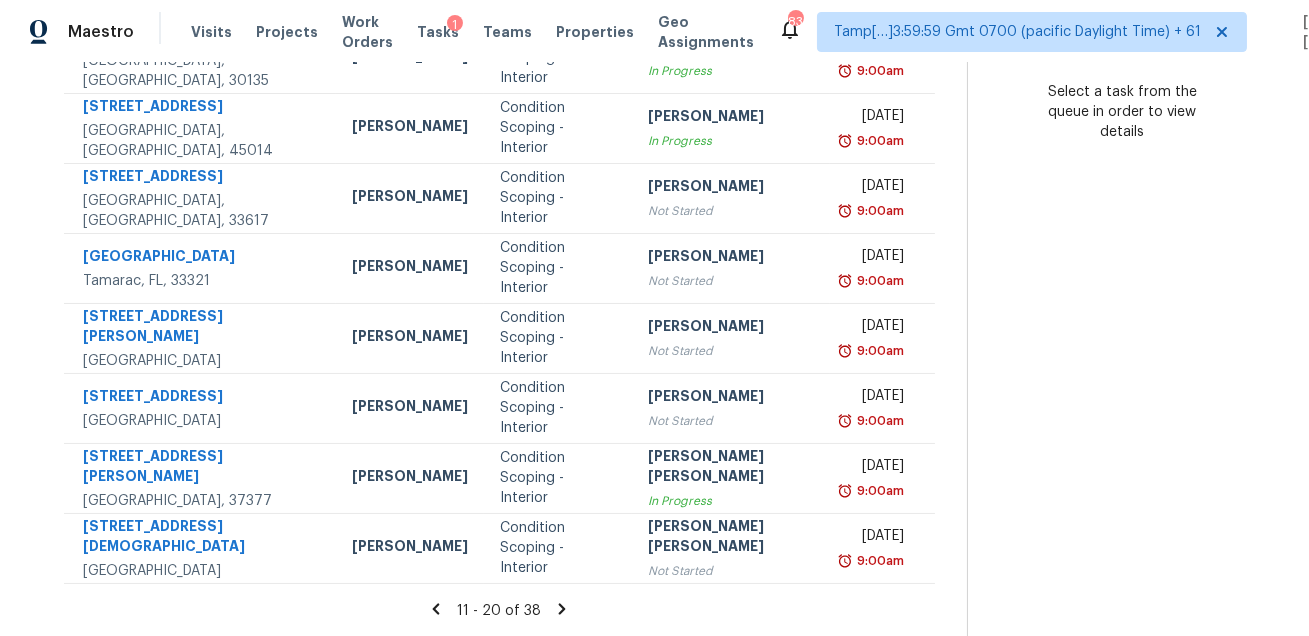 click 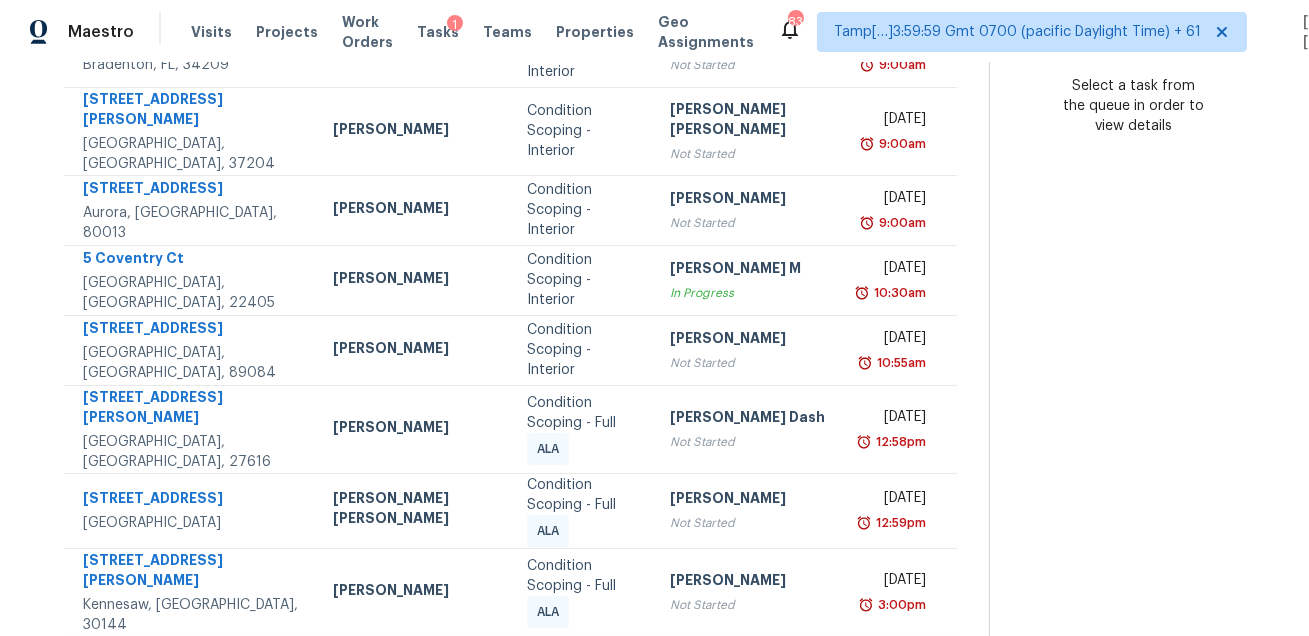 scroll, scrollTop: 419, scrollLeft: 0, axis: vertical 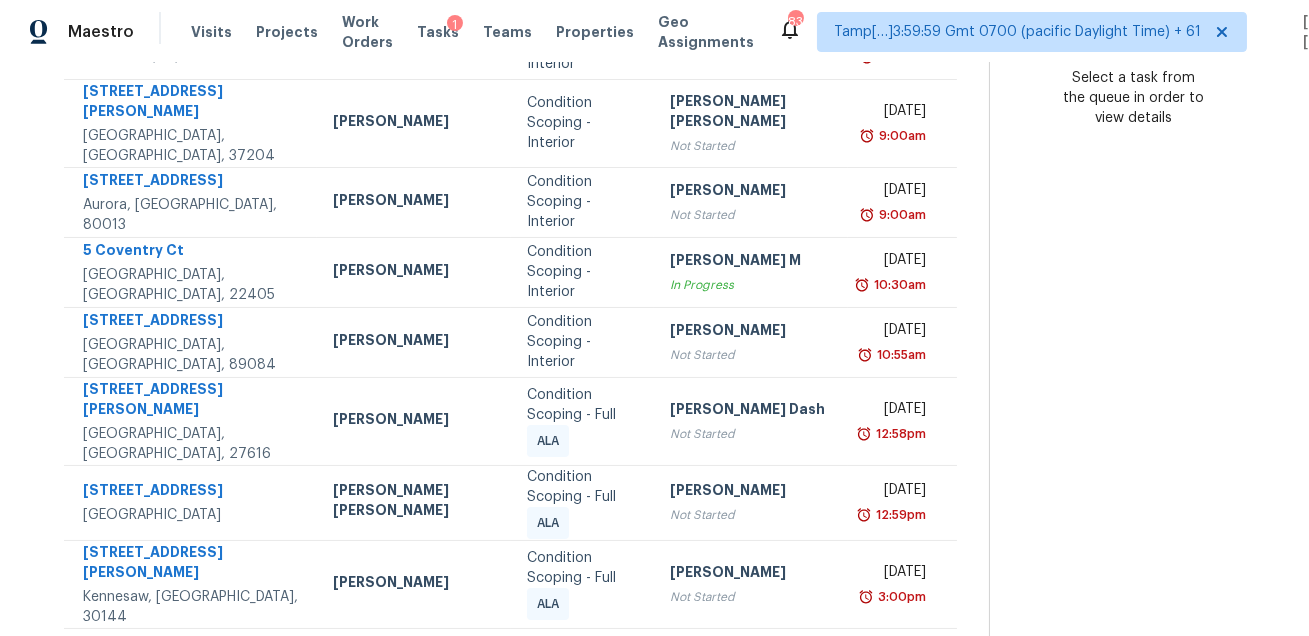 click 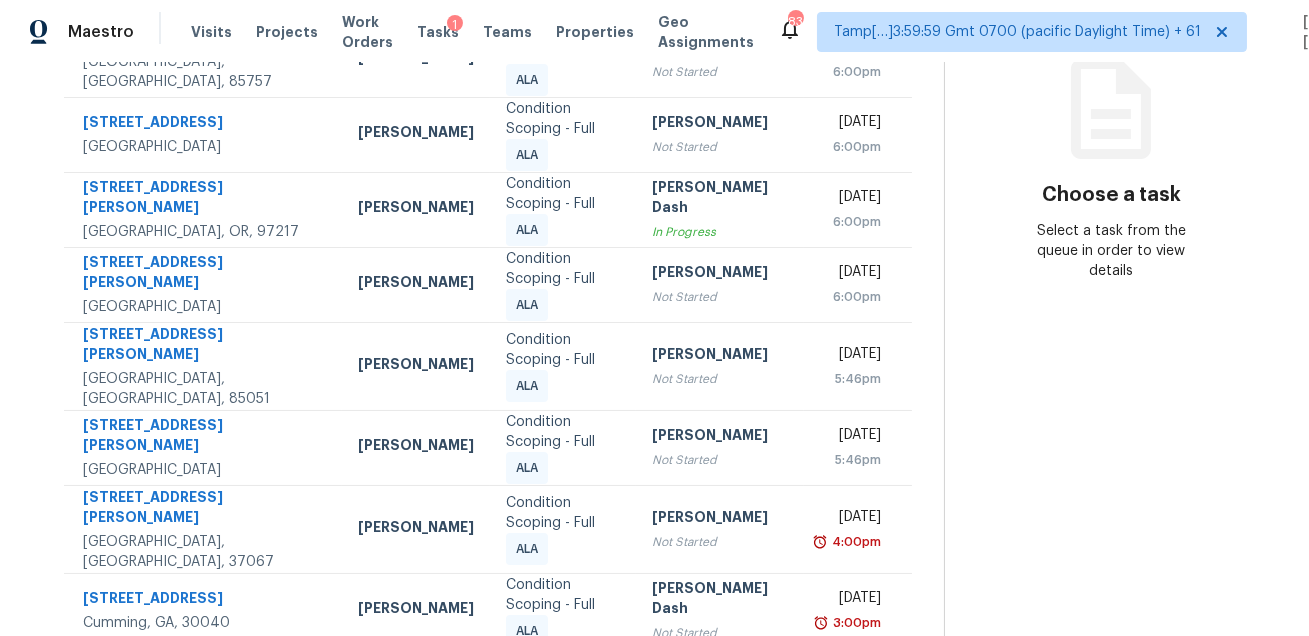 scroll, scrollTop: 304, scrollLeft: 0, axis: vertical 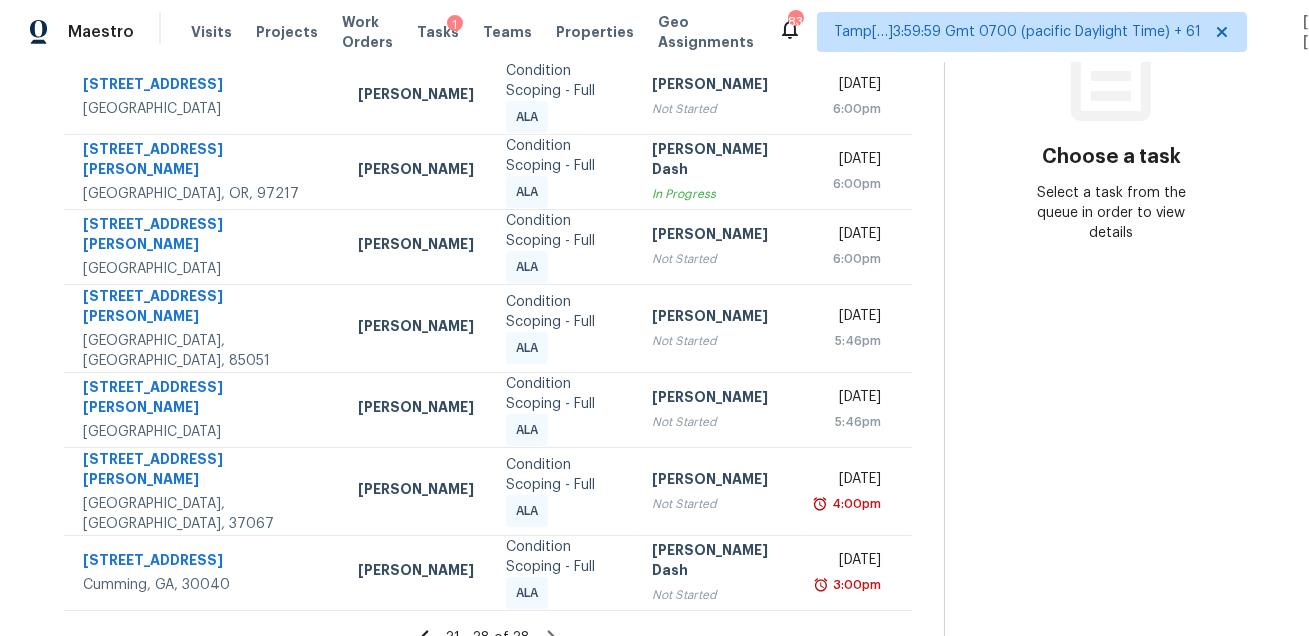 click 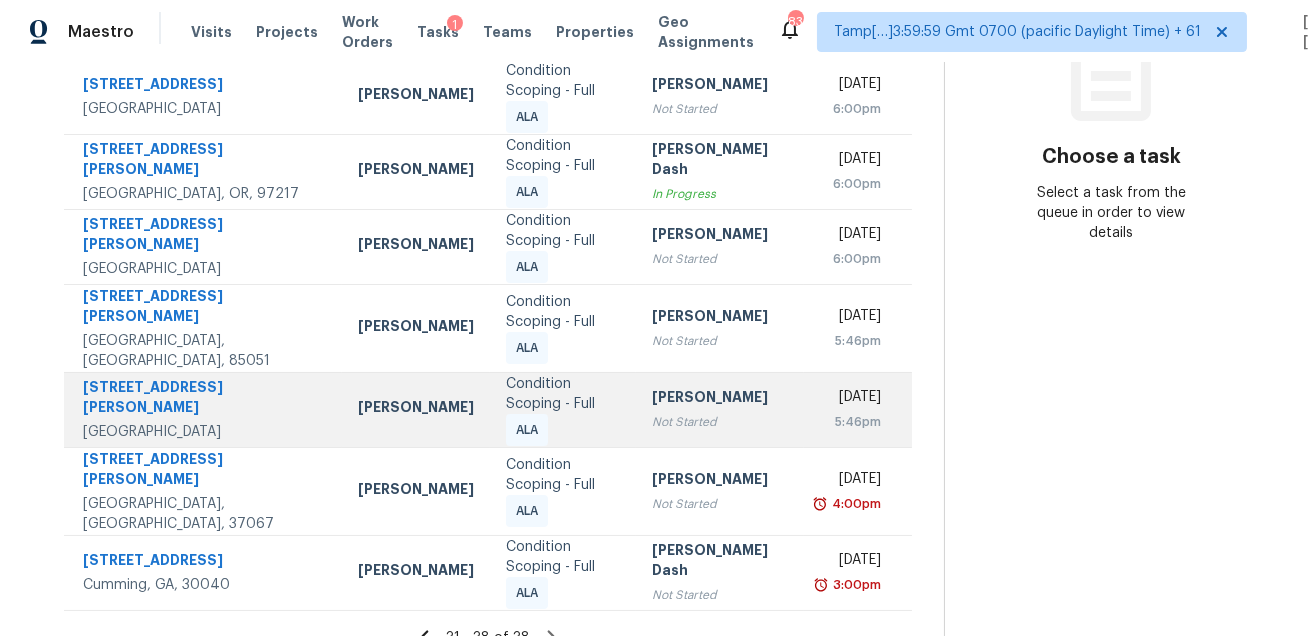 scroll, scrollTop: 0, scrollLeft: 0, axis: both 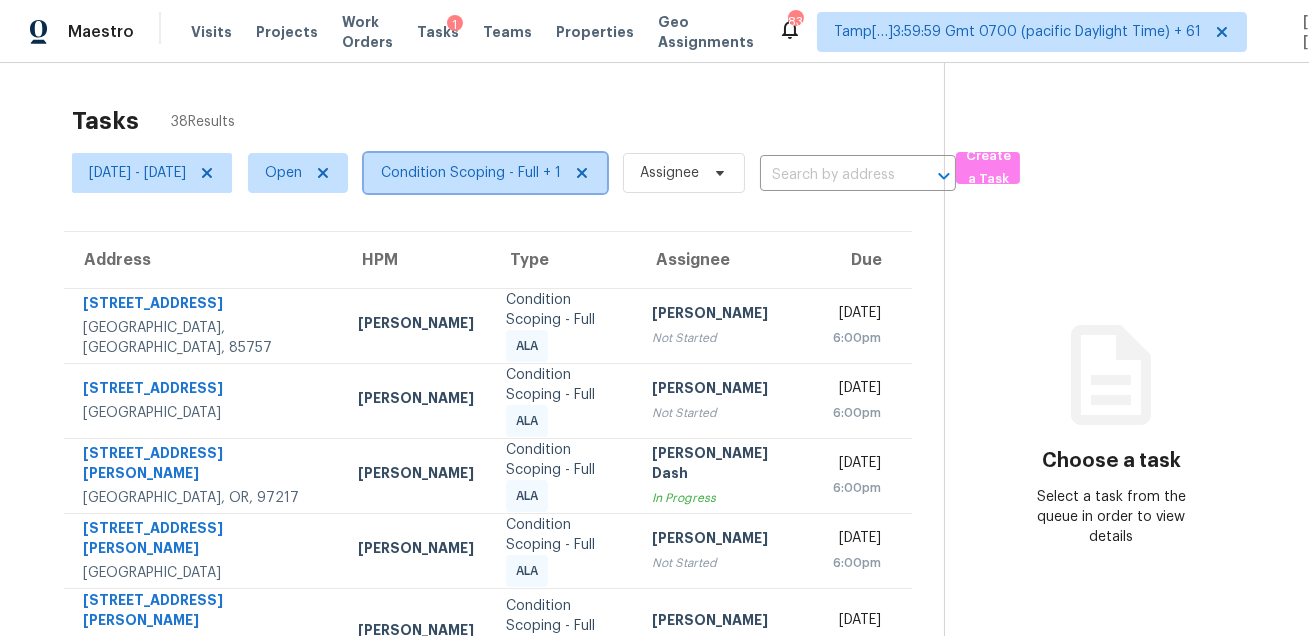 click on "Condition Scoping - Full + 1" at bounding box center [471, 173] 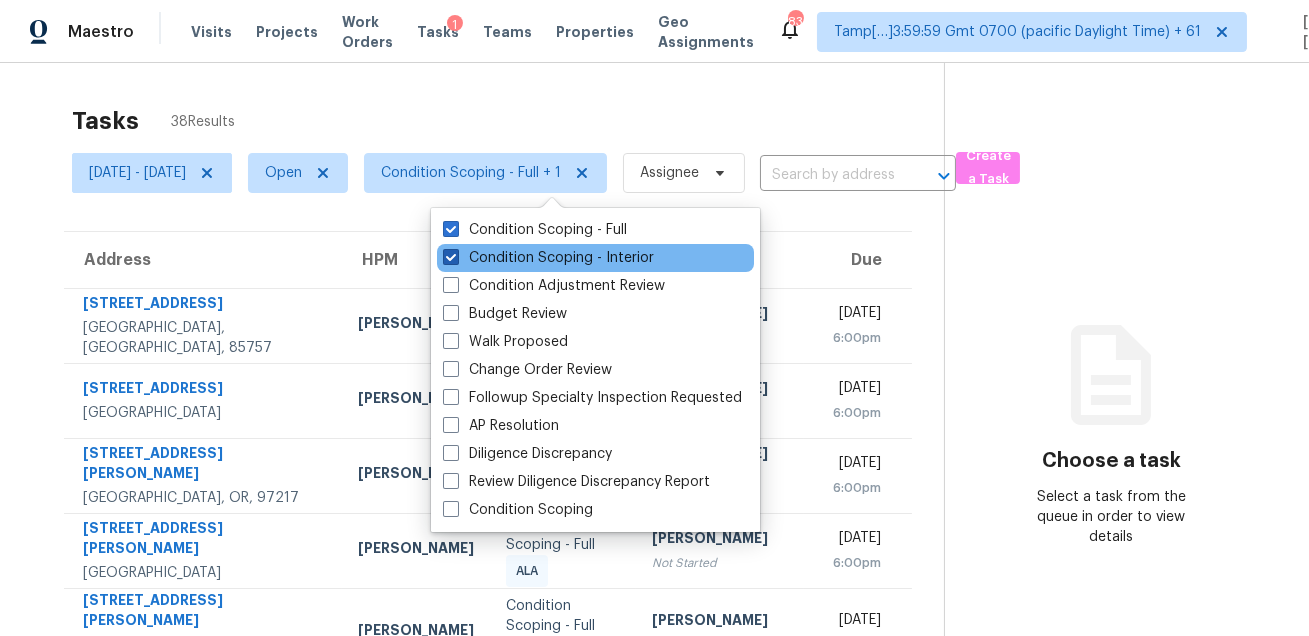 click on "Condition Scoping - Interior" at bounding box center [548, 258] 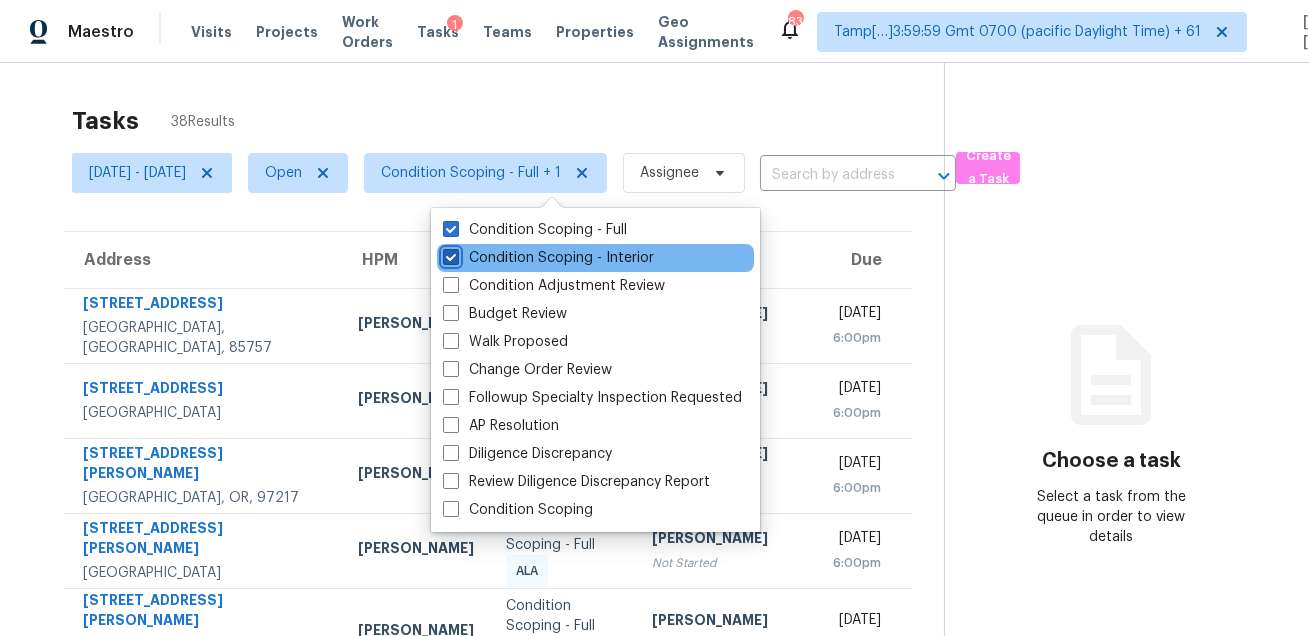 click on "Condition Scoping - Interior" at bounding box center [449, 254] 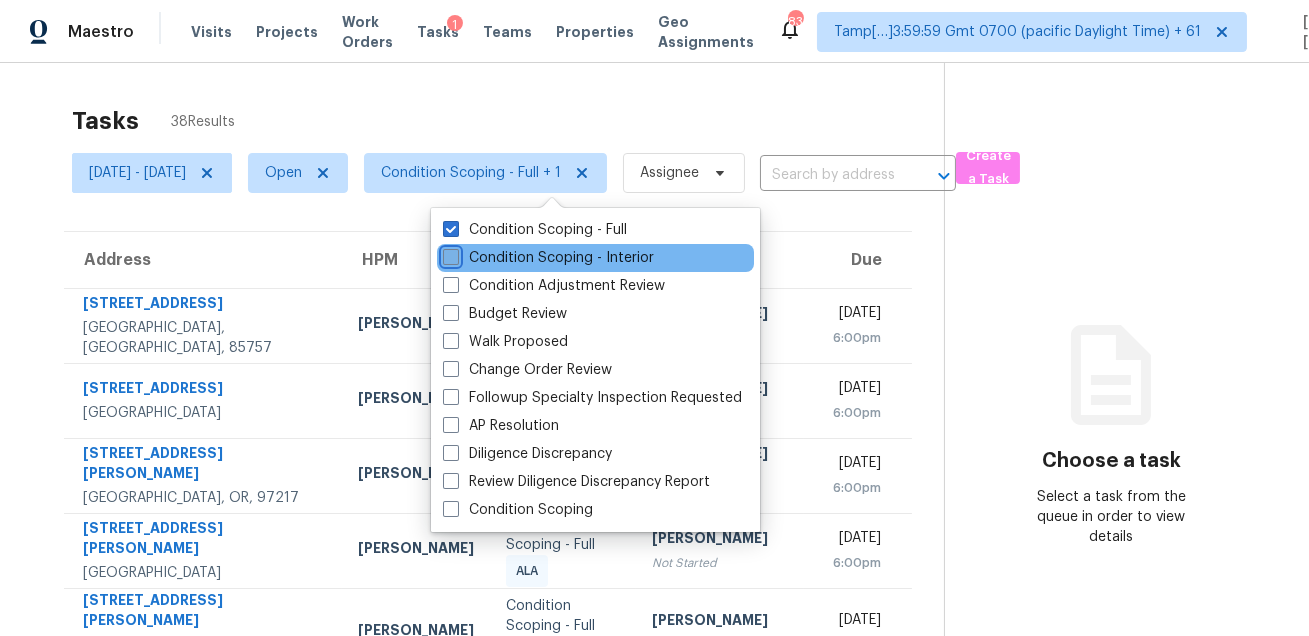 checkbox on "false" 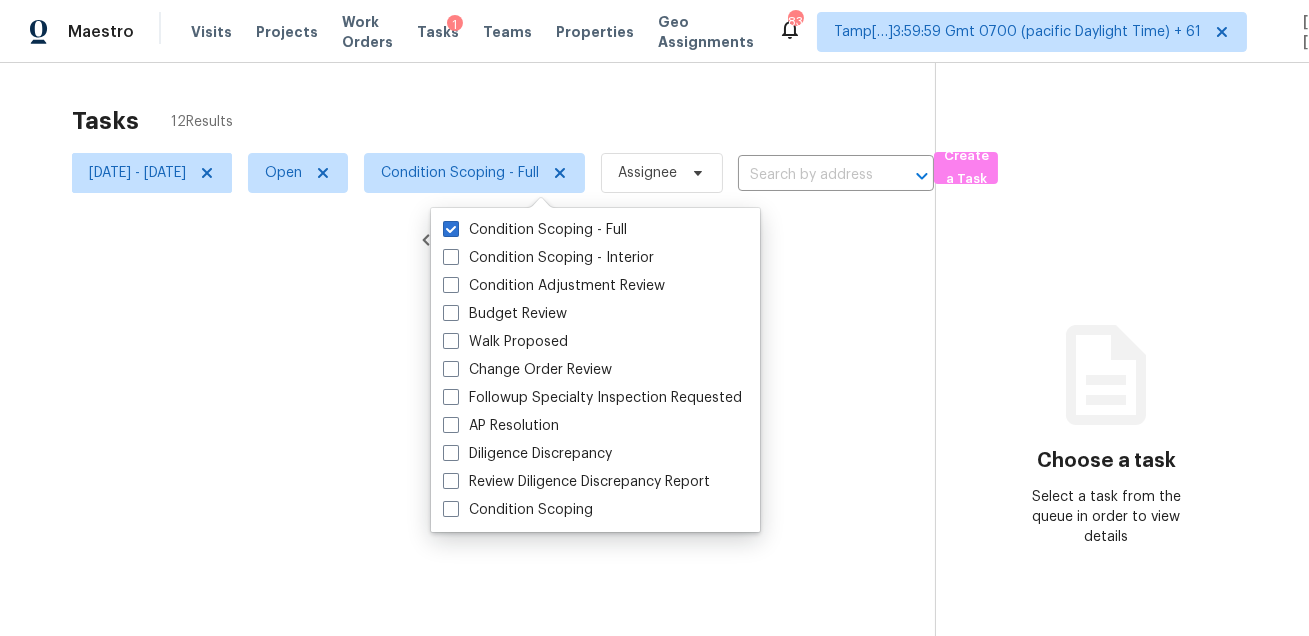 click at bounding box center [654, 318] 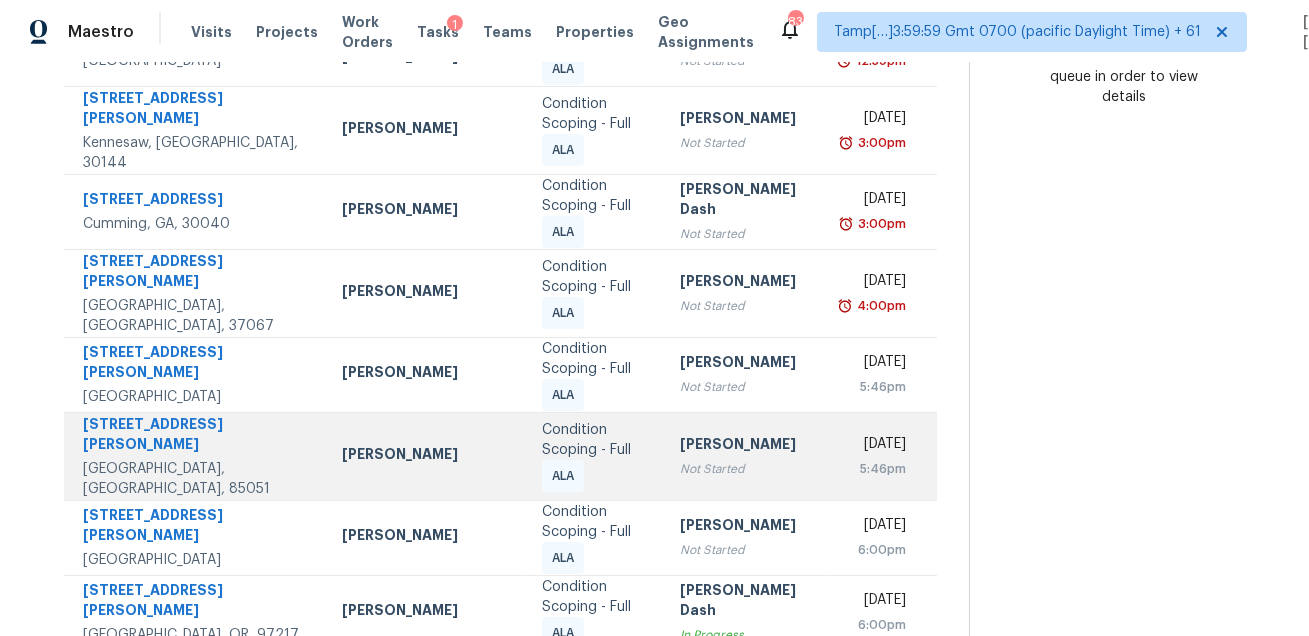 scroll, scrollTop: 453, scrollLeft: 0, axis: vertical 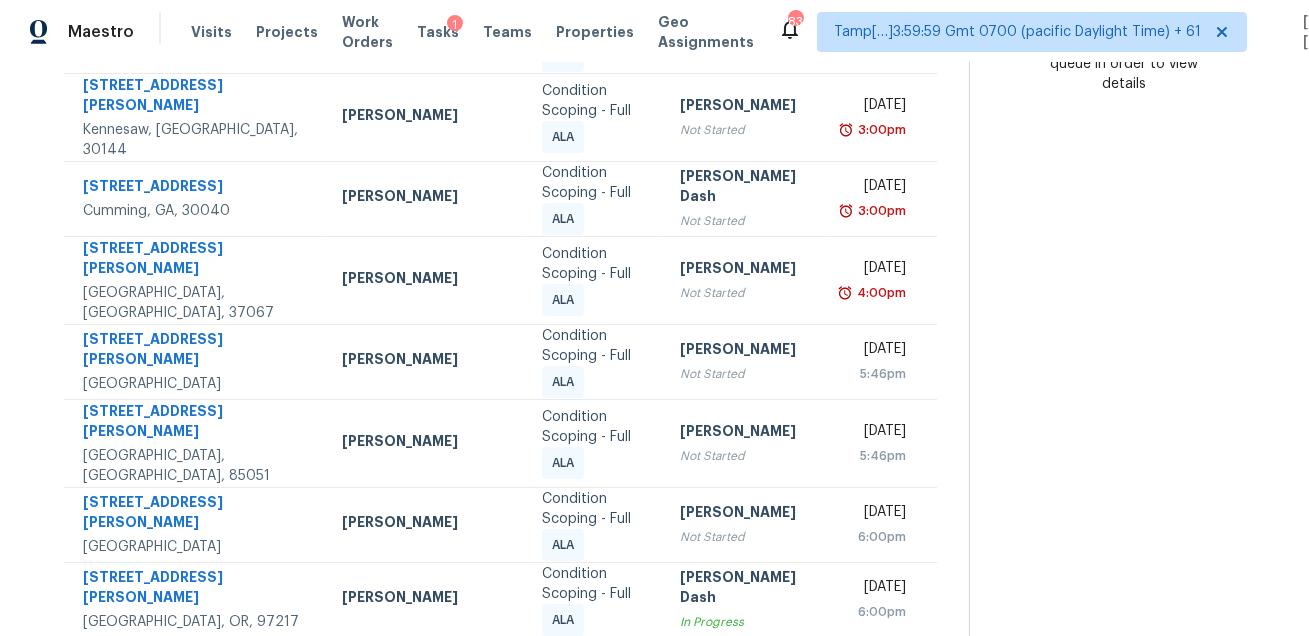 click 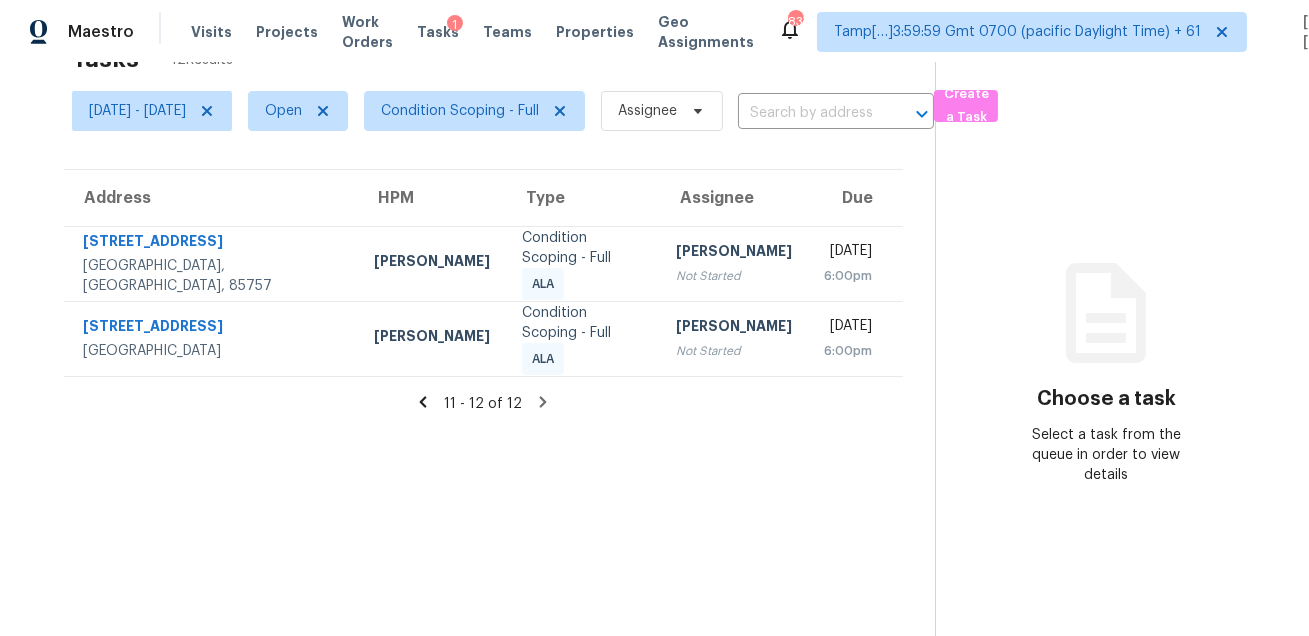 scroll, scrollTop: 0, scrollLeft: 0, axis: both 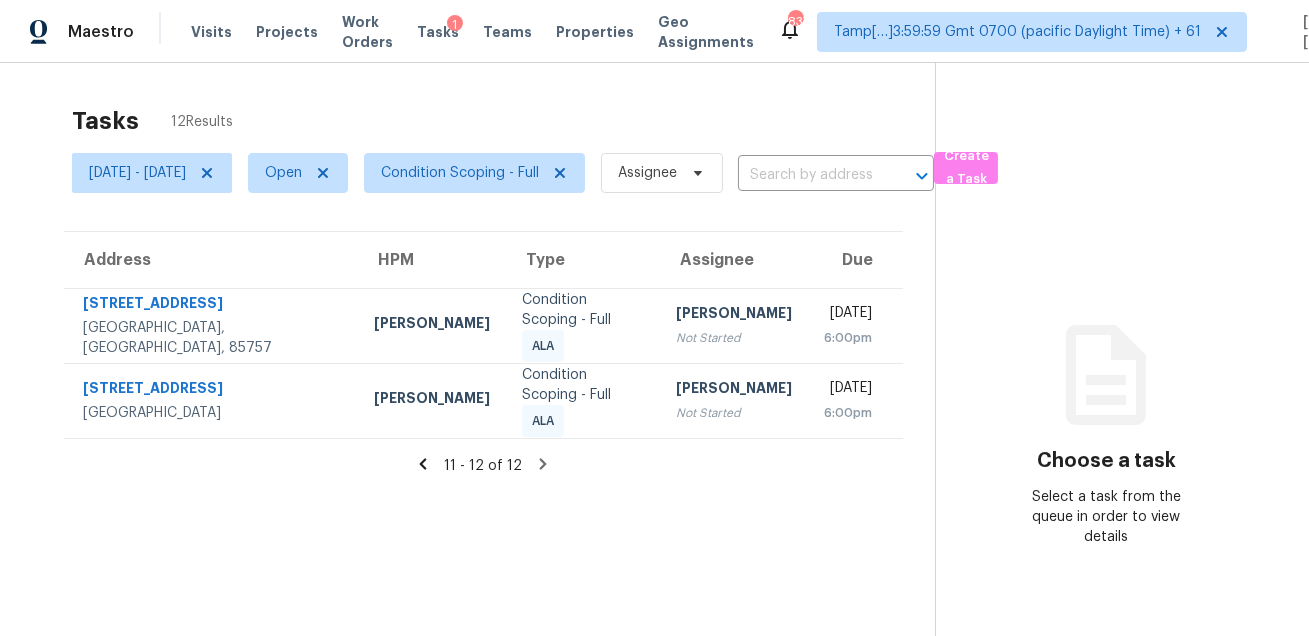 click on "Tasks 12  Results" at bounding box center (503, 121) 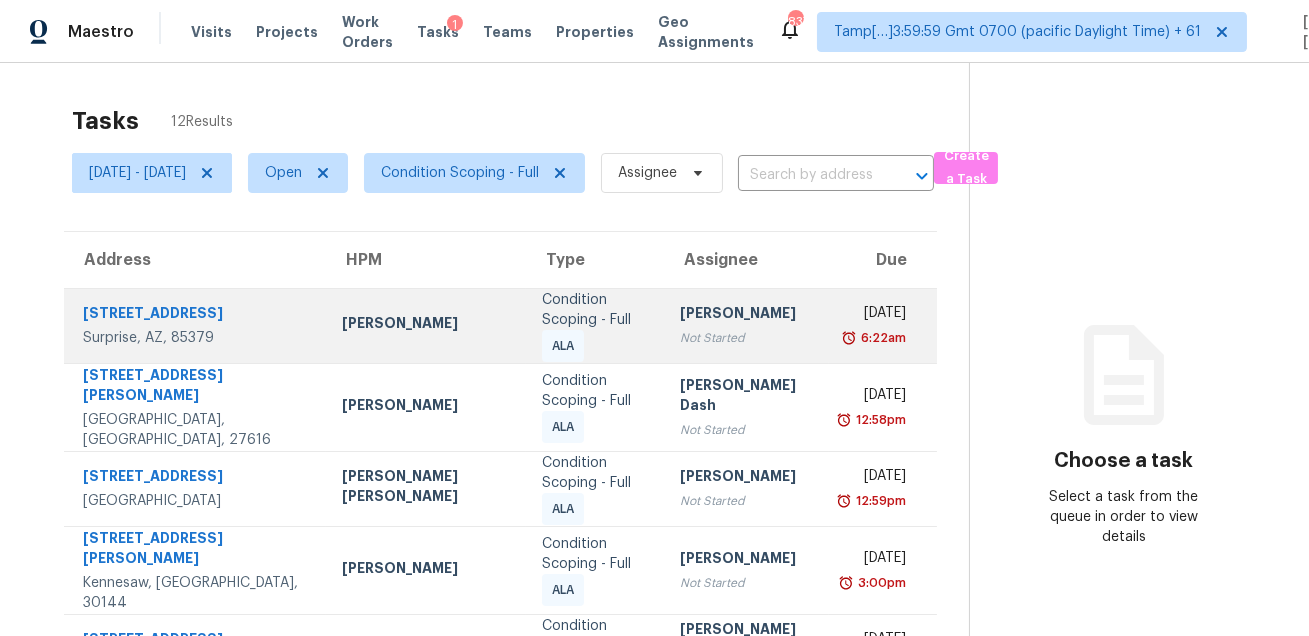 click on "16014 W Port Royale Ln   Surprise, AZ, 85379" at bounding box center (195, 325) 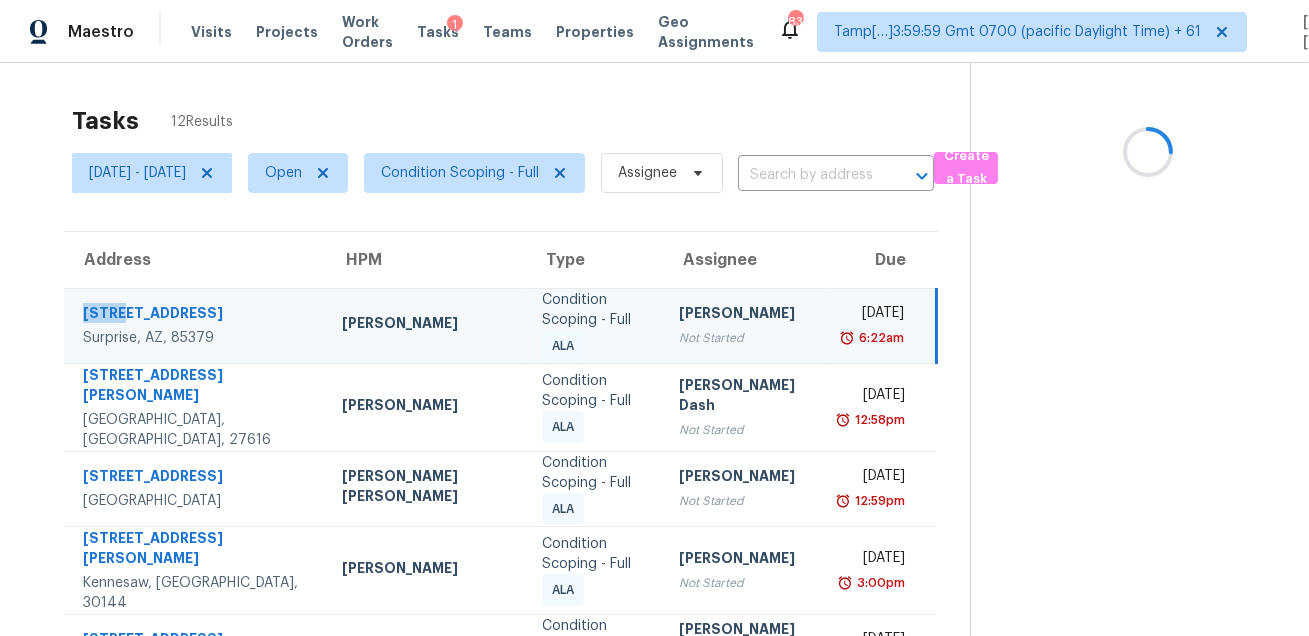 click on "16014 W Port Royale Ln   Surprise, AZ, 85379" at bounding box center [195, 325] 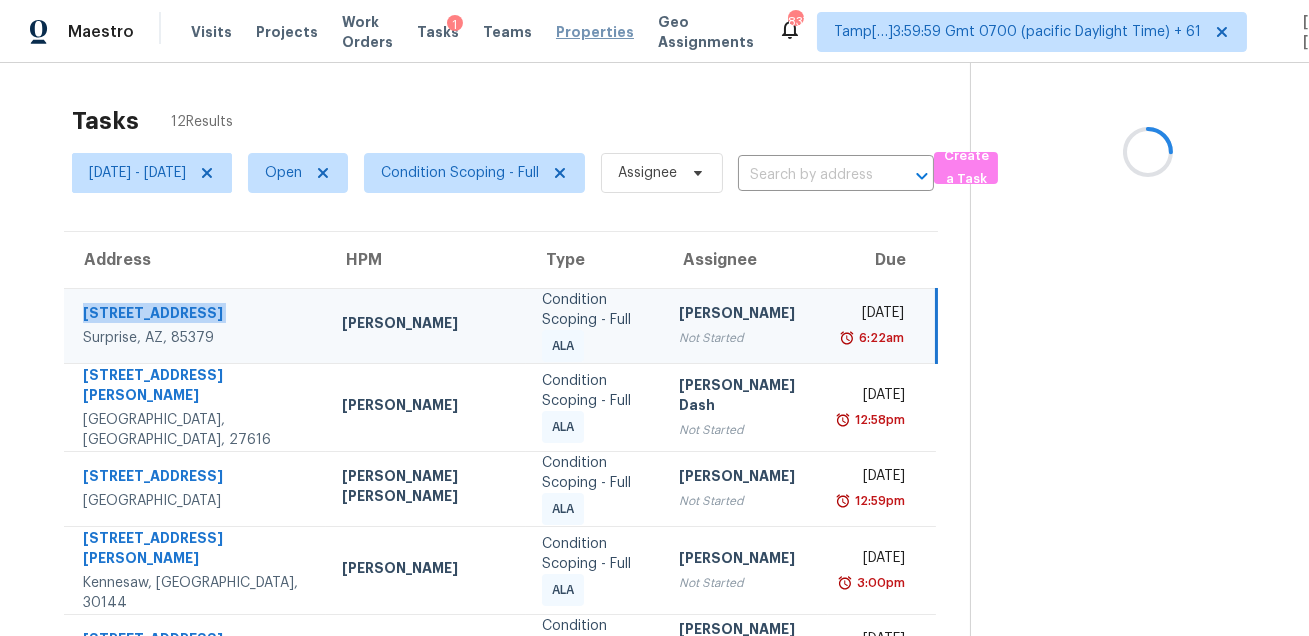 copy on "[STREET_ADDRESS]" 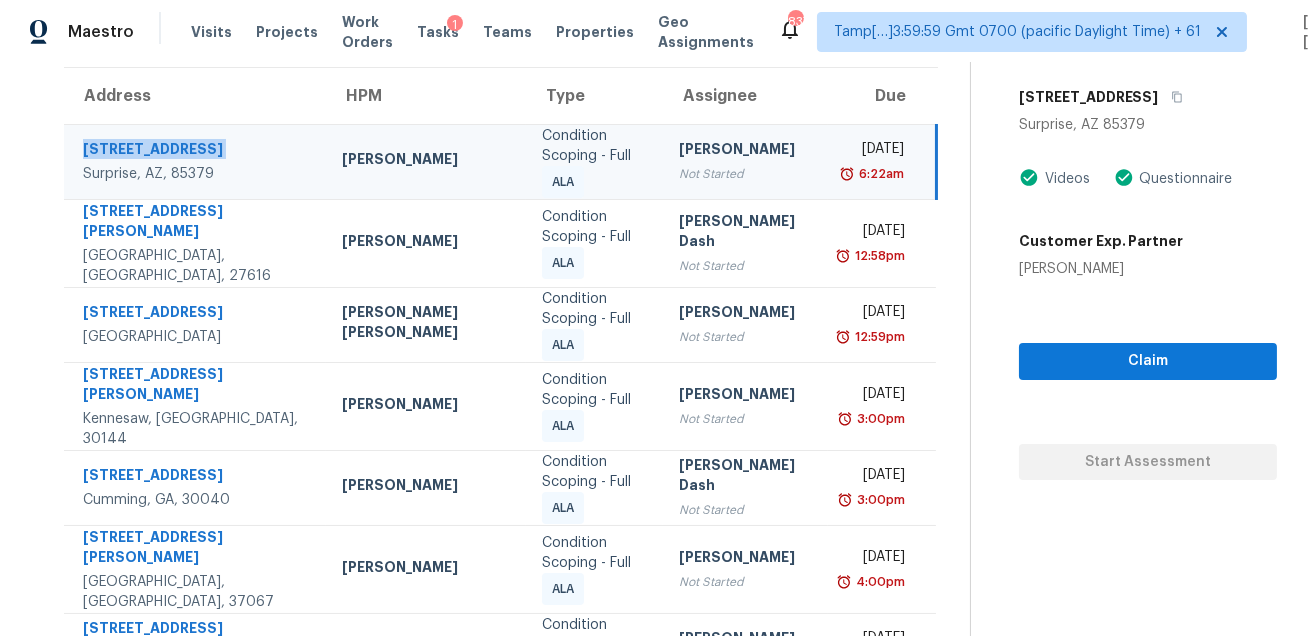 scroll, scrollTop: 218, scrollLeft: 0, axis: vertical 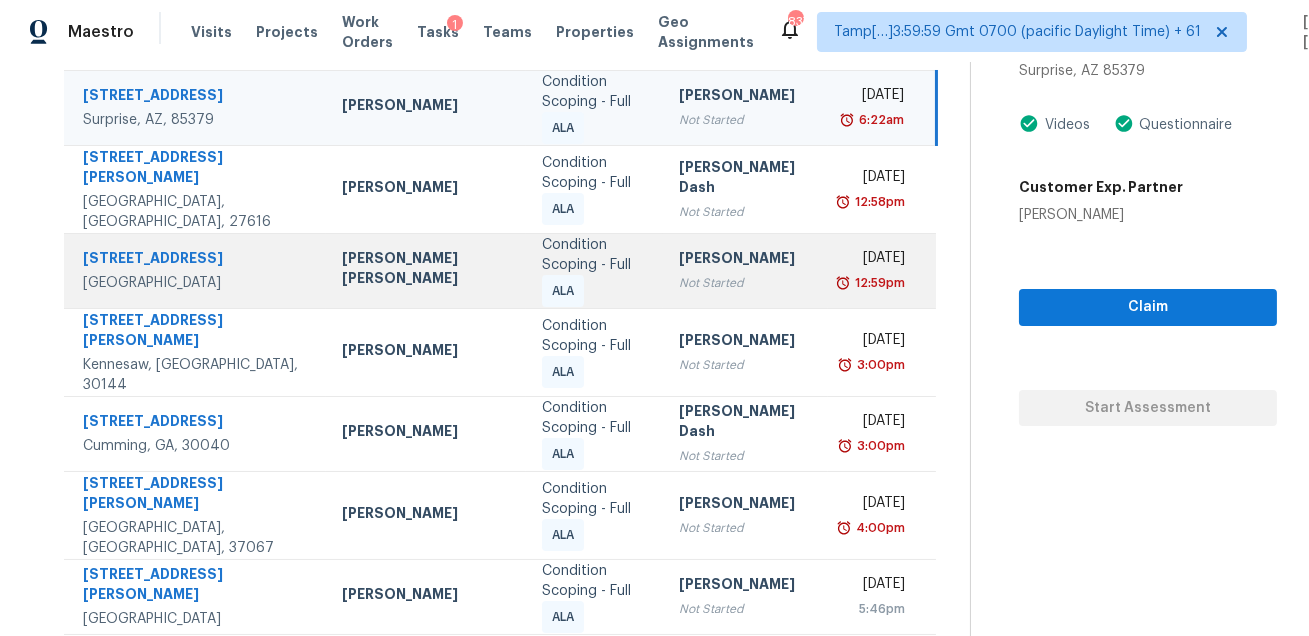 click on "[STREET_ADDRESS]" at bounding box center (196, 260) 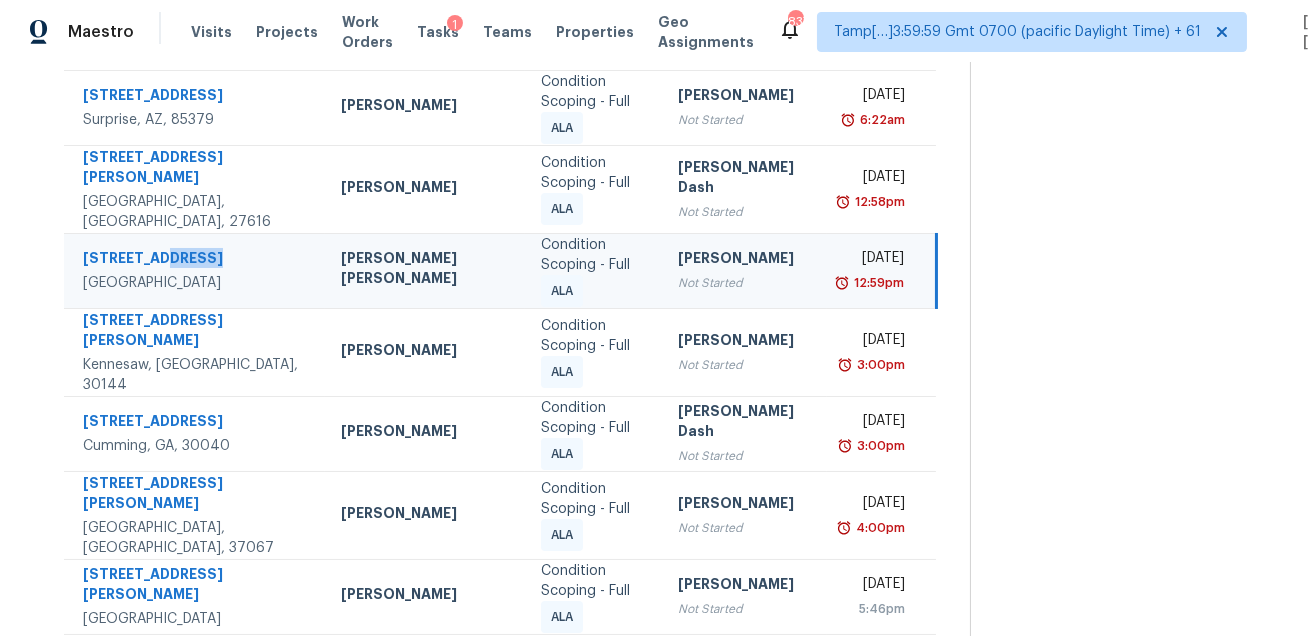 click on "[STREET_ADDRESS]" at bounding box center (196, 260) 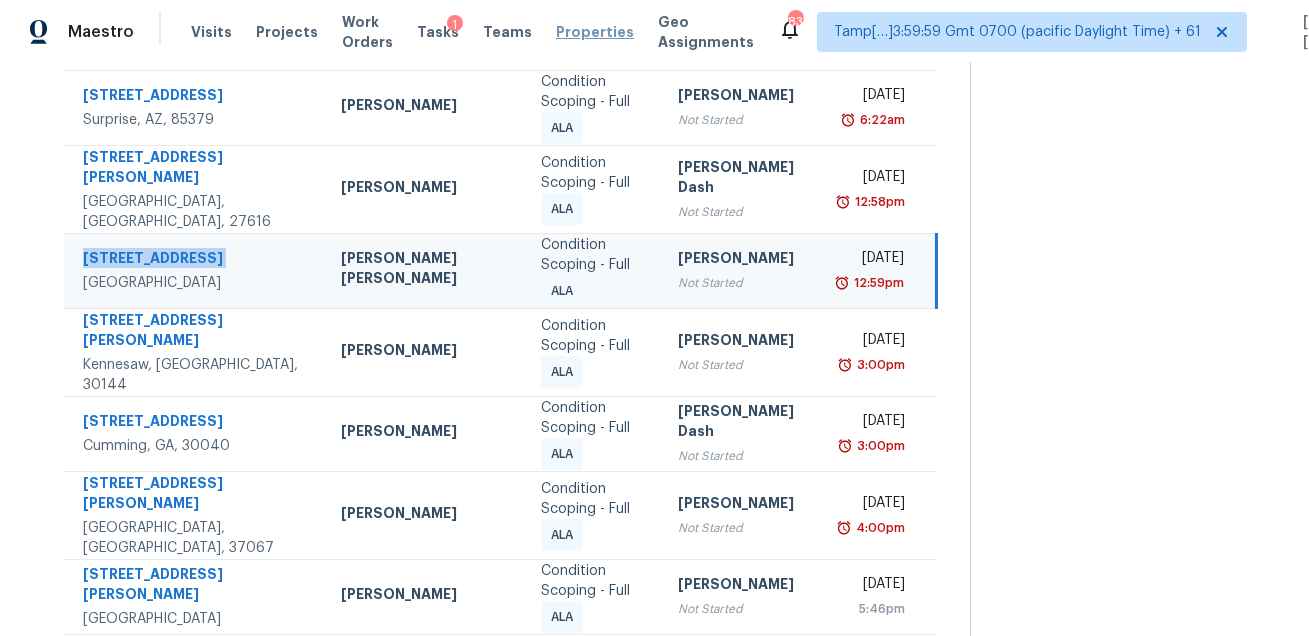 copy on "[STREET_ADDRESS]" 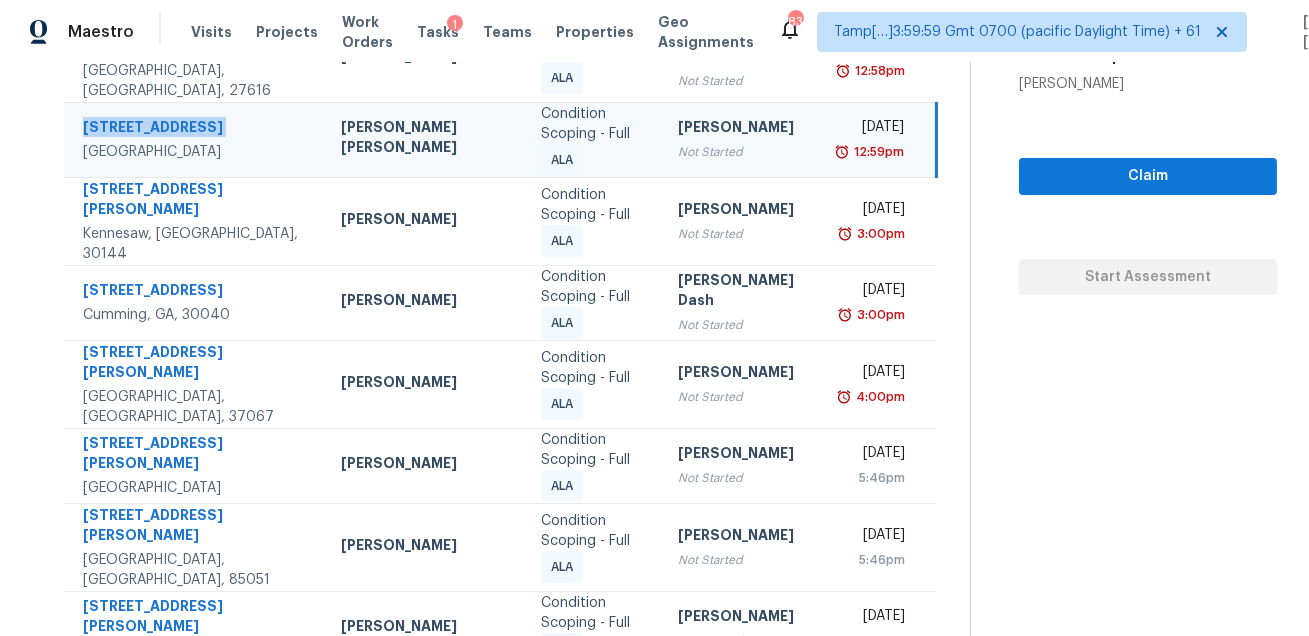 scroll, scrollTop: 453, scrollLeft: 0, axis: vertical 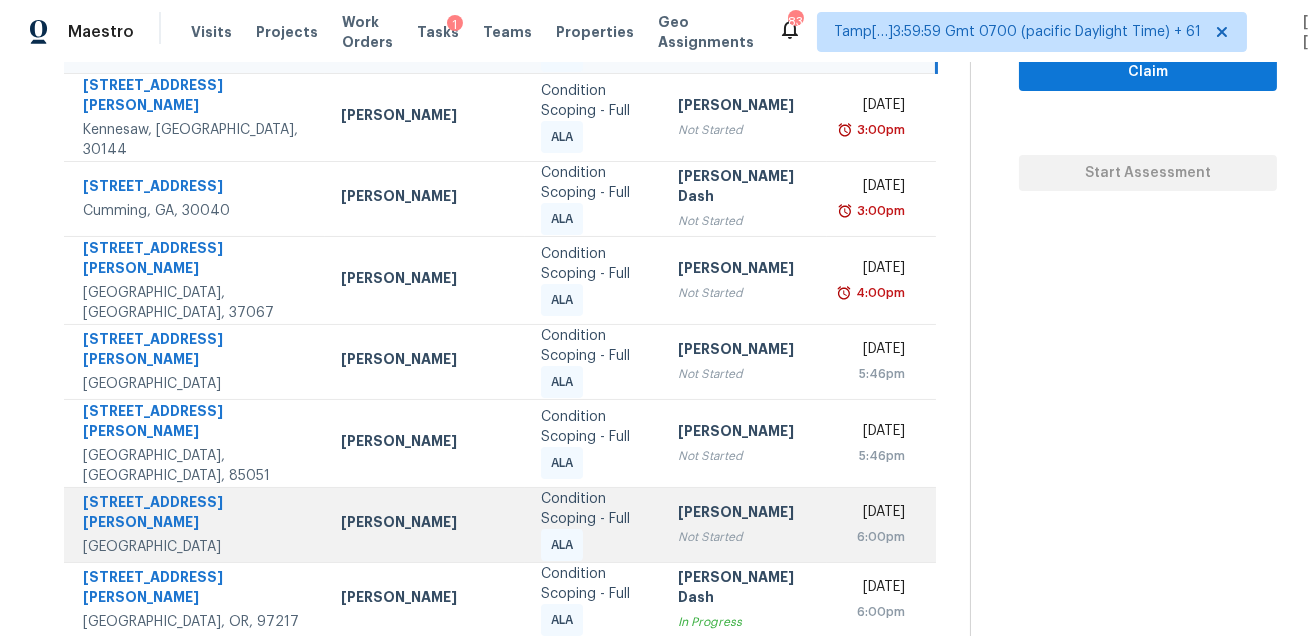 click on "[PERSON_NAME]" at bounding box center (424, 524) 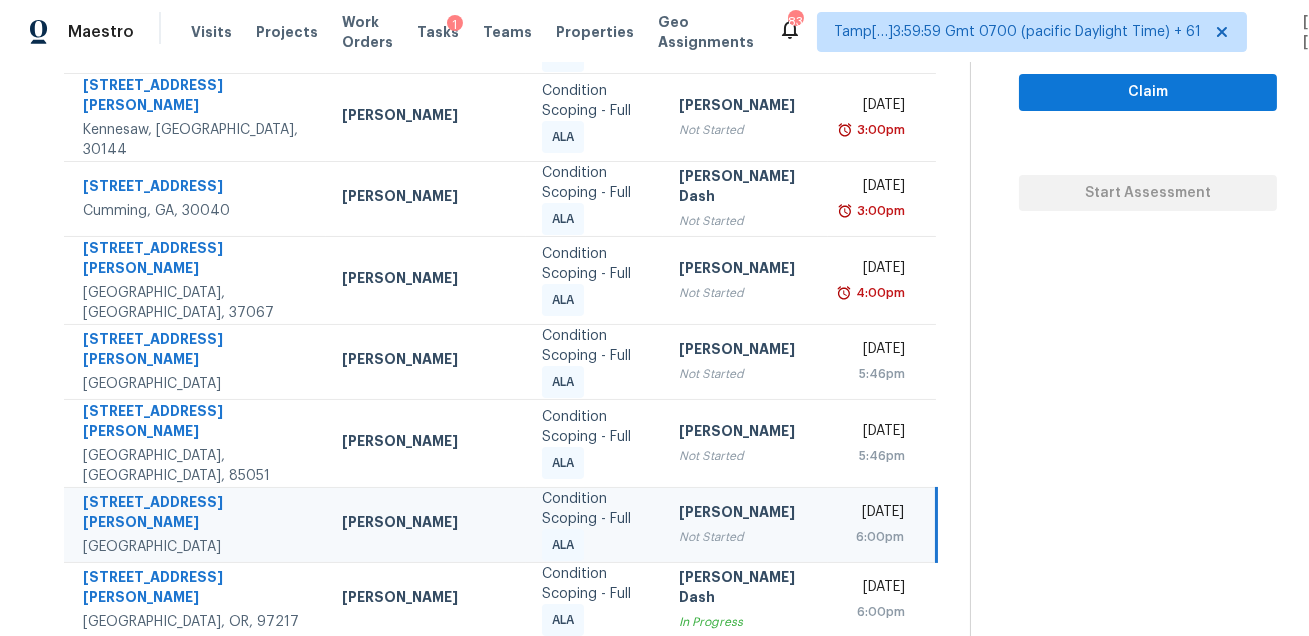 click 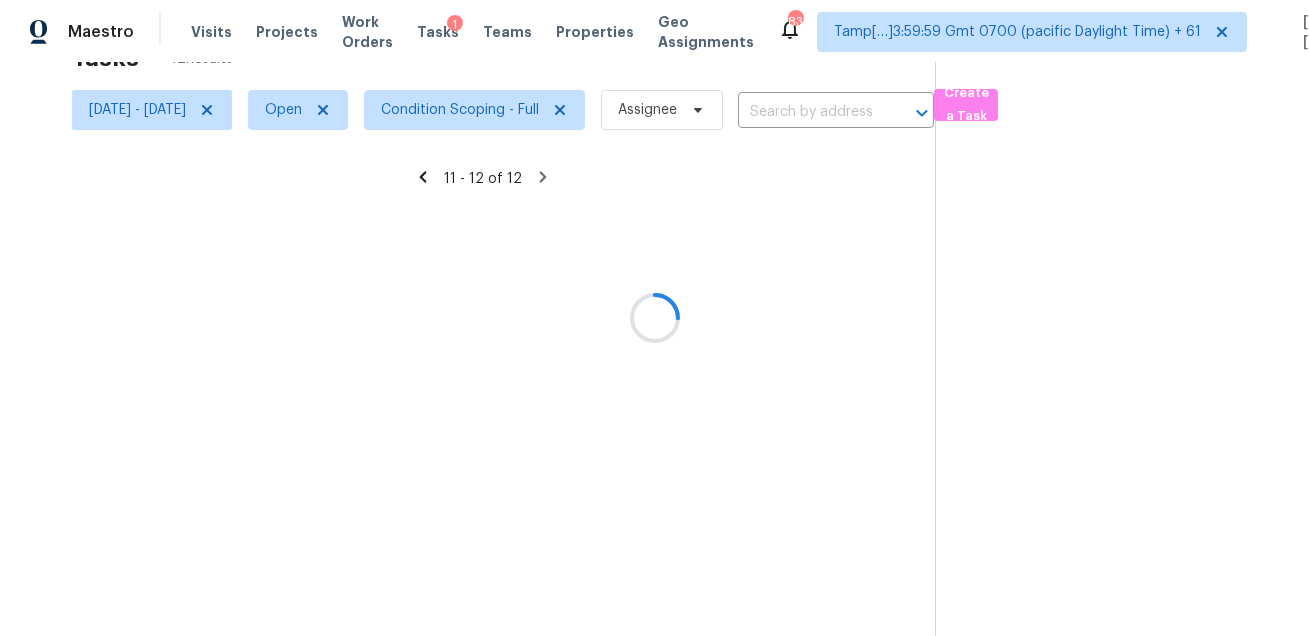 scroll, scrollTop: 62, scrollLeft: 0, axis: vertical 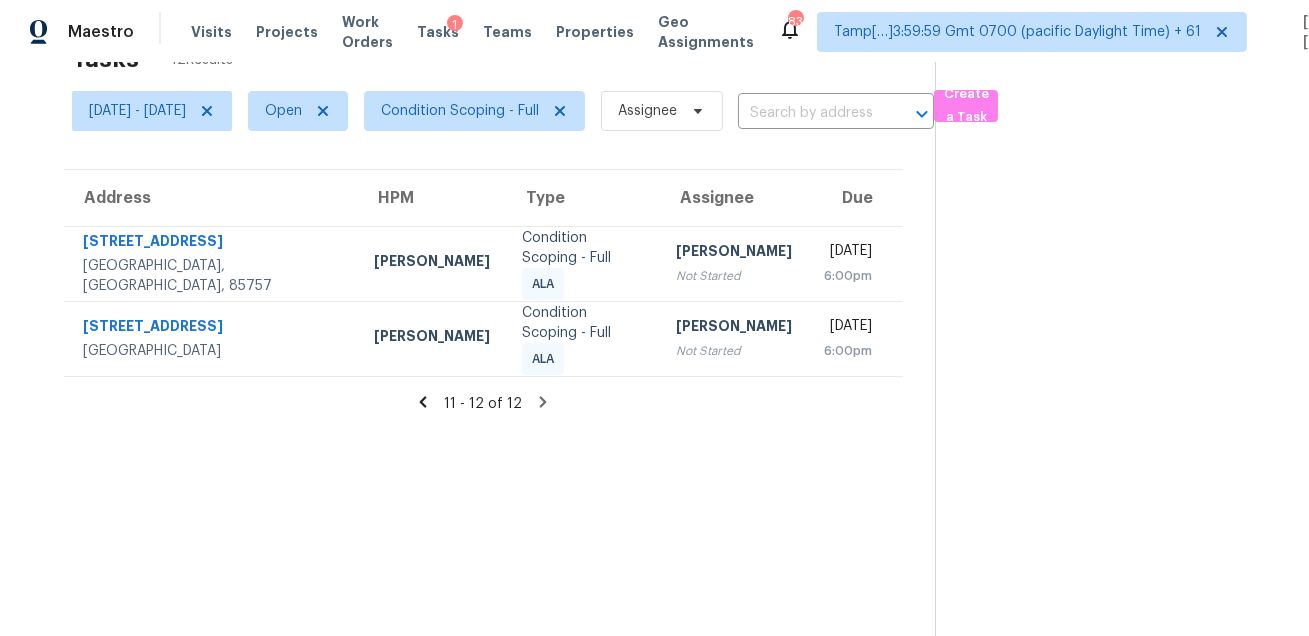 click 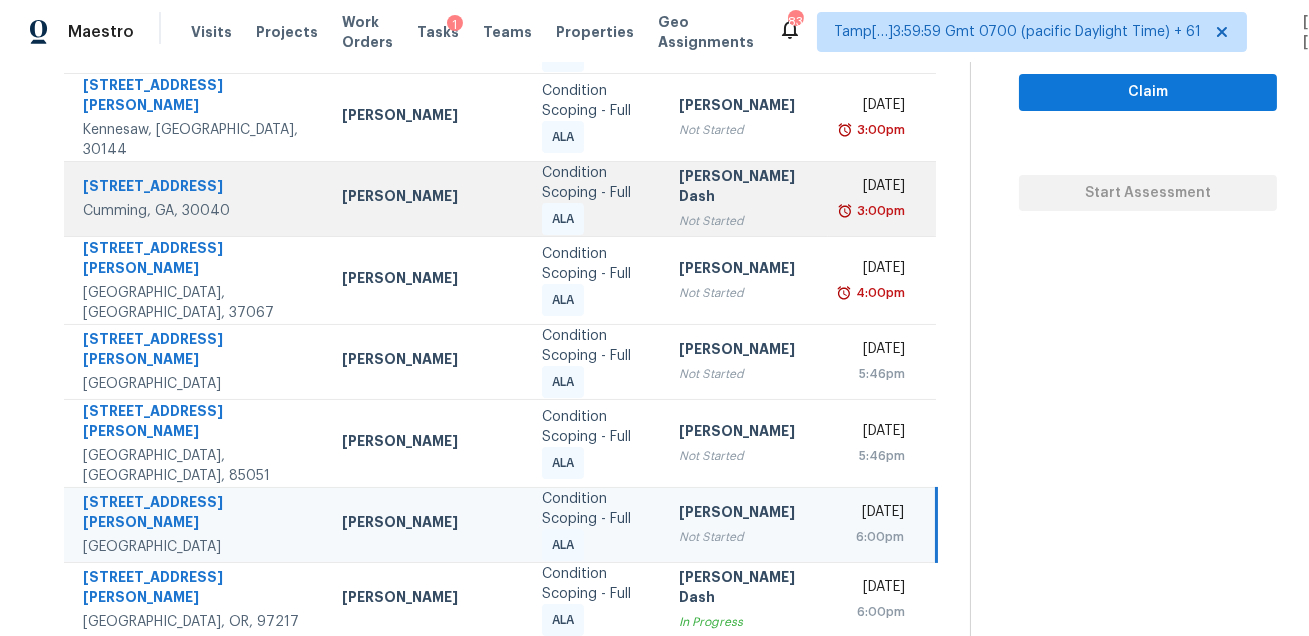 scroll, scrollTop: 0, scrollLeft: 0, axis: both 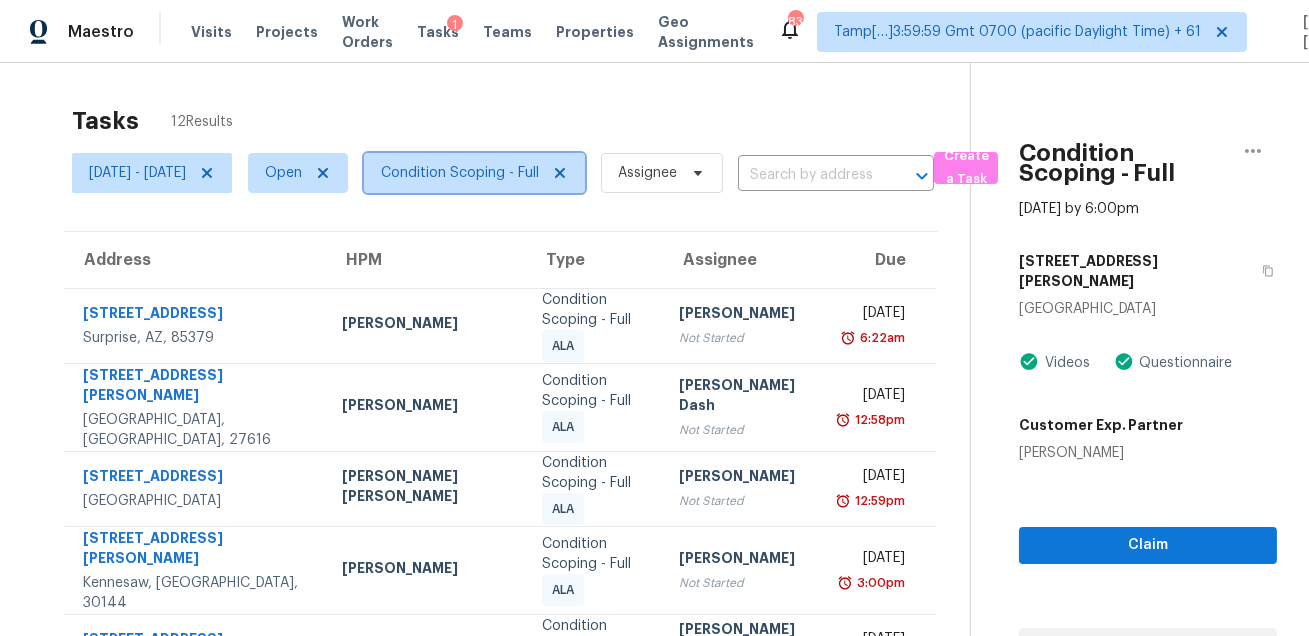 click on "Condition Scoping - Full" at bounding box center (460, 173) 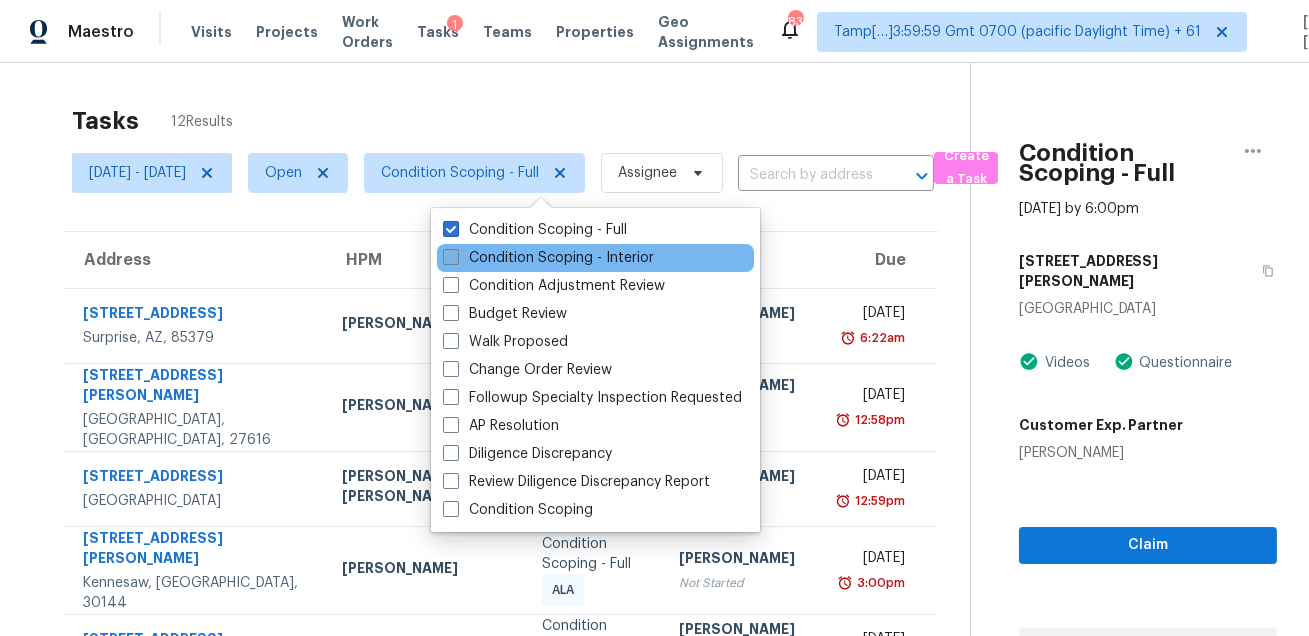 click on "Condition Scoping - Interior" at bounding box center (548, 258) 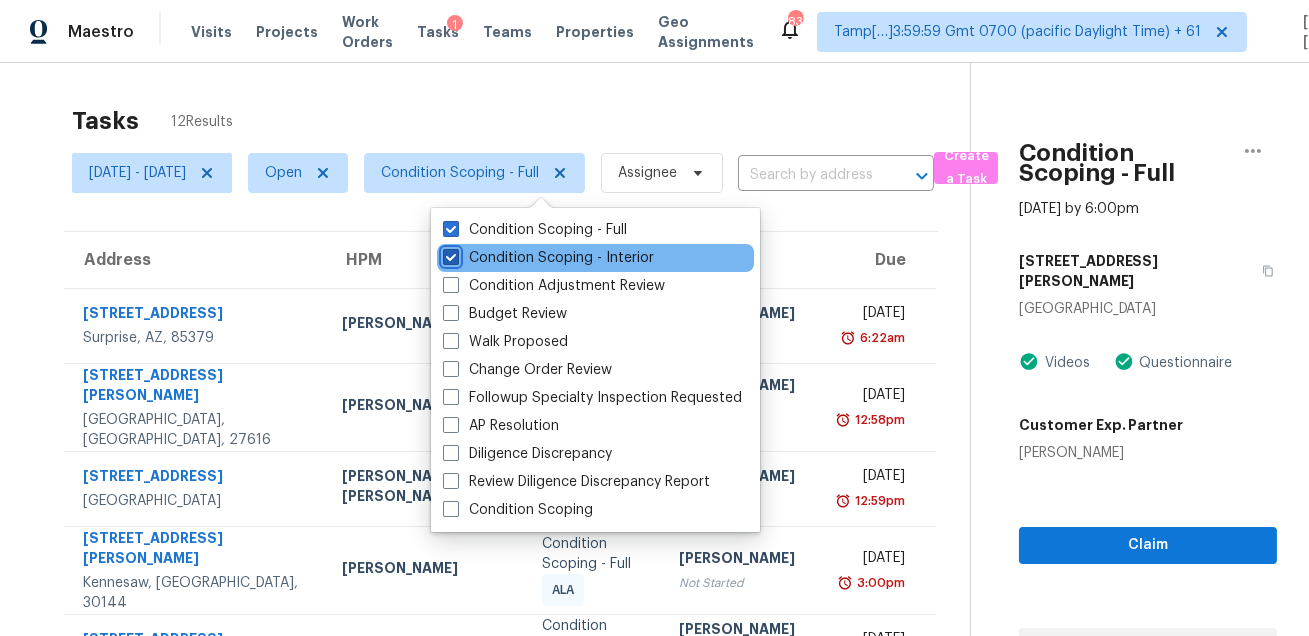 checkbox on "true" 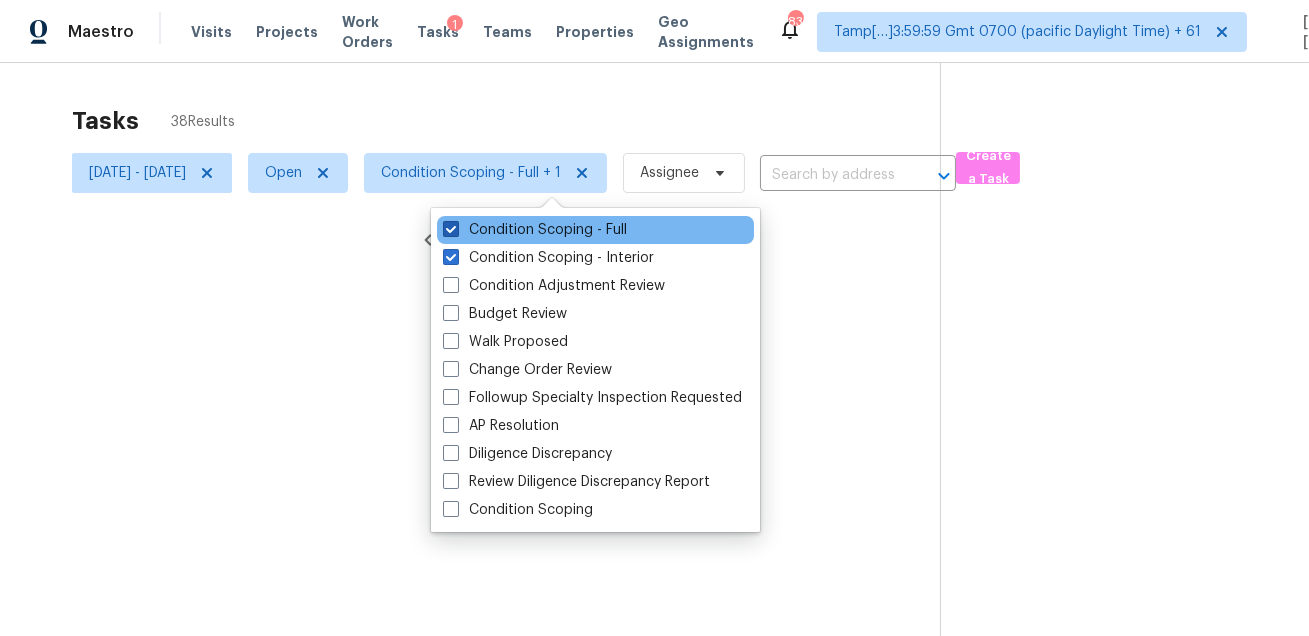 click on "Condition Scoping - Full" at bounding box center (535, 230) 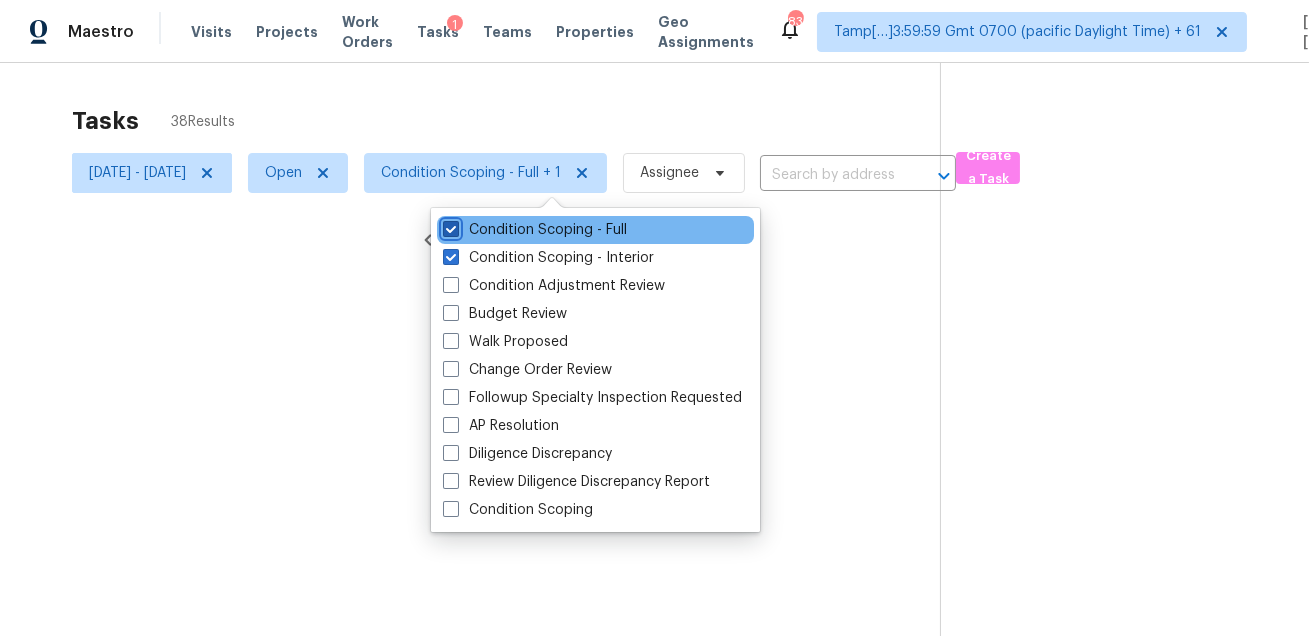 click on "Condition Scoping - Full" at bounding box center [449, 226] 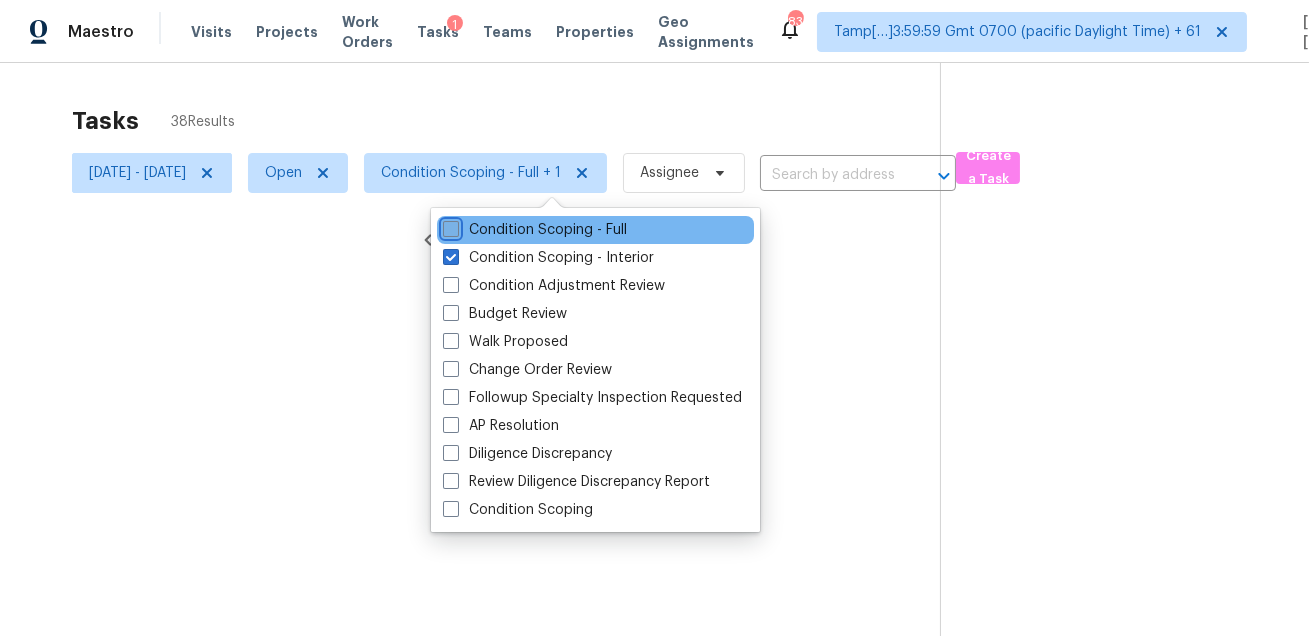 checkbox on "false" 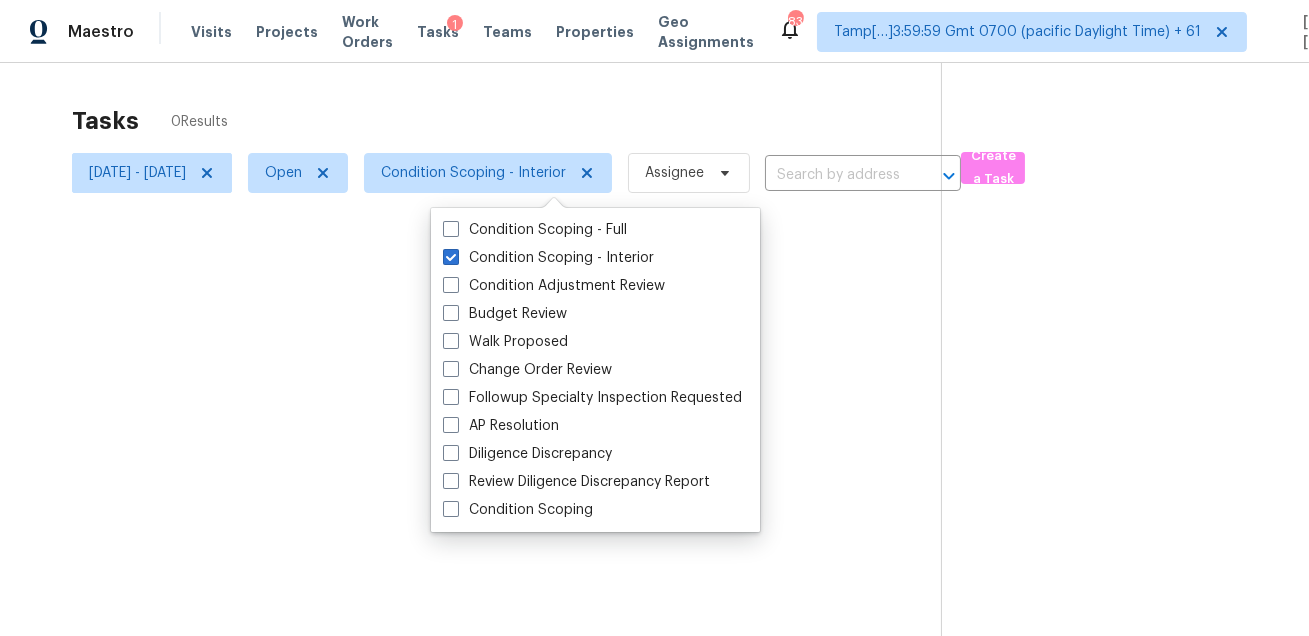 click at bounding box center [654, 318] 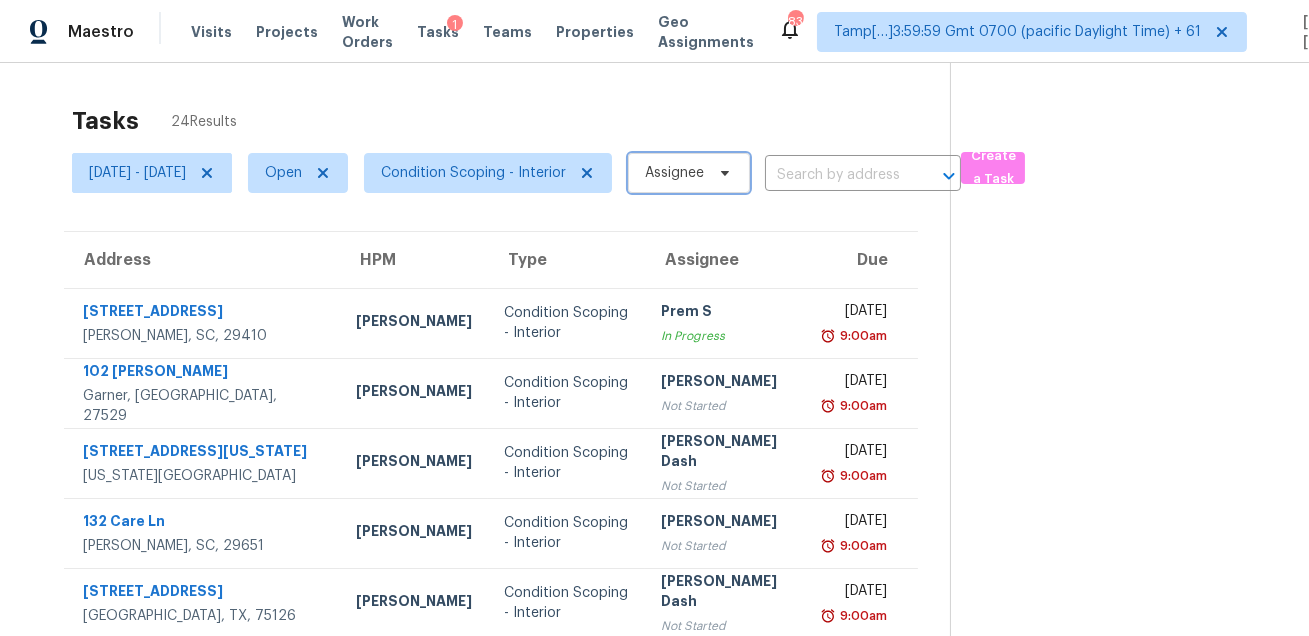 click on "Assignee" at bounding box center (689, 173) 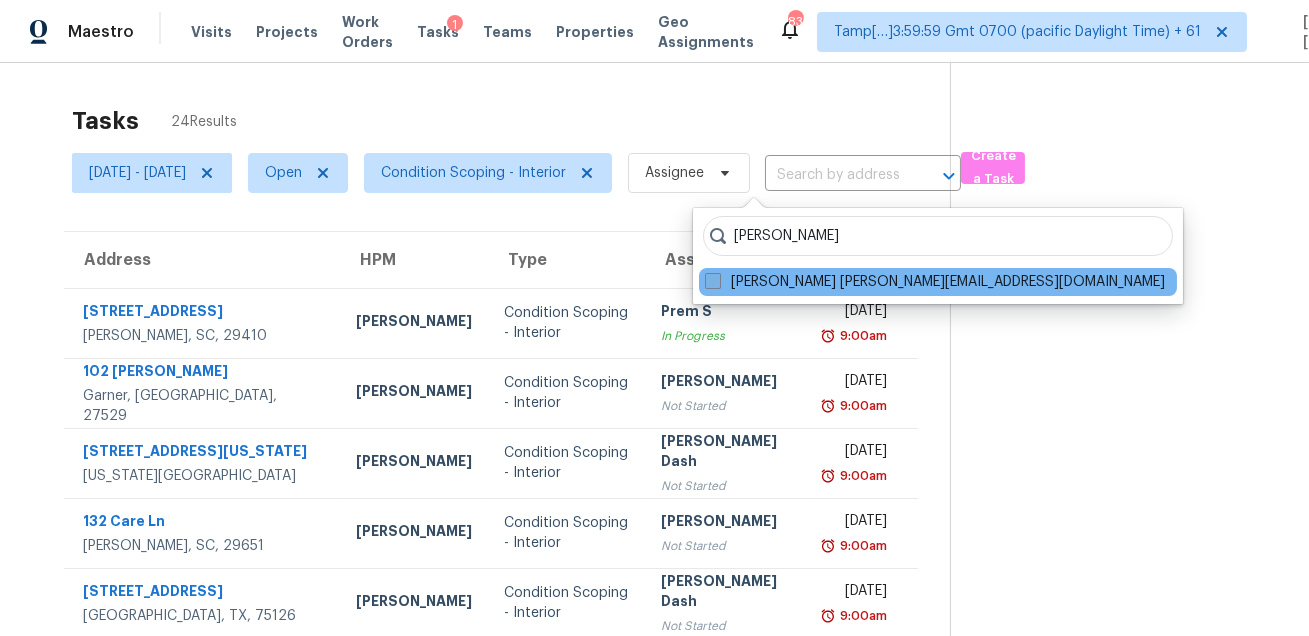 type on "salma ansari" 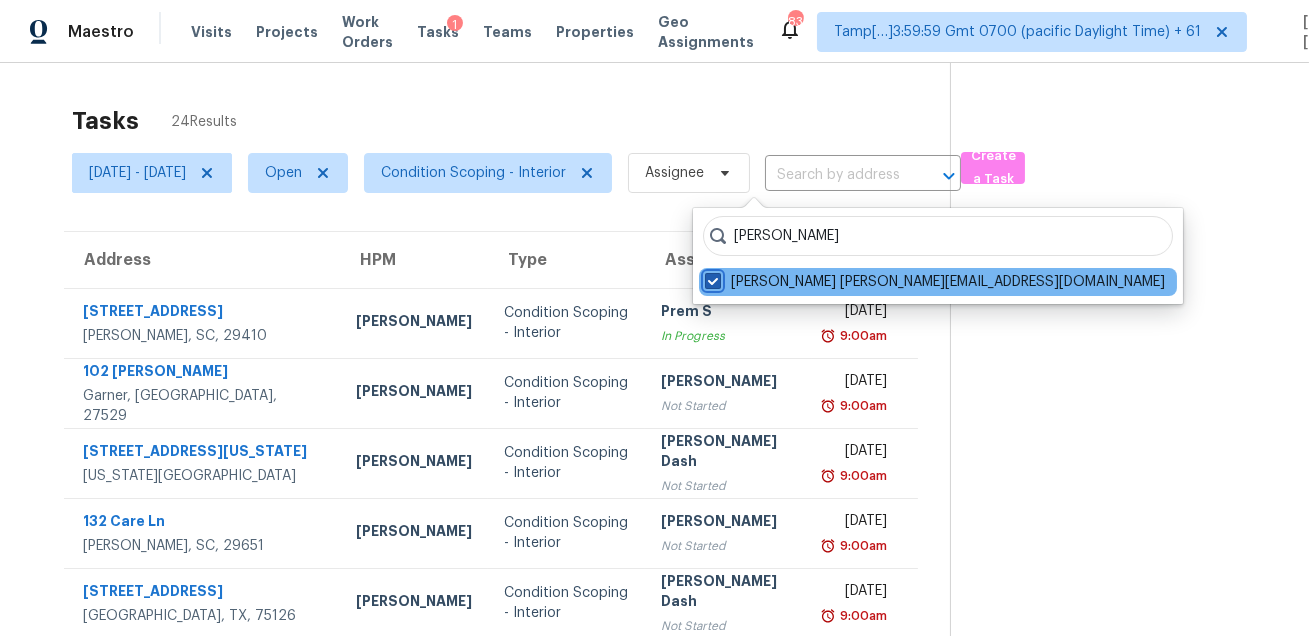 checkbox on "true" 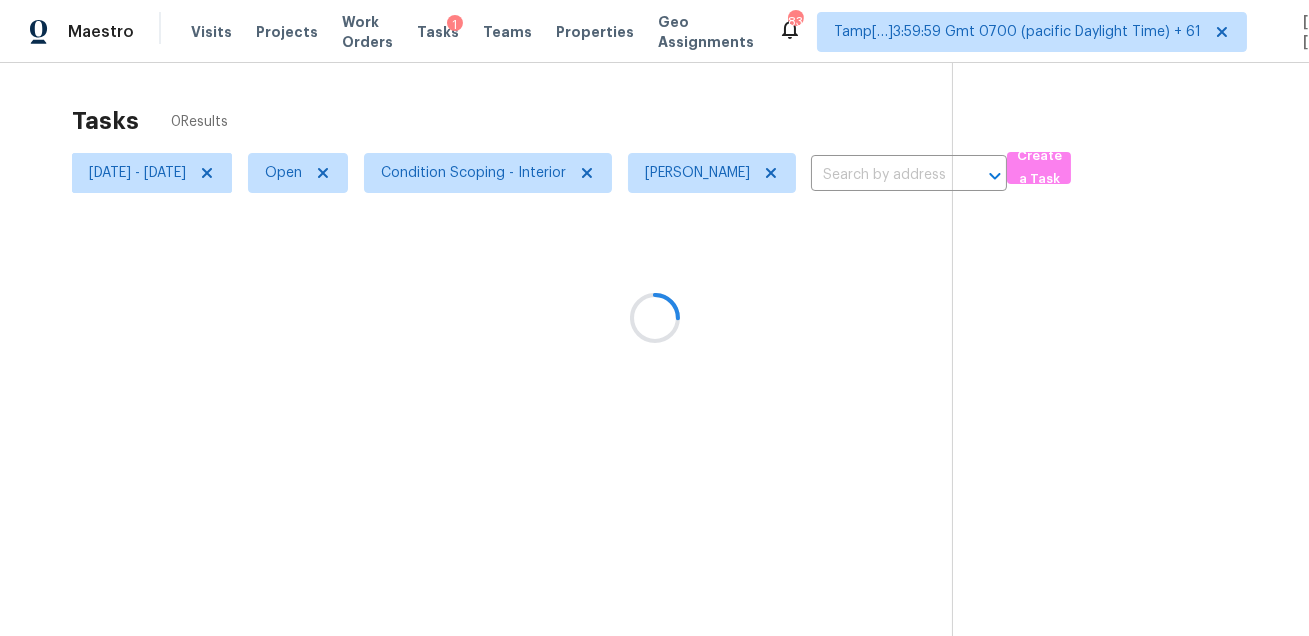 click at bounding box center (654, 318) 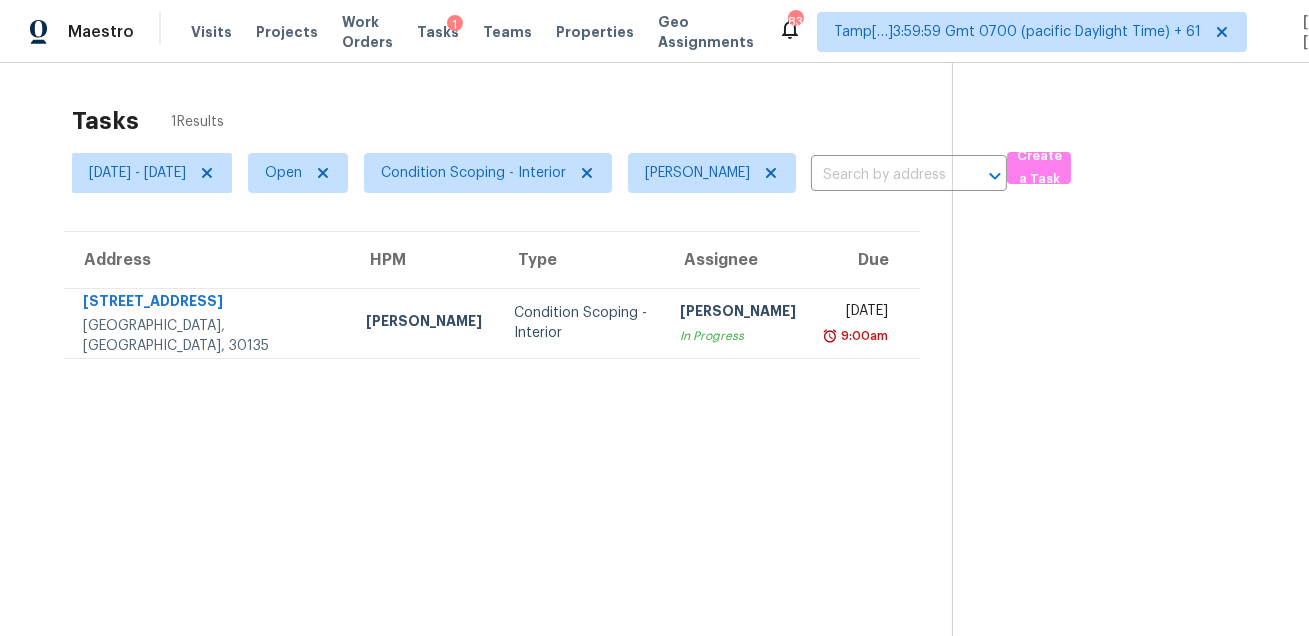 click on "Tasks 1  Results" at bounding box center (512, 121) 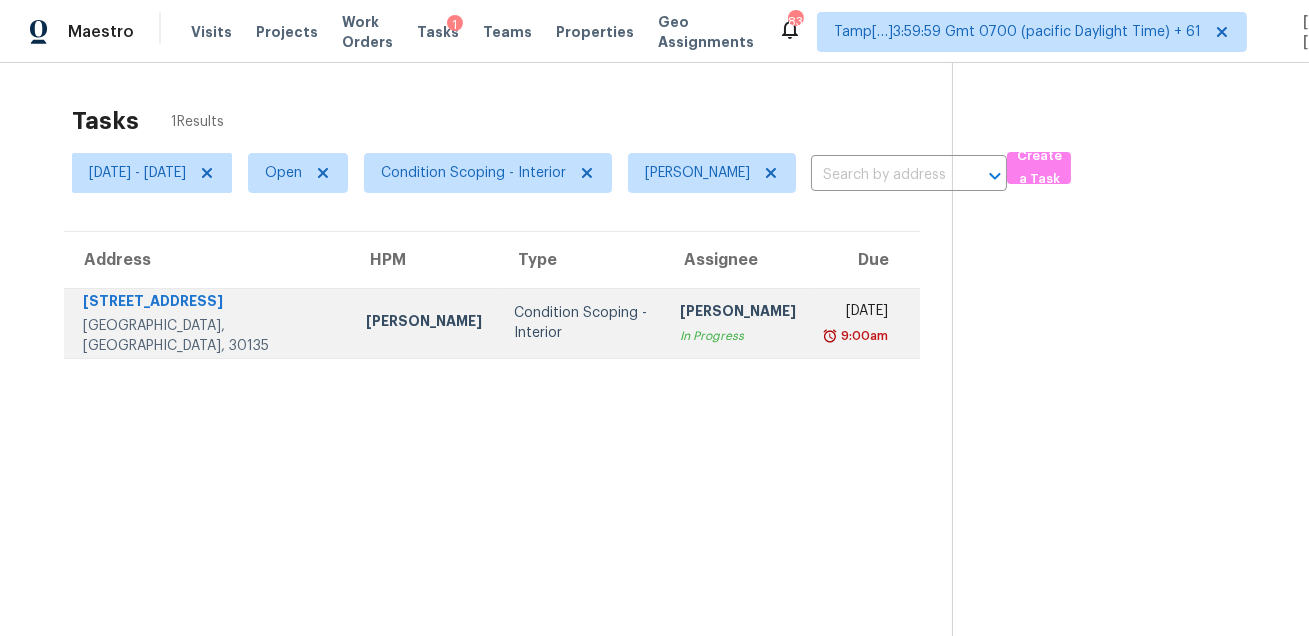 click on "Condition Scoping - Interior" at bounding box center [581, 323] 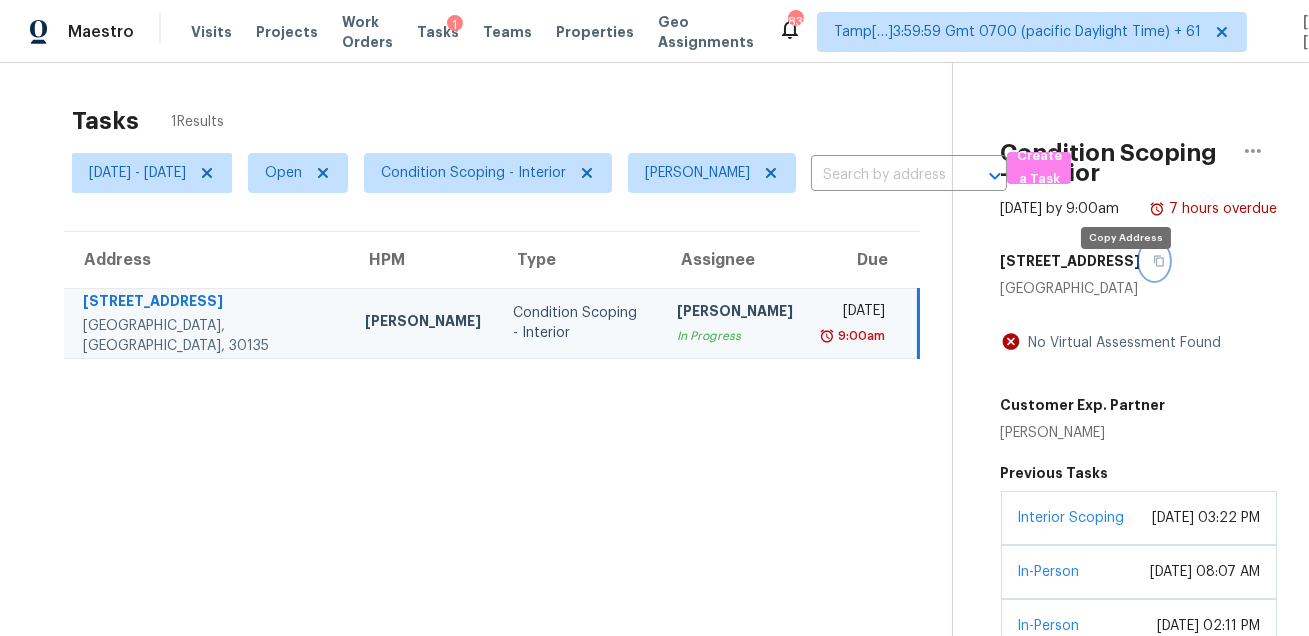 click at bounding box center [1154, 261] 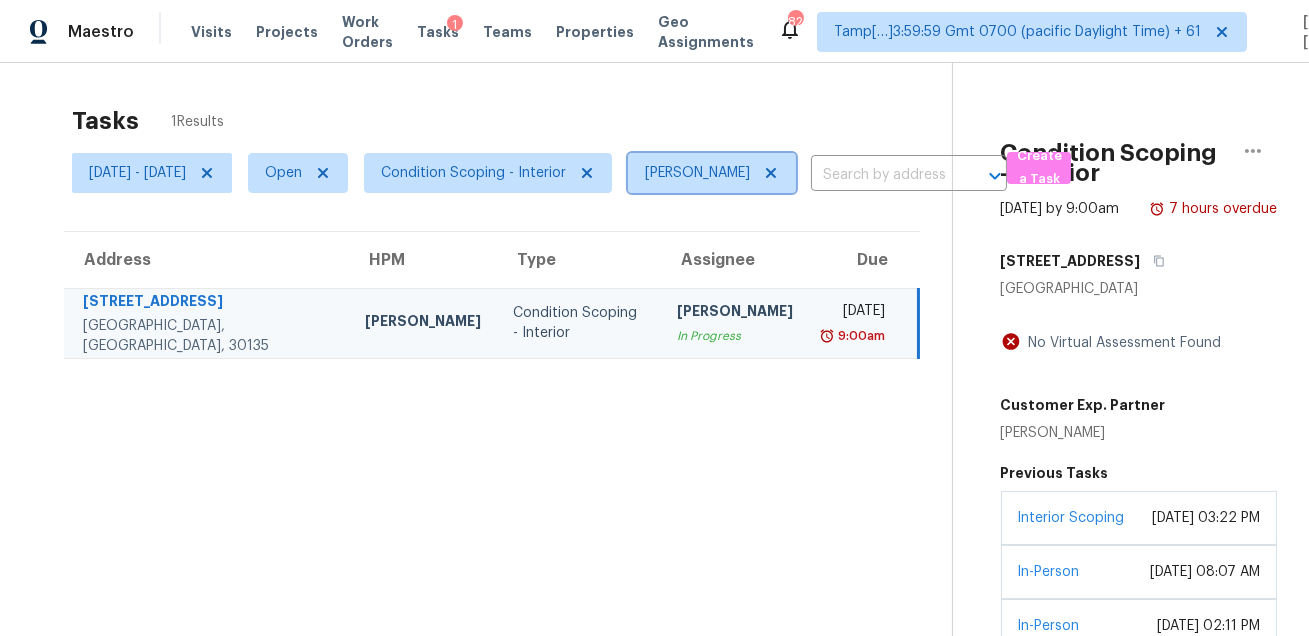 click 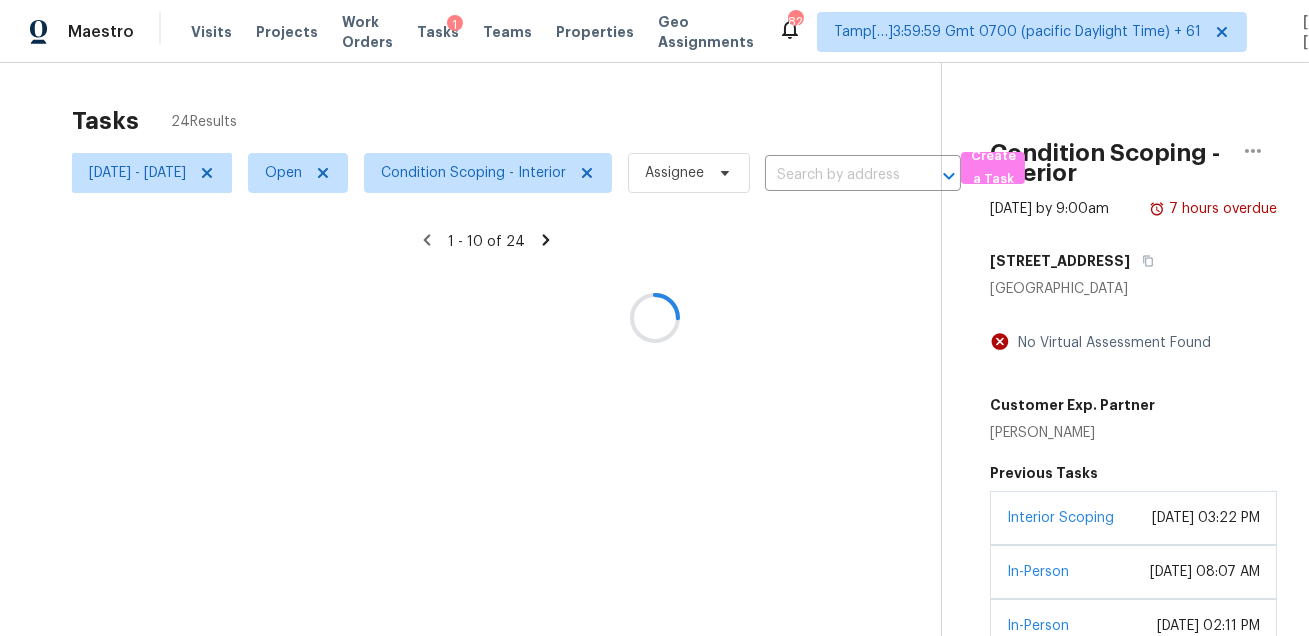 click at bounding box center (654, 318) 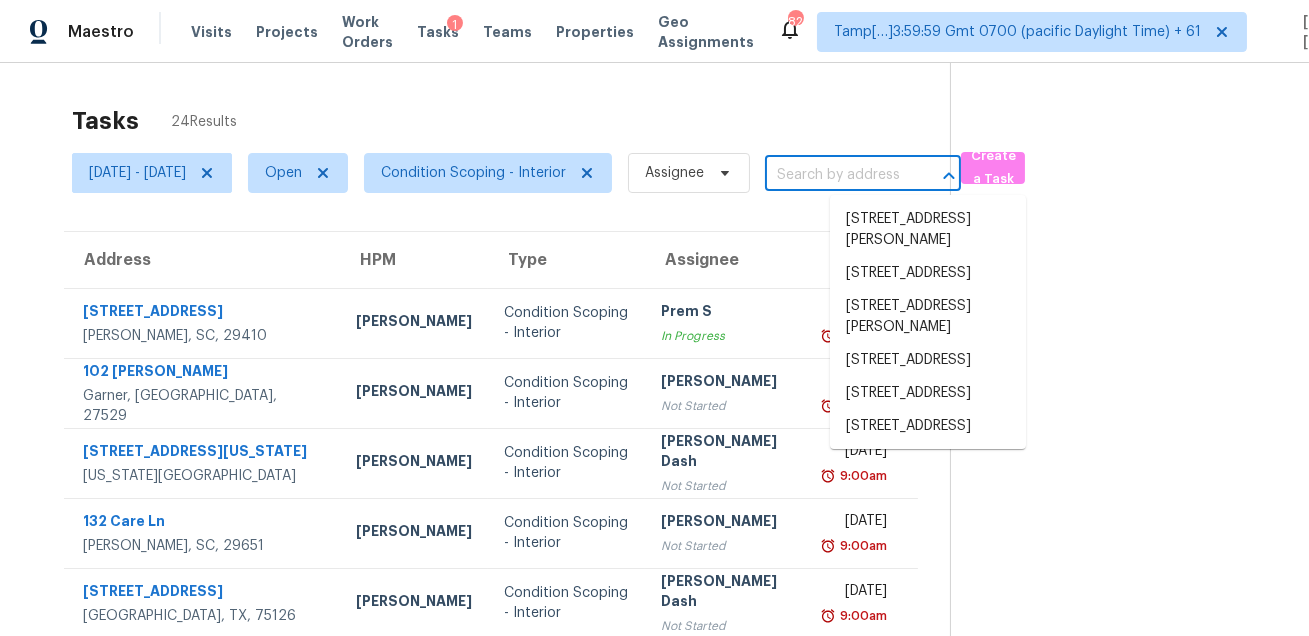 click at bounding box center (835, 175) 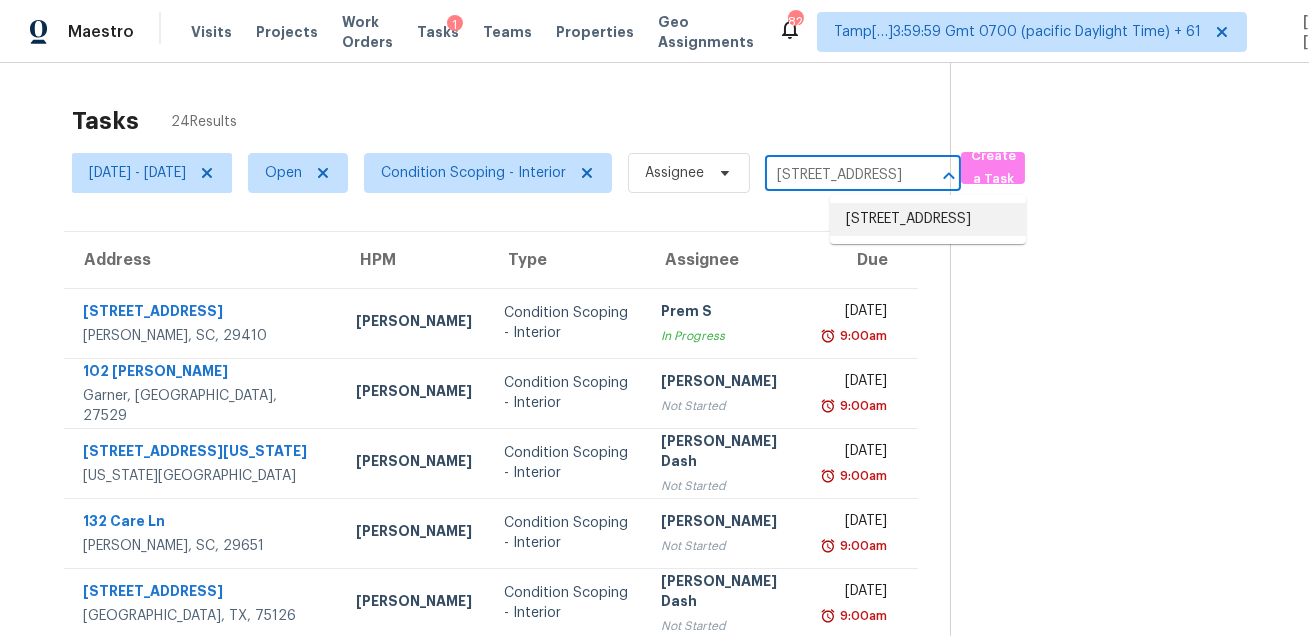 click on "683 Ladywood Dr, Summerville, SC 29486" at bounding box center (928, 219) 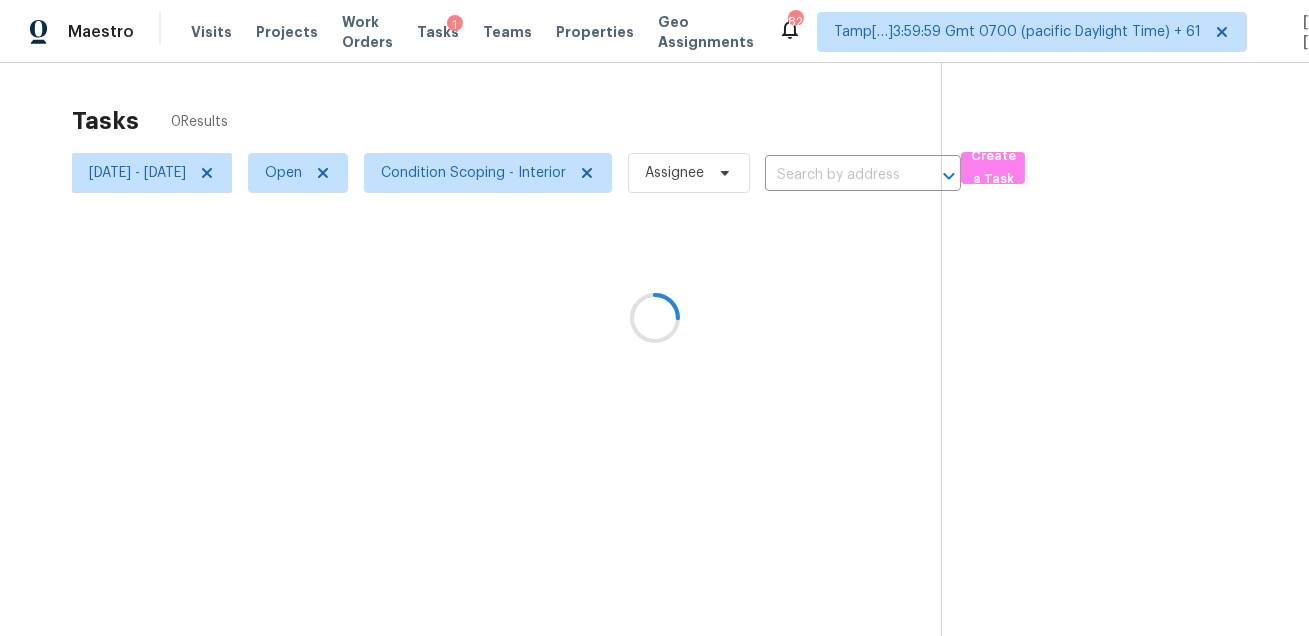 type on "683 Ladywood Dr, Summerville, SC 29486" 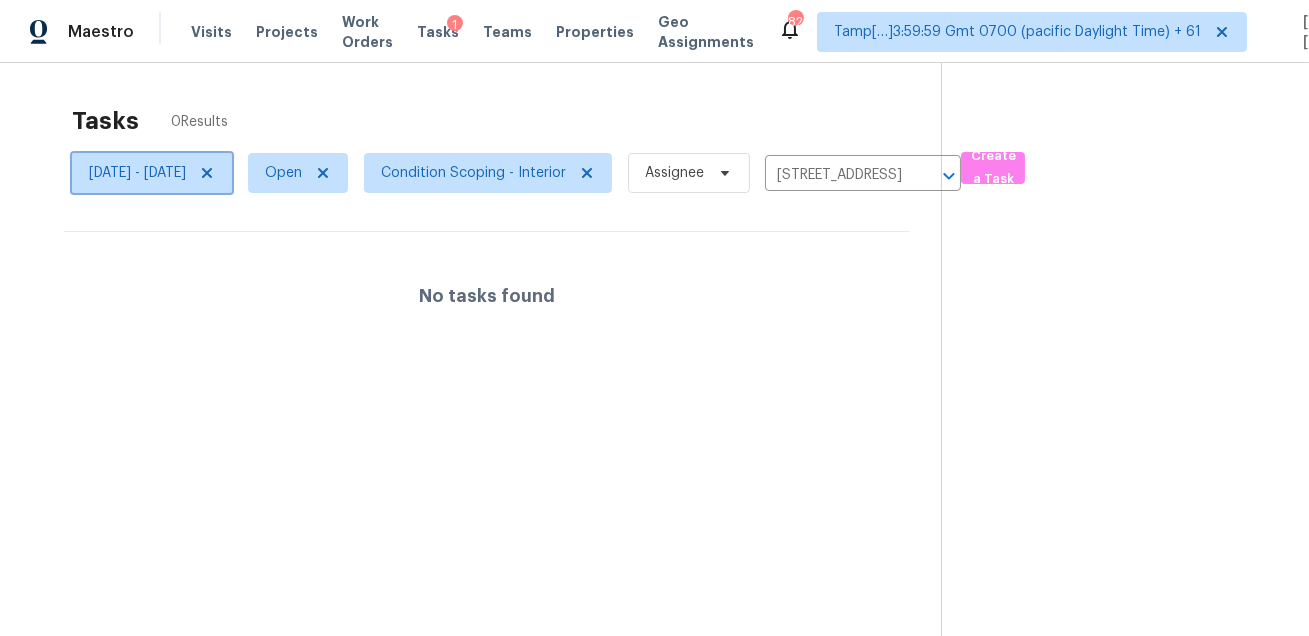 click on "[DATE] - [DATE]" at bounding box center [152, 173] 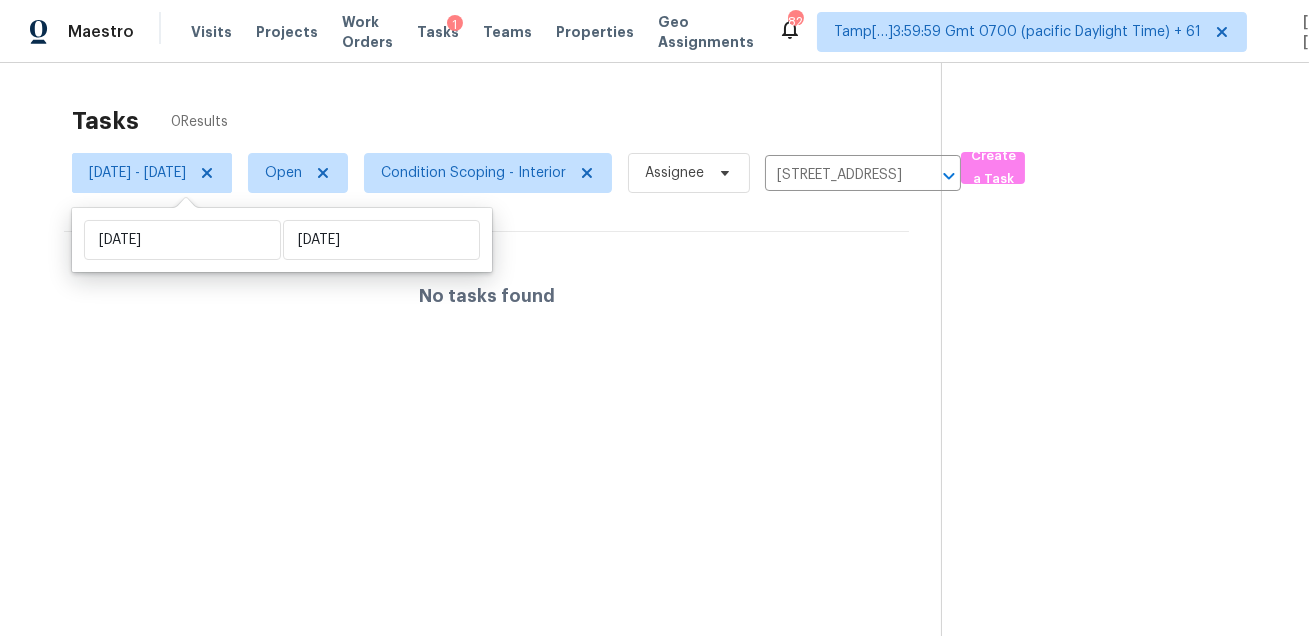 click on "Tasks 0  Results" at bounding box center (506, 121) 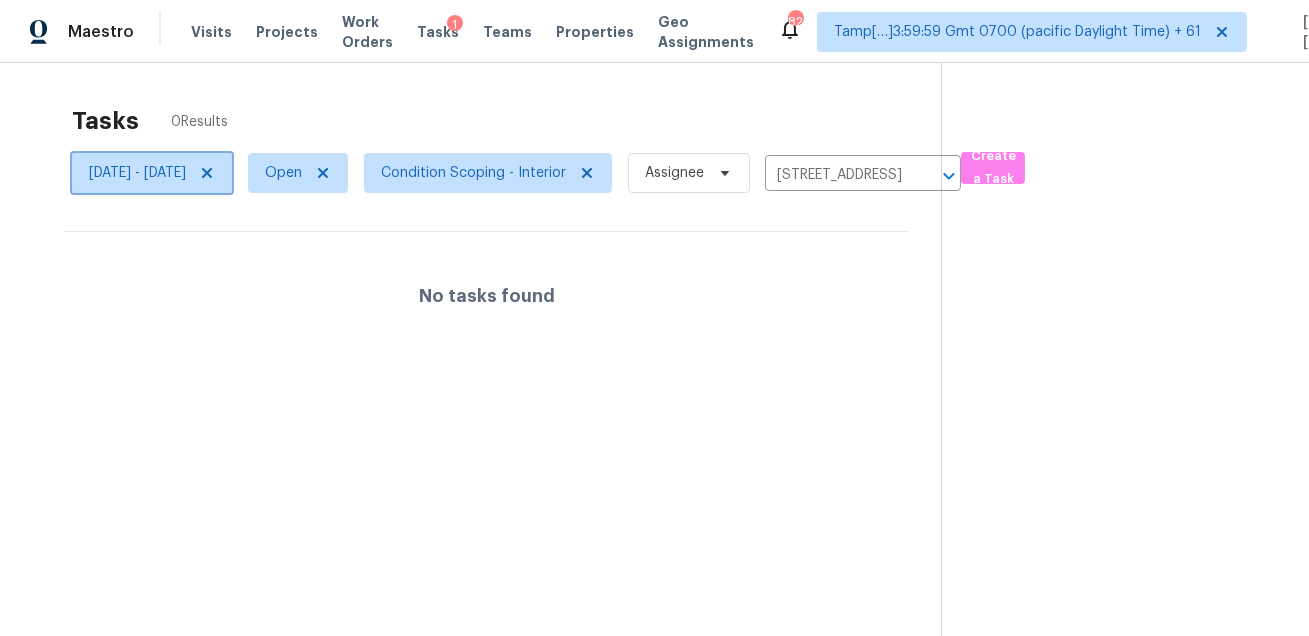 click 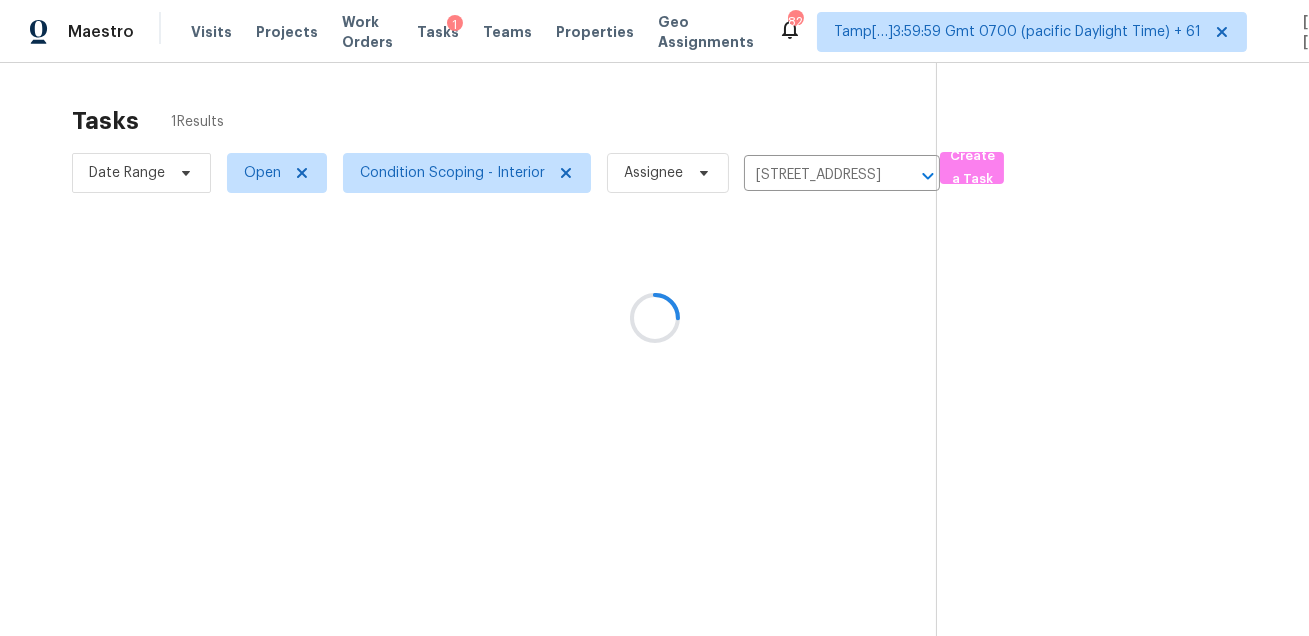 click at bounding box center (654, 318) 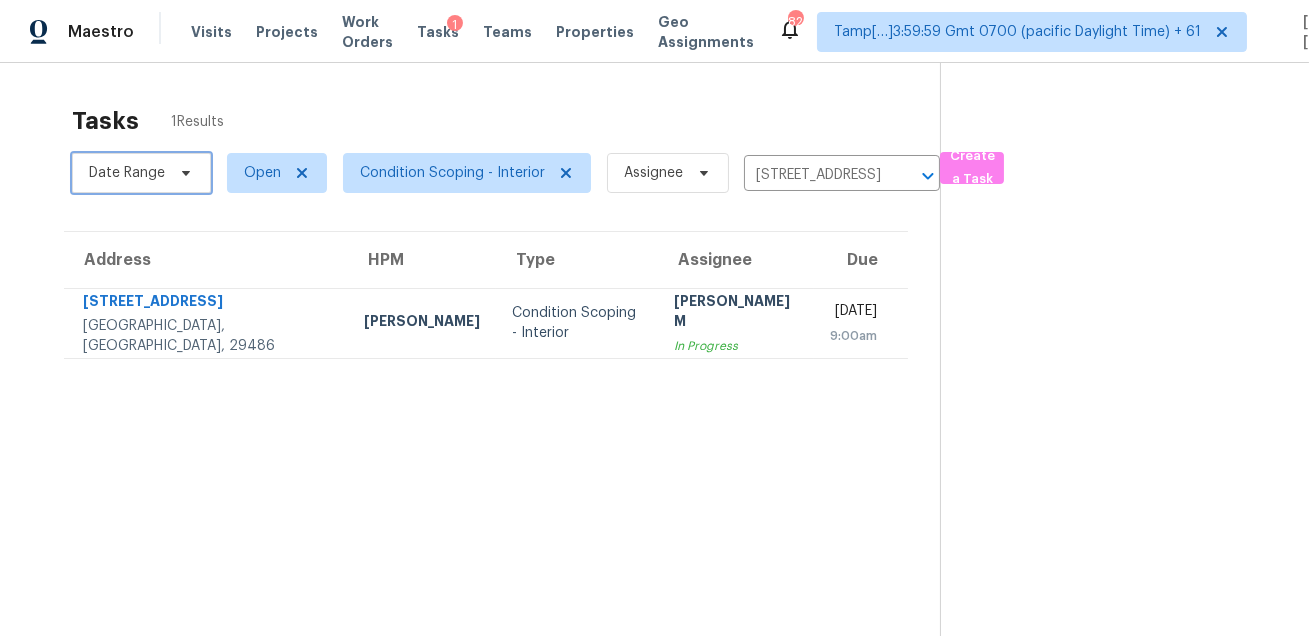 click 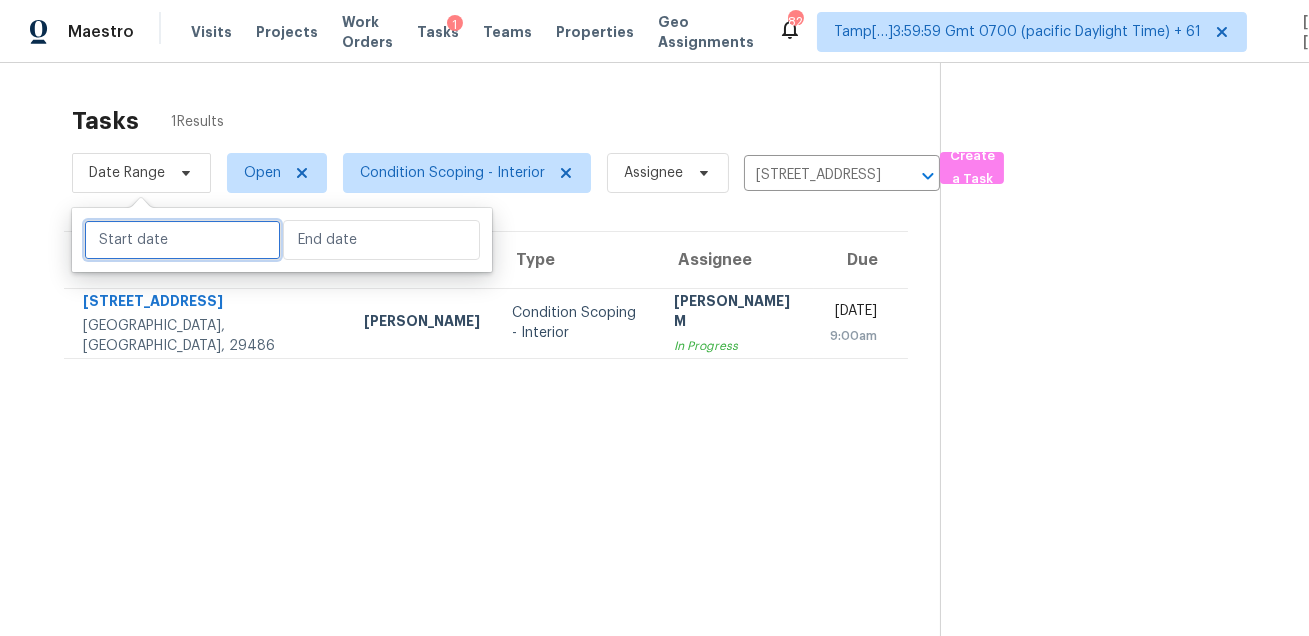 click at bounding box center [182, 240] 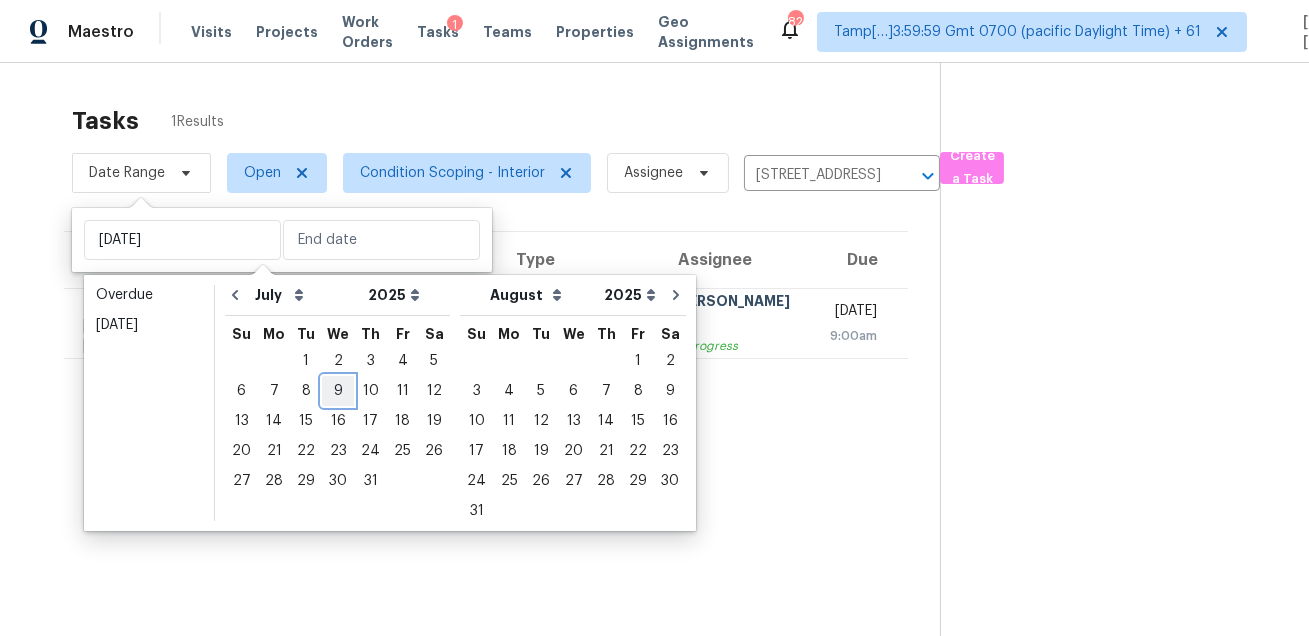 click on "9" at bounding box center [338, 391] 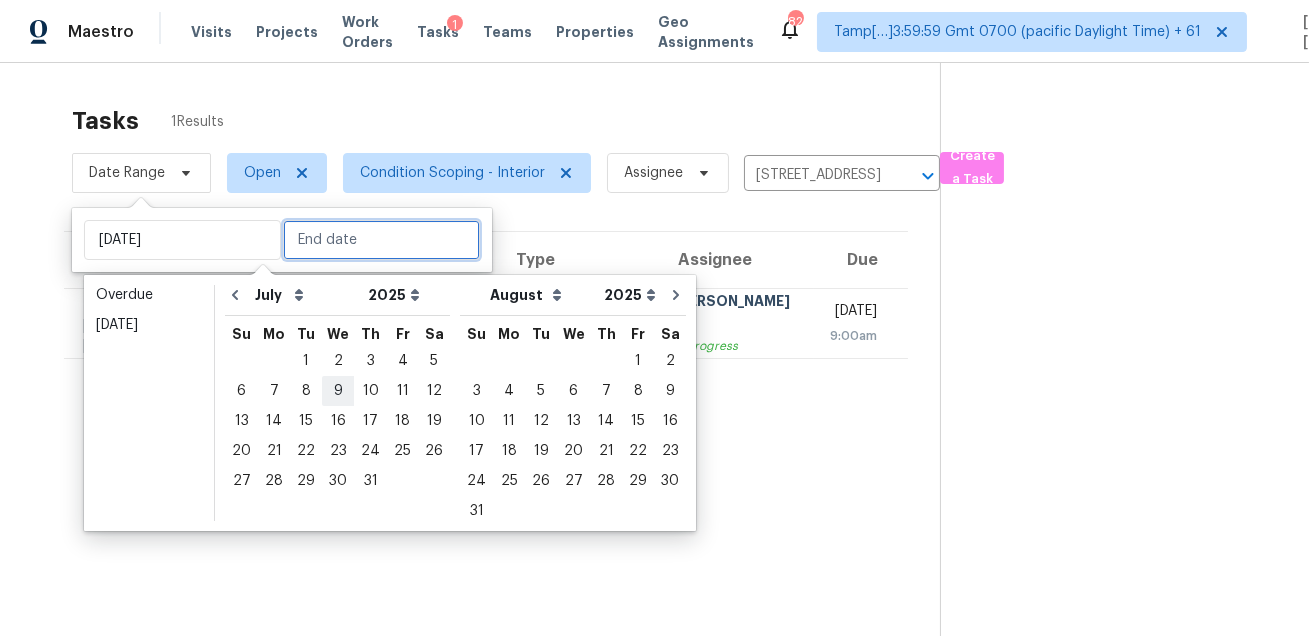 type on "Wed, Jul 09" 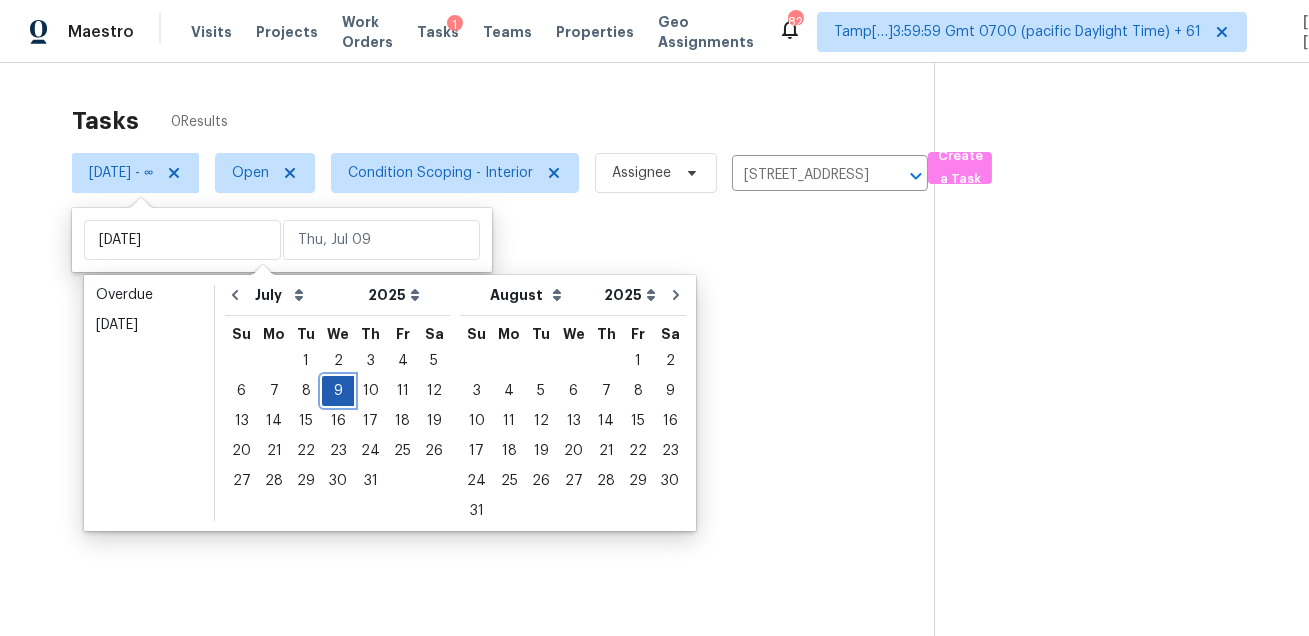 click on "9" at bounding box center (338, 391) 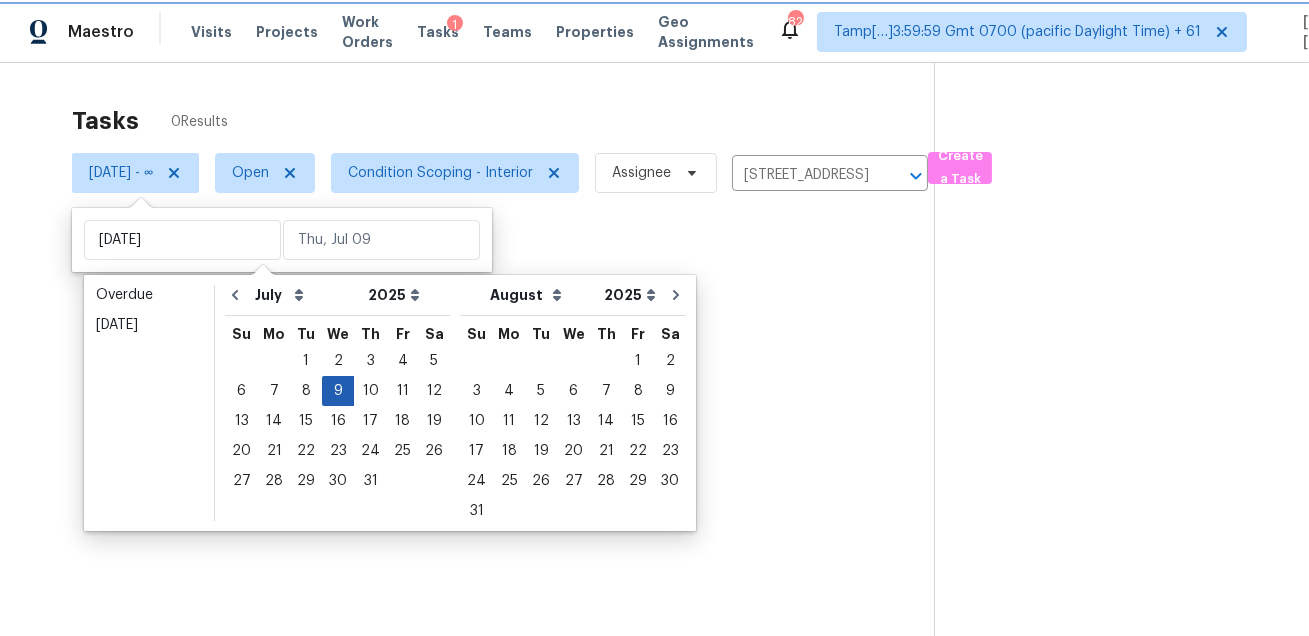 type on "Wed, Jul 09" 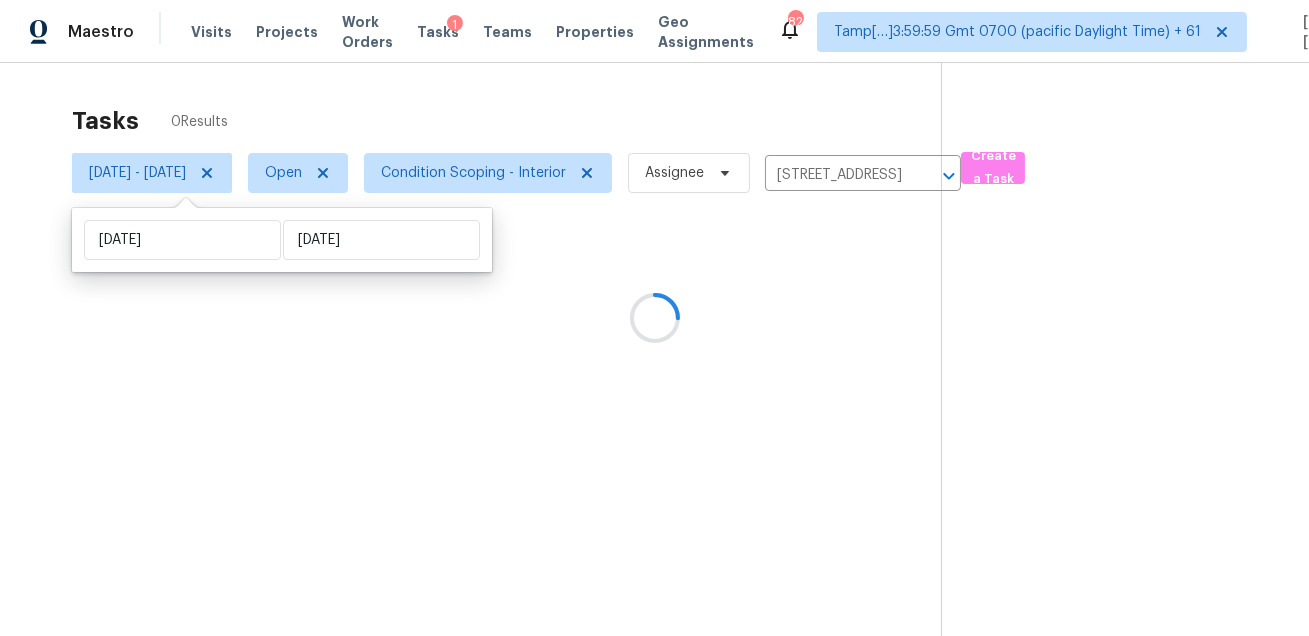 click at bounding box center [654, 318] 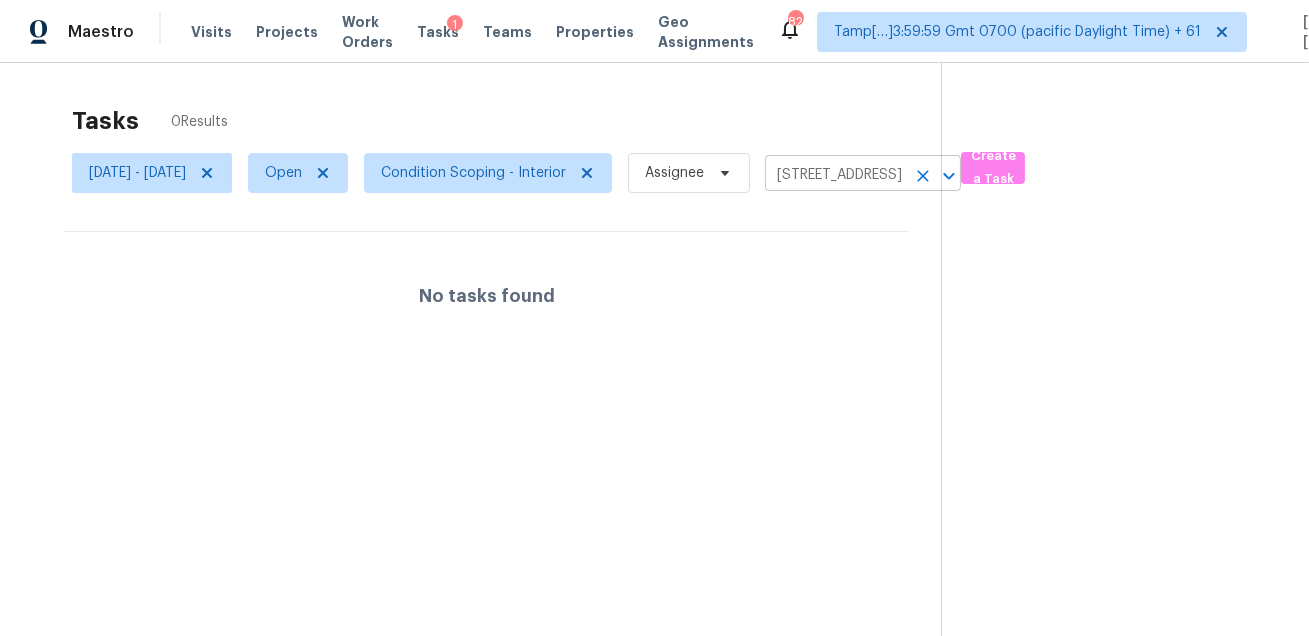 click at bounding box center [923, 176] 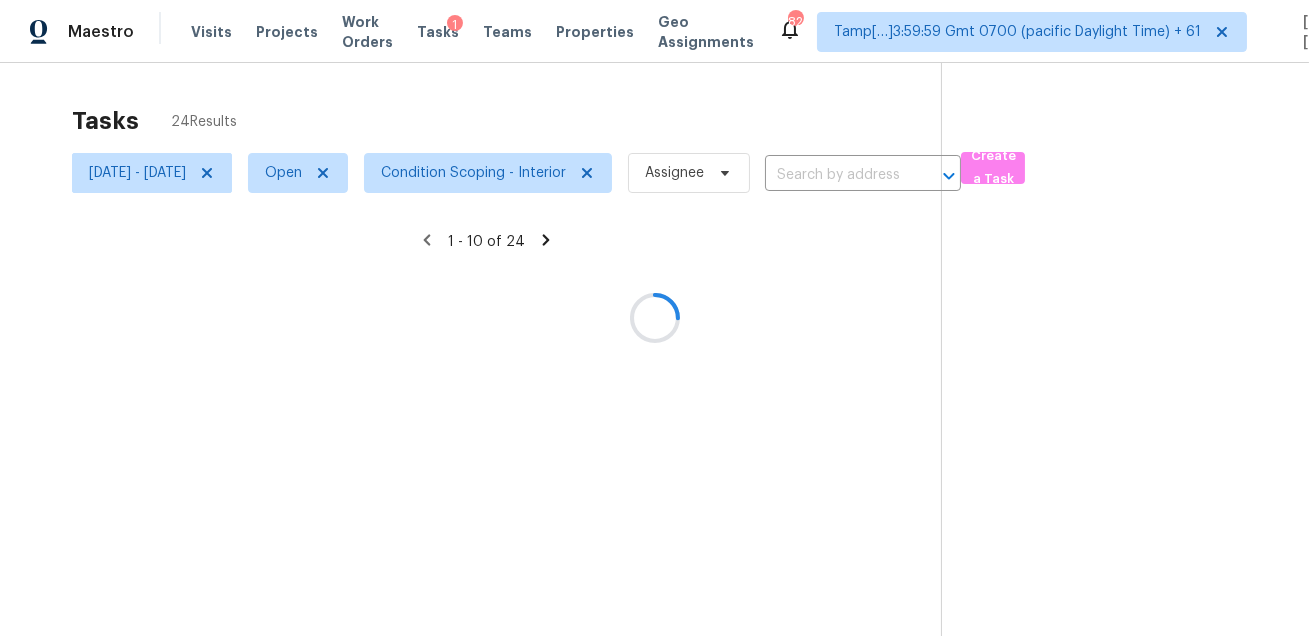 click at bounding box center (654, 318) 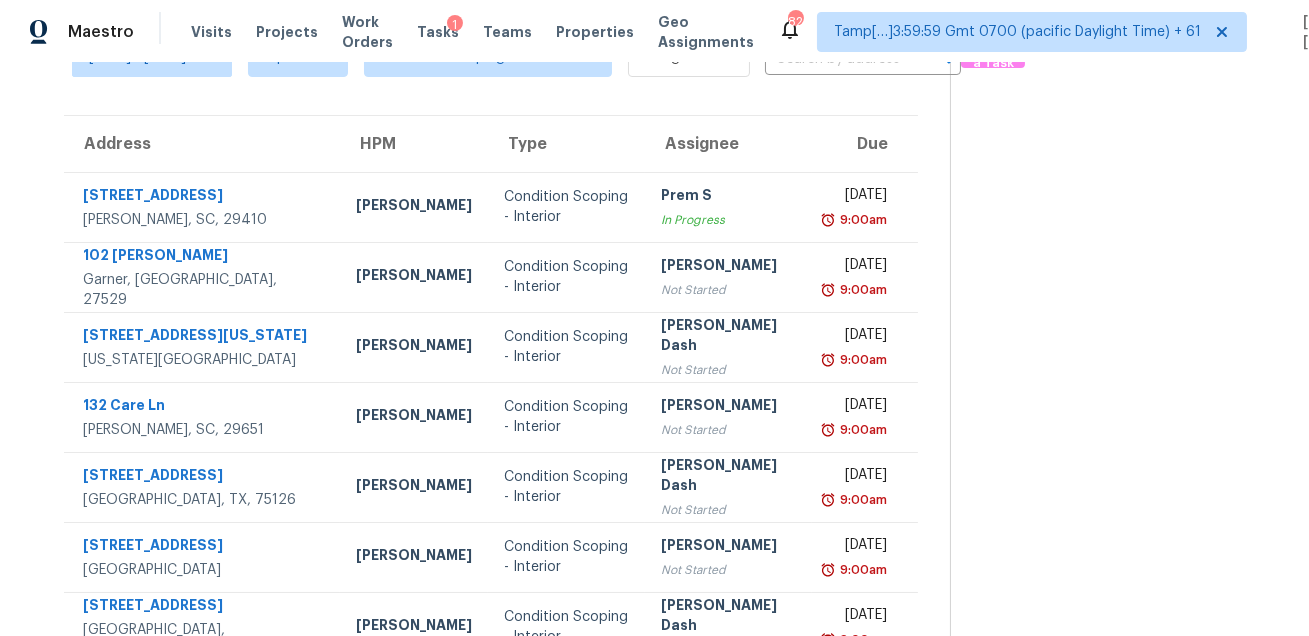 scroll, scrollTop: 128, scrollLeft: 0, axis: vertical 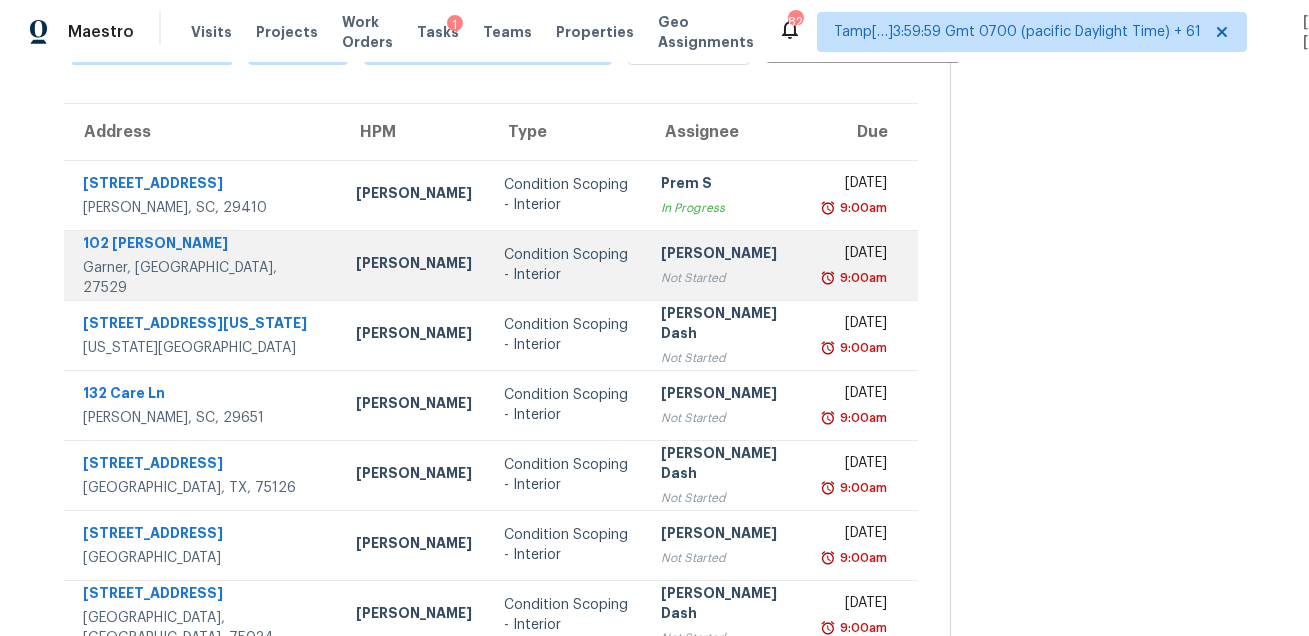 click on "Condition Scoping - Interior" at bounding box center (566, 265) 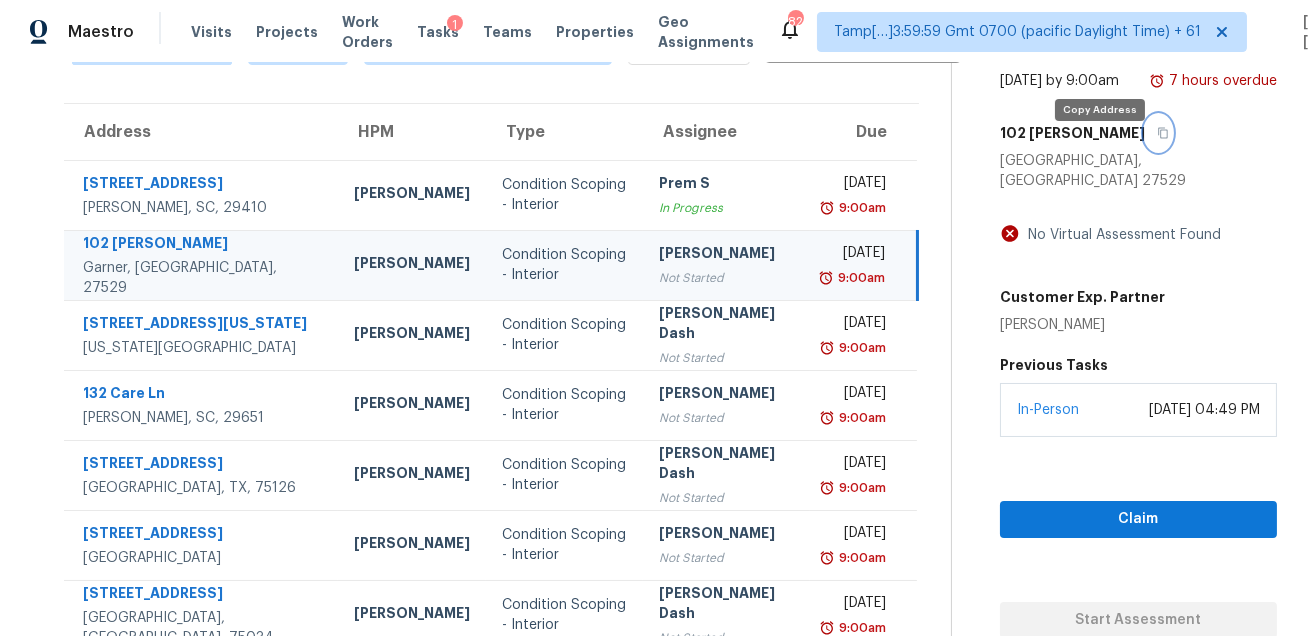 click at bounding box center [1158, 133] 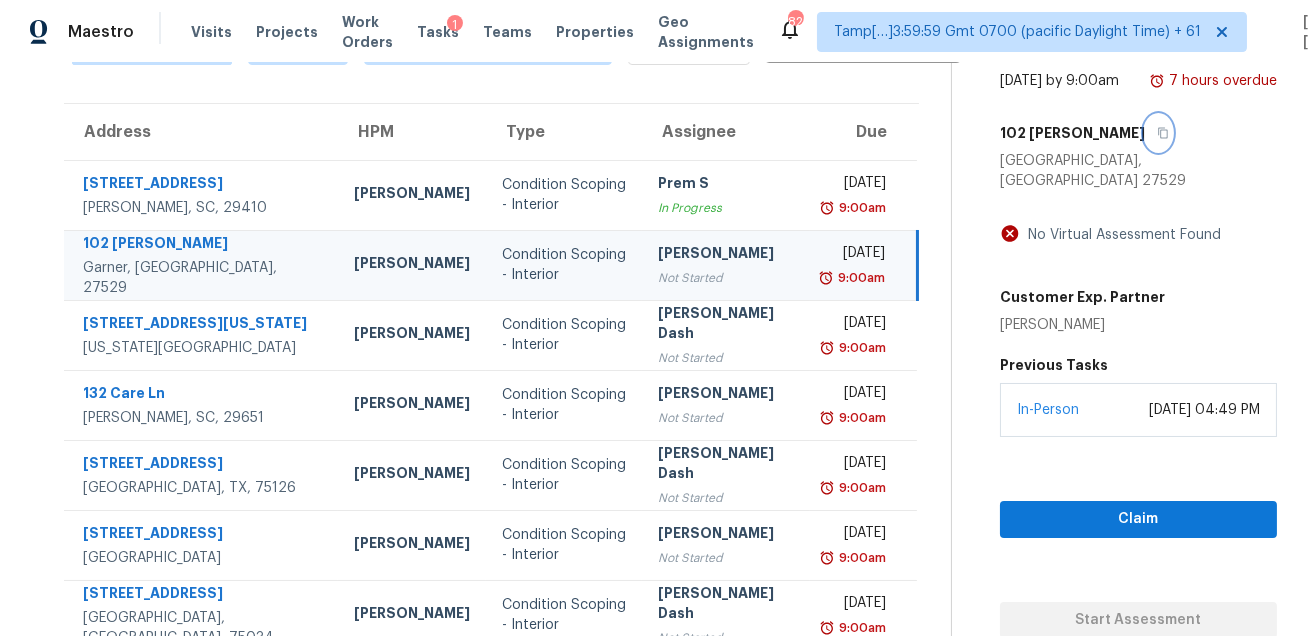 scroll, scrollTop: 0, scrollLeft: 0, axis: both 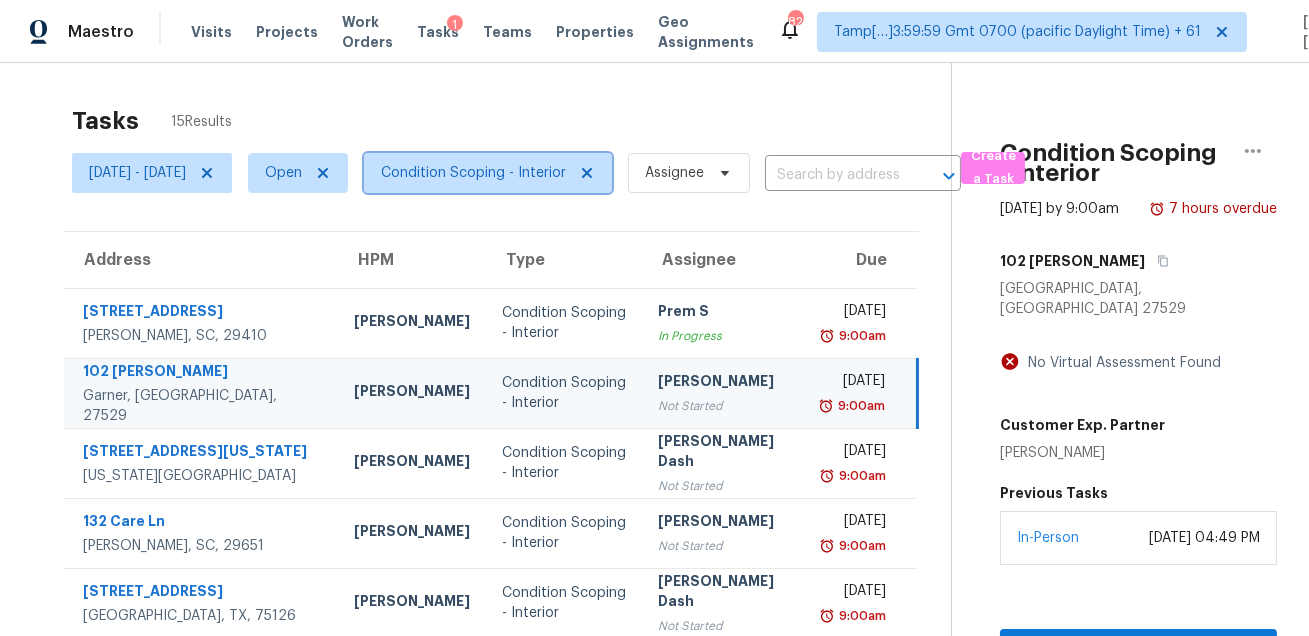 click on "Condition Scoping - Interior" at bounding box center (488, 173) 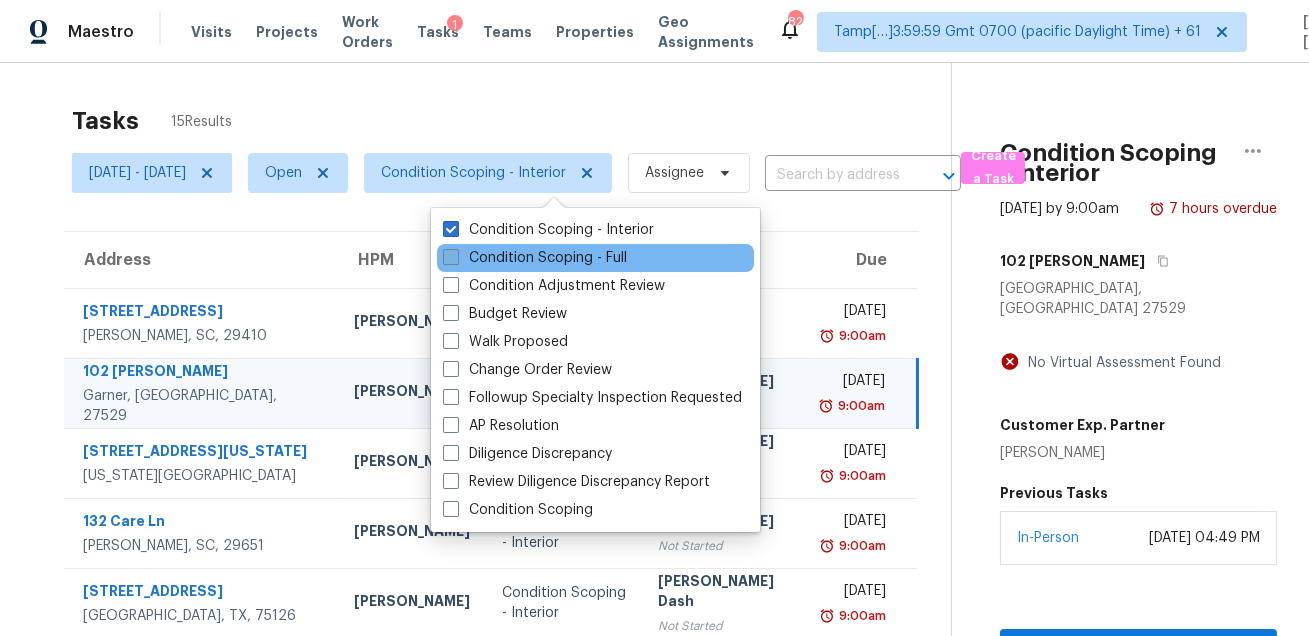 click on "Condition Scoping - Full" at bounding box center [535, 258] 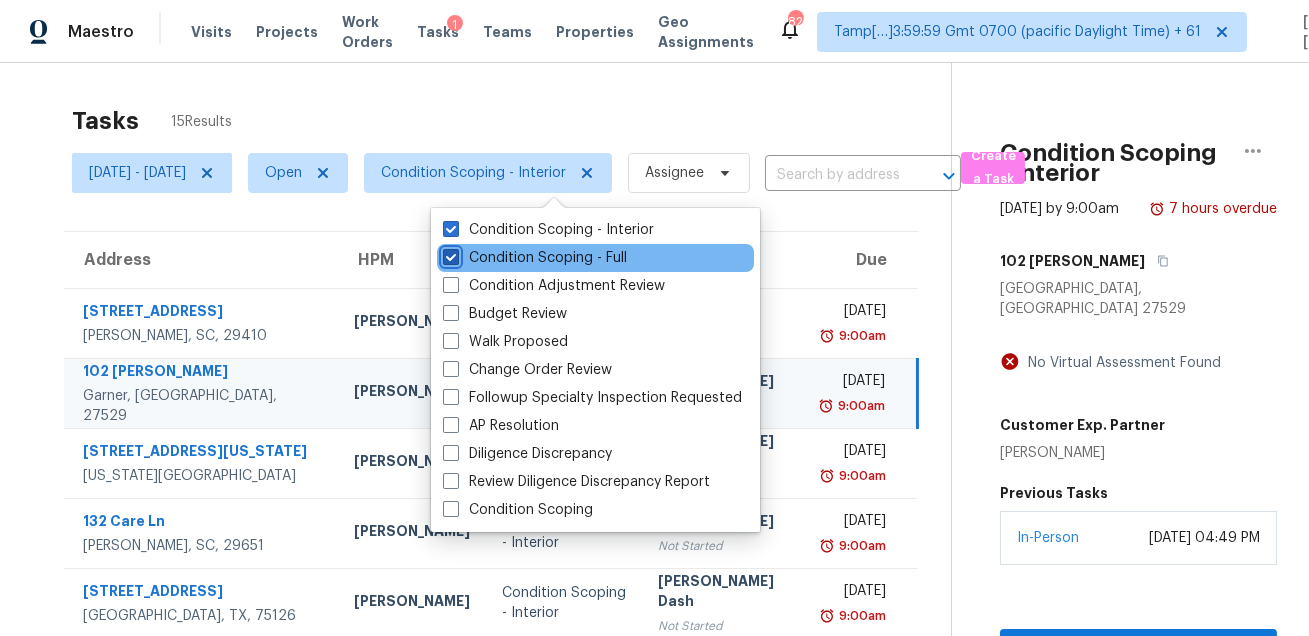 checkbox on "true" 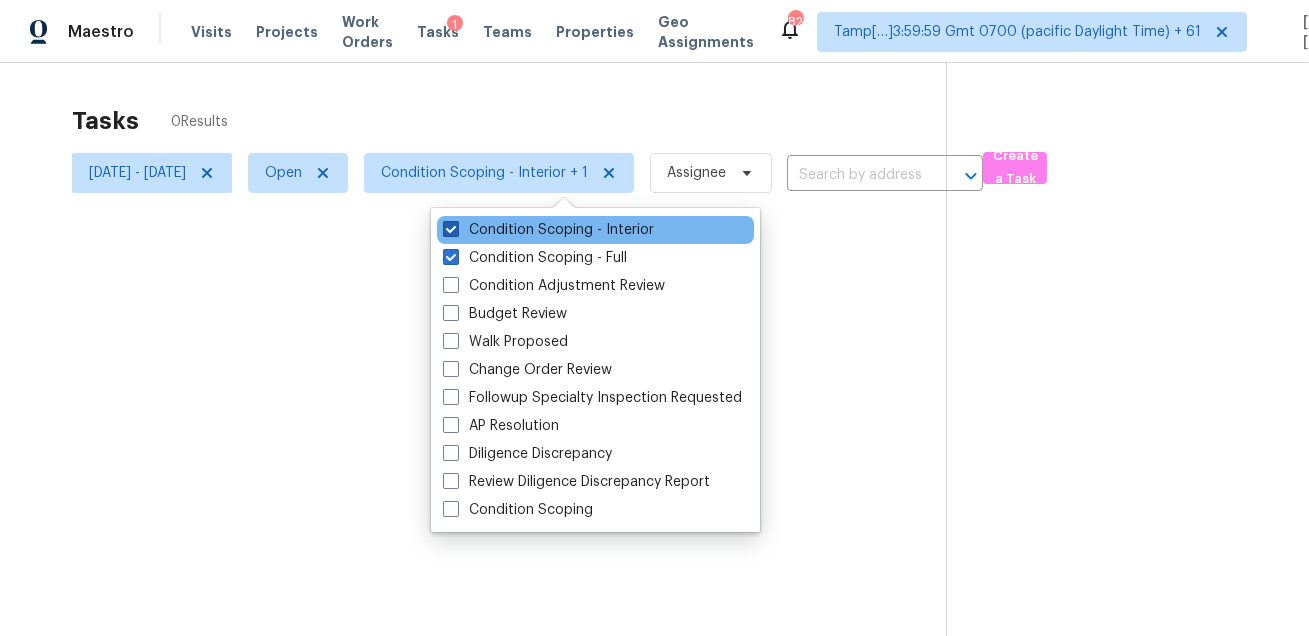 click on "Condition Scoping - Interior" at bounding box center (548, 230) 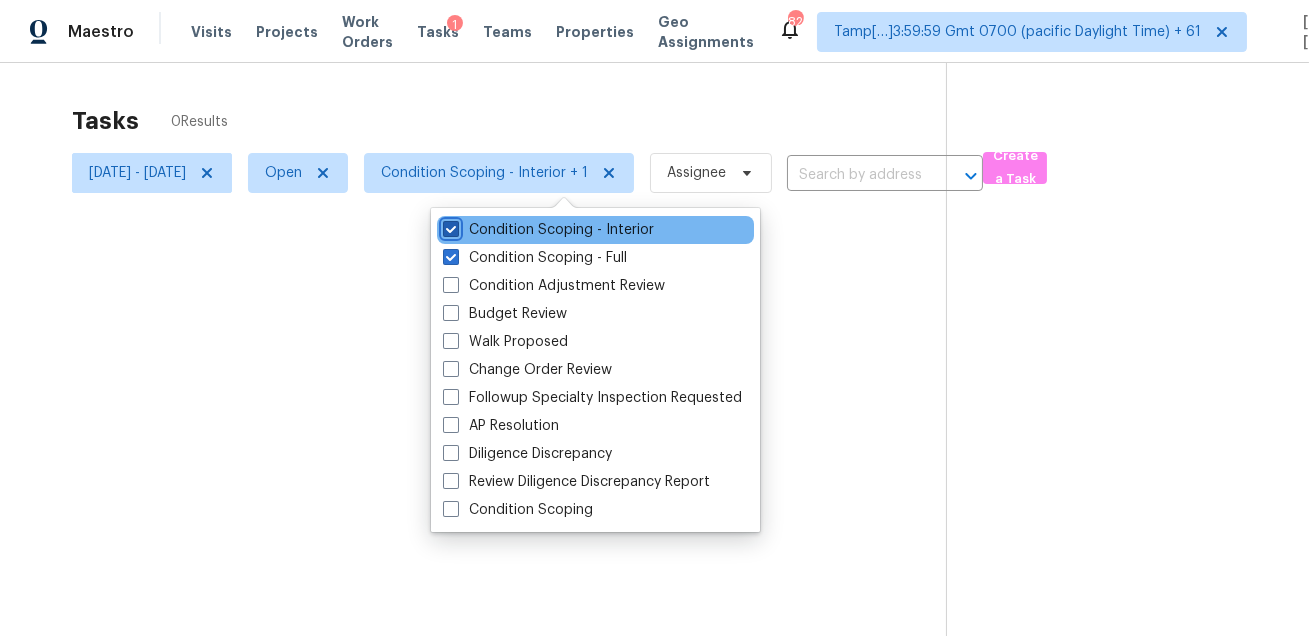 click on "Condition Scoping - Interior" at bounding box center (449, 226) 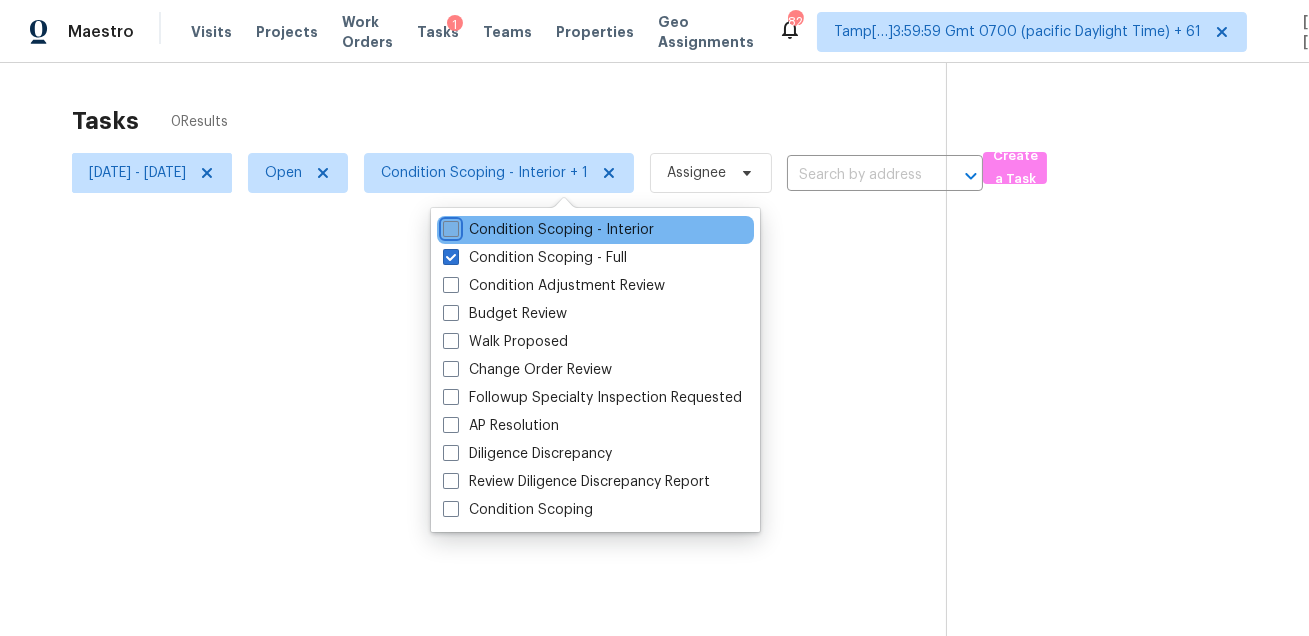 checkbox on "false" 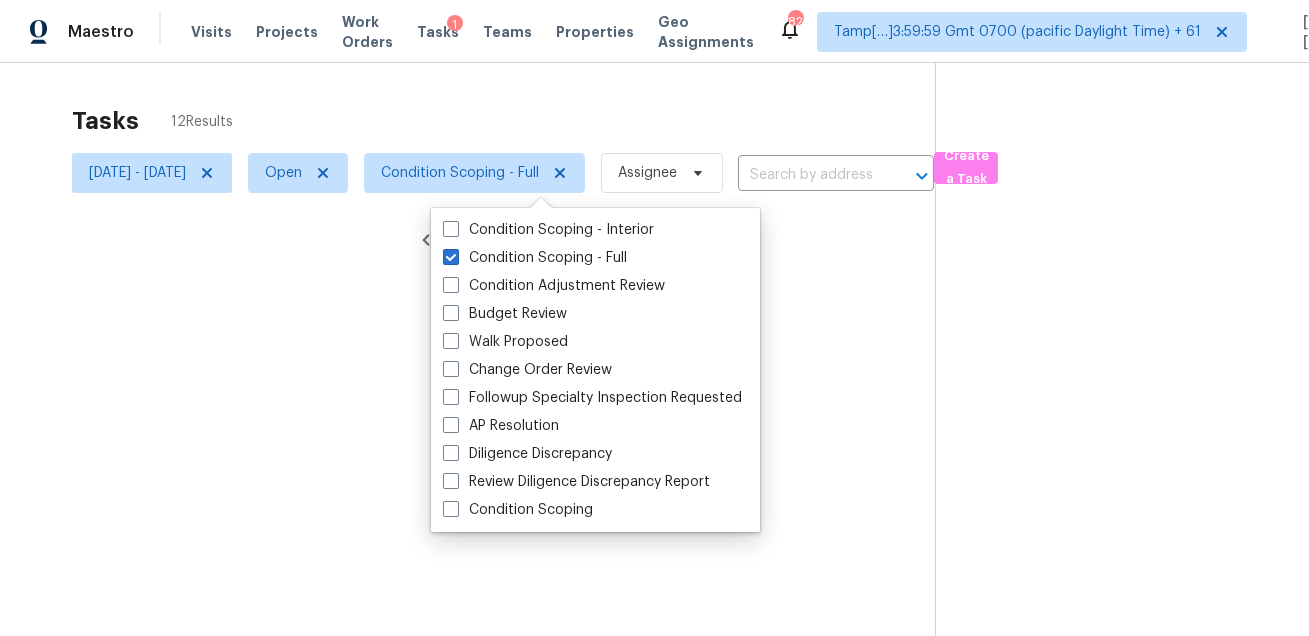 click at bounding box center [654, 318] 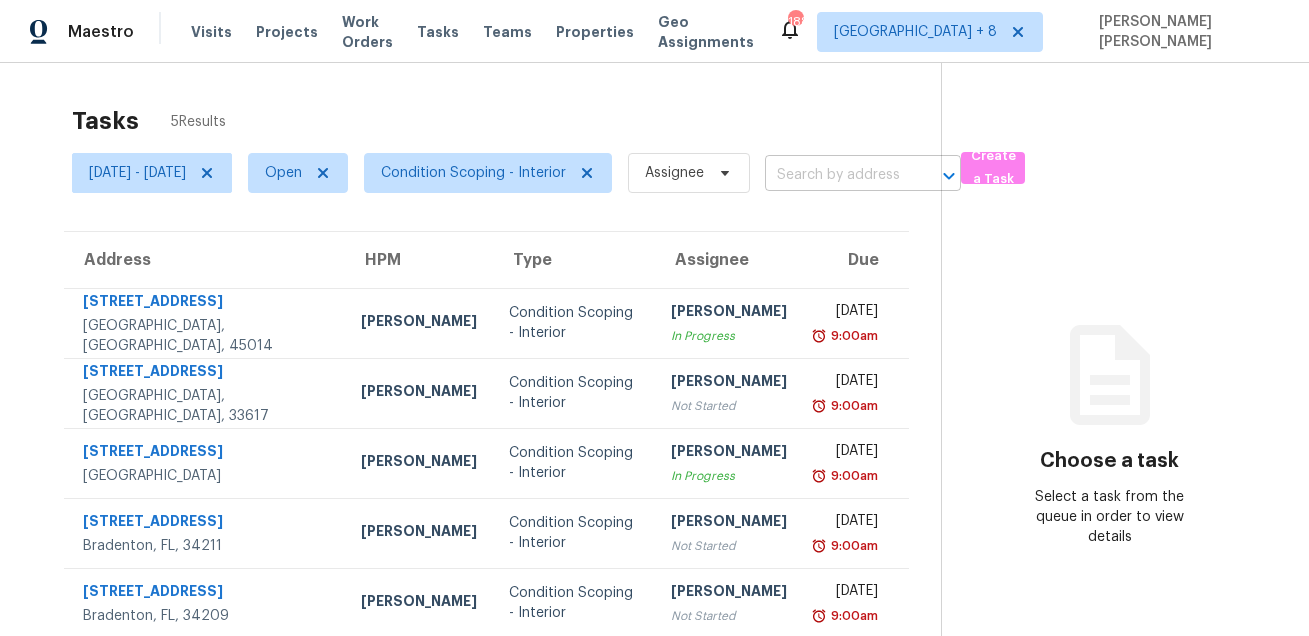 scroll, scrollTop: 0, scrollLeft: 0, axis: both 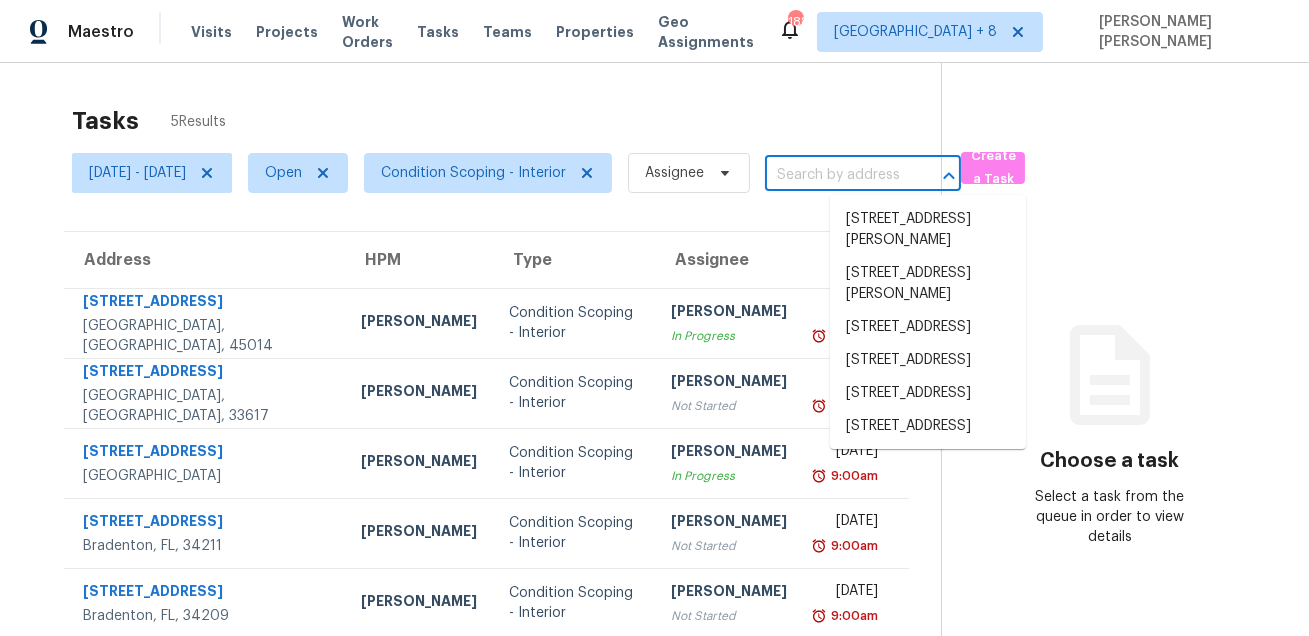 click at bounding box center (835, 175) 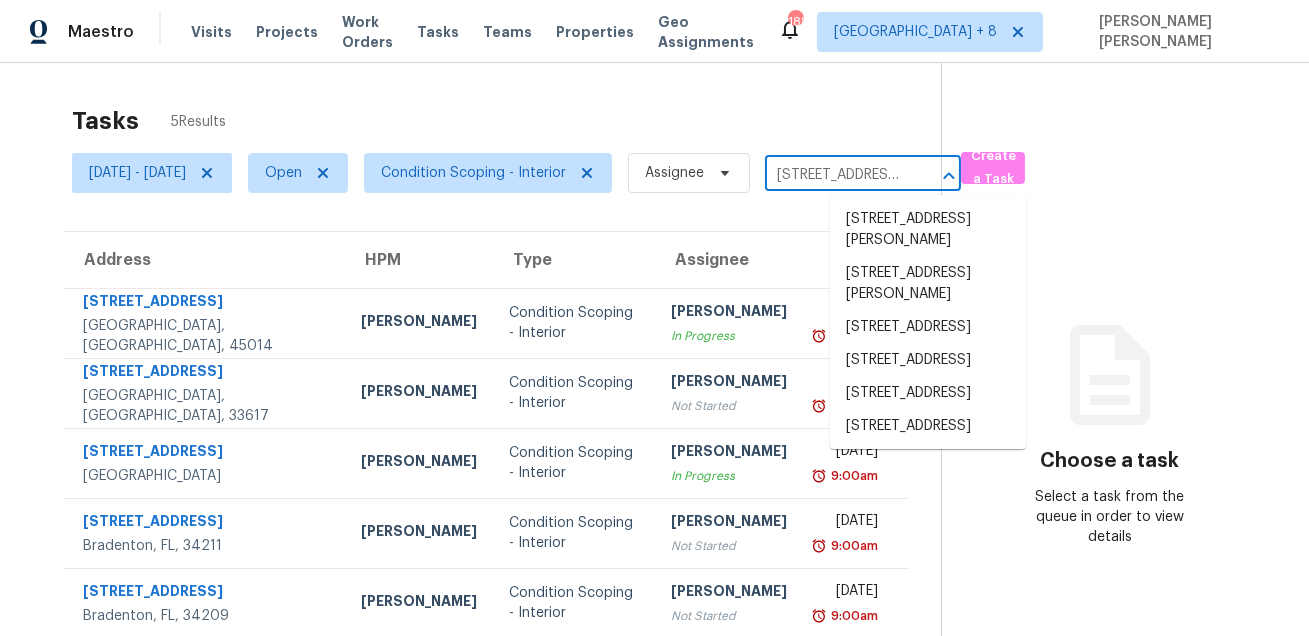 scroll, scrollTop: 0, scrollLeft: 71, axis: horizontal 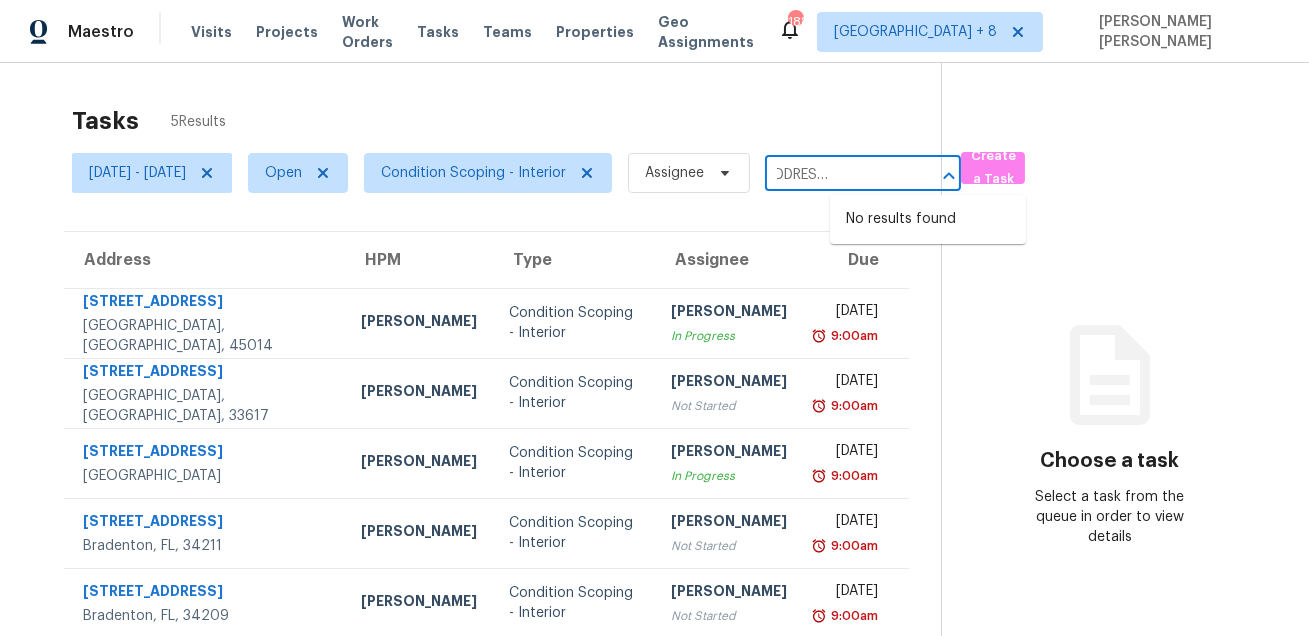 type on "[STREET_ADDRESS][PERSON_NAME]" 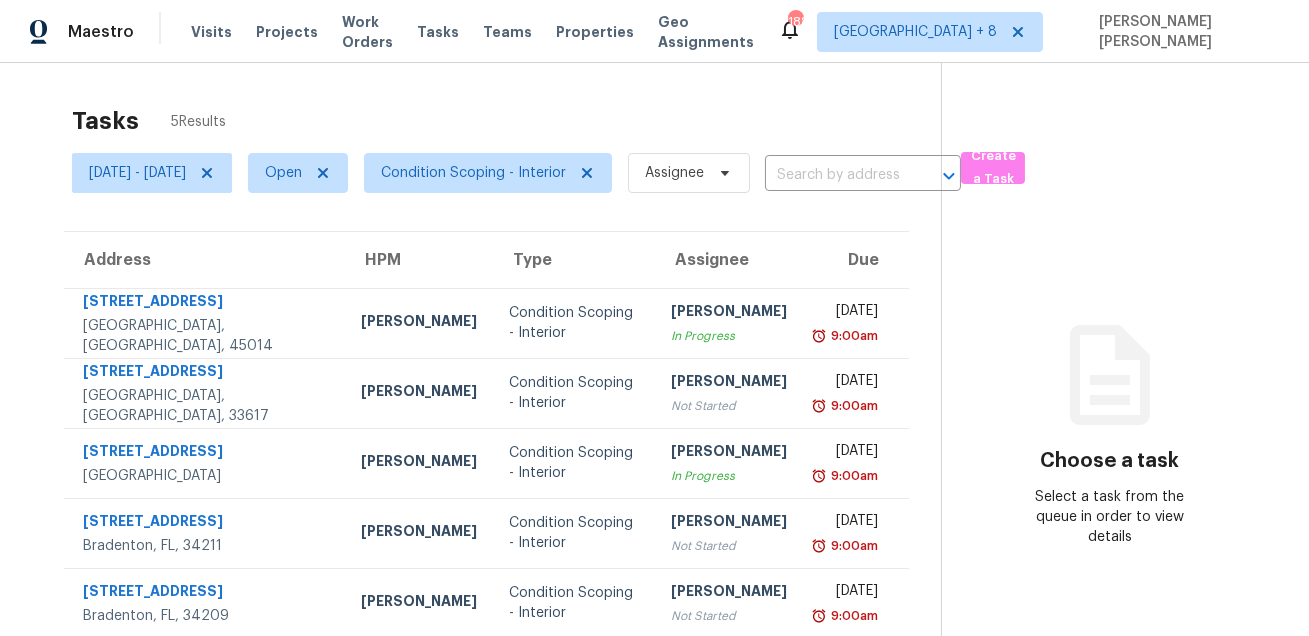 scroll, scrollTop: 0, scrollLeft: 0, axis: both 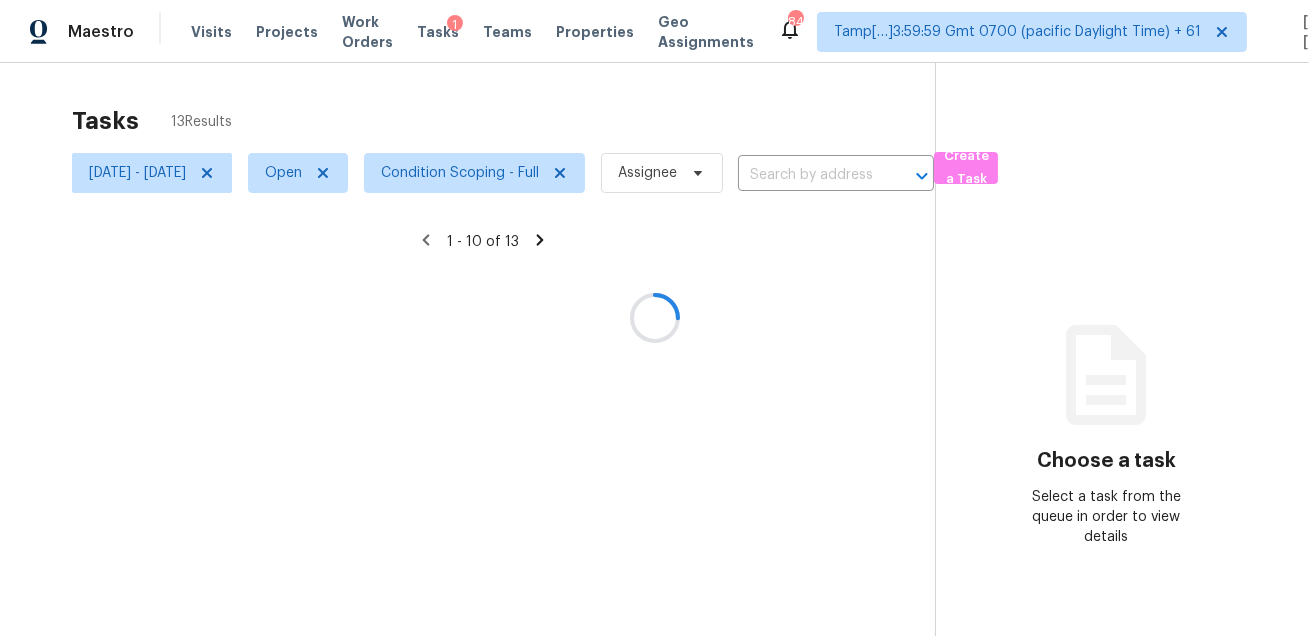 click at bounding box center [654, 318] 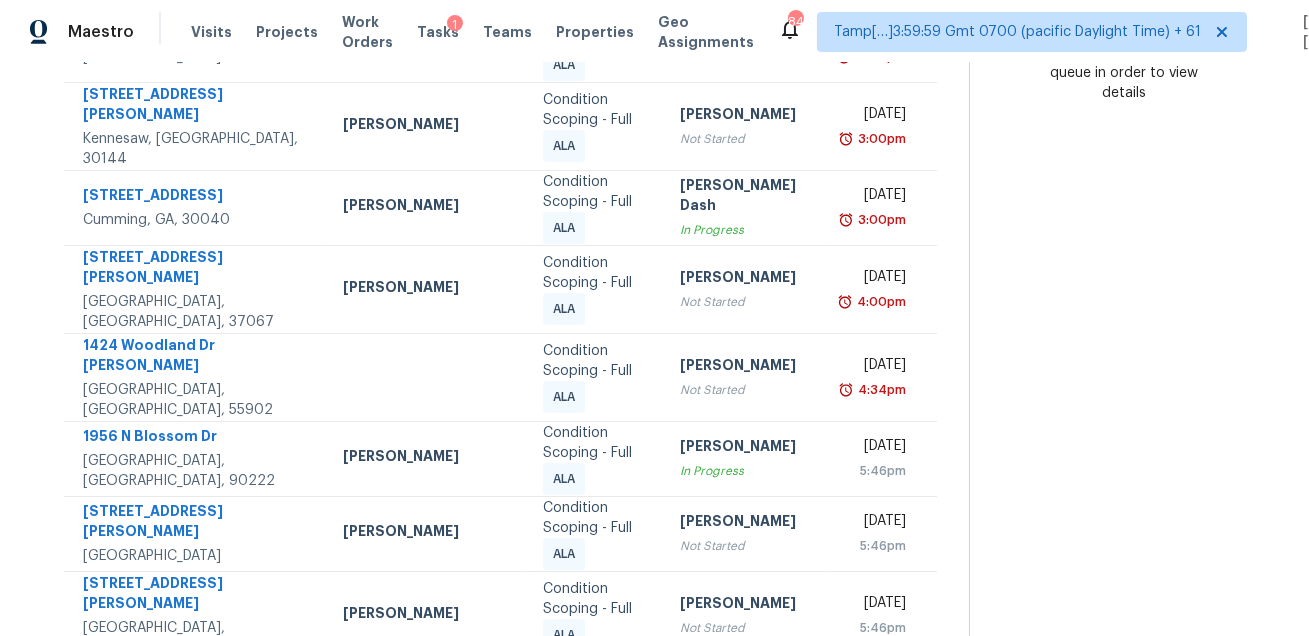 scroll, scrollTop: 453, scrollLeft: 0, axis: vertical 